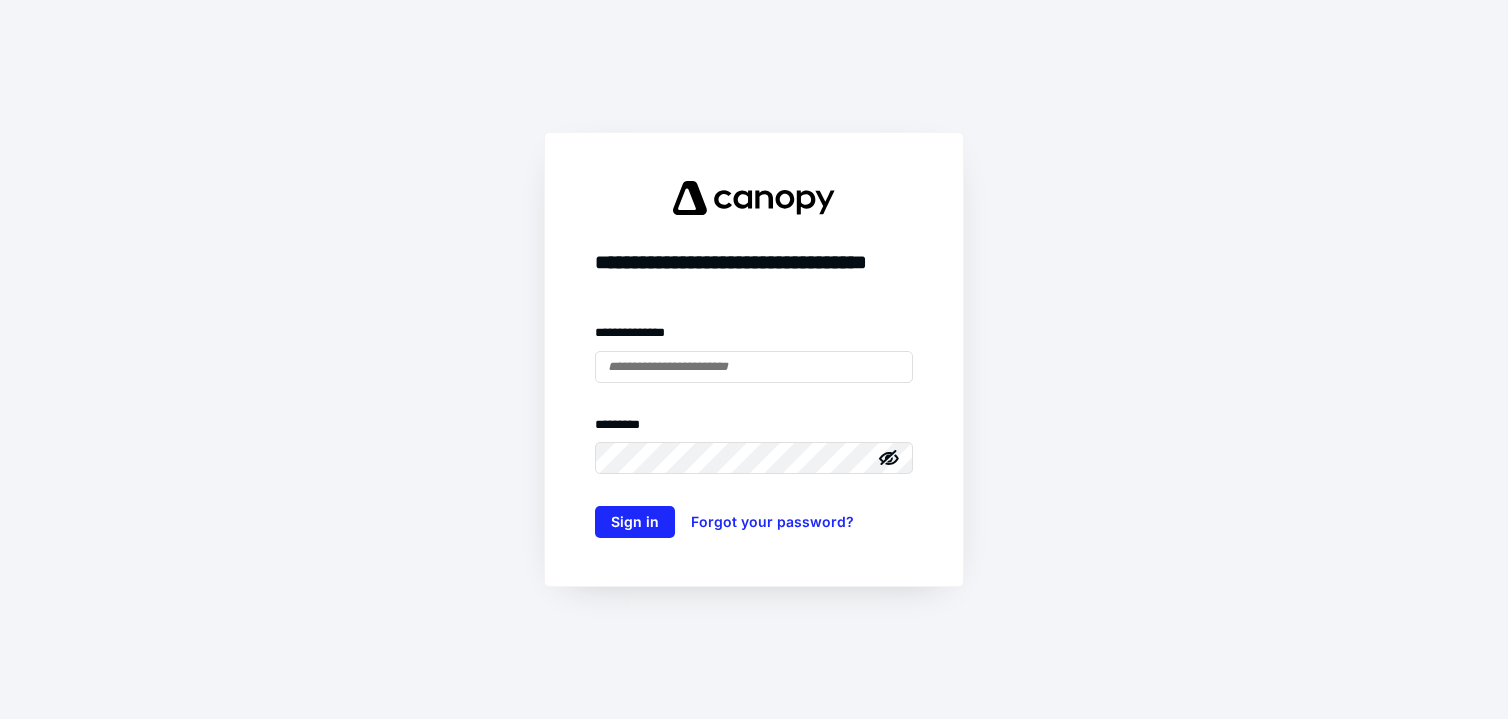 scroll, scrollTop: 0, scrollLeft: 0, axis: both 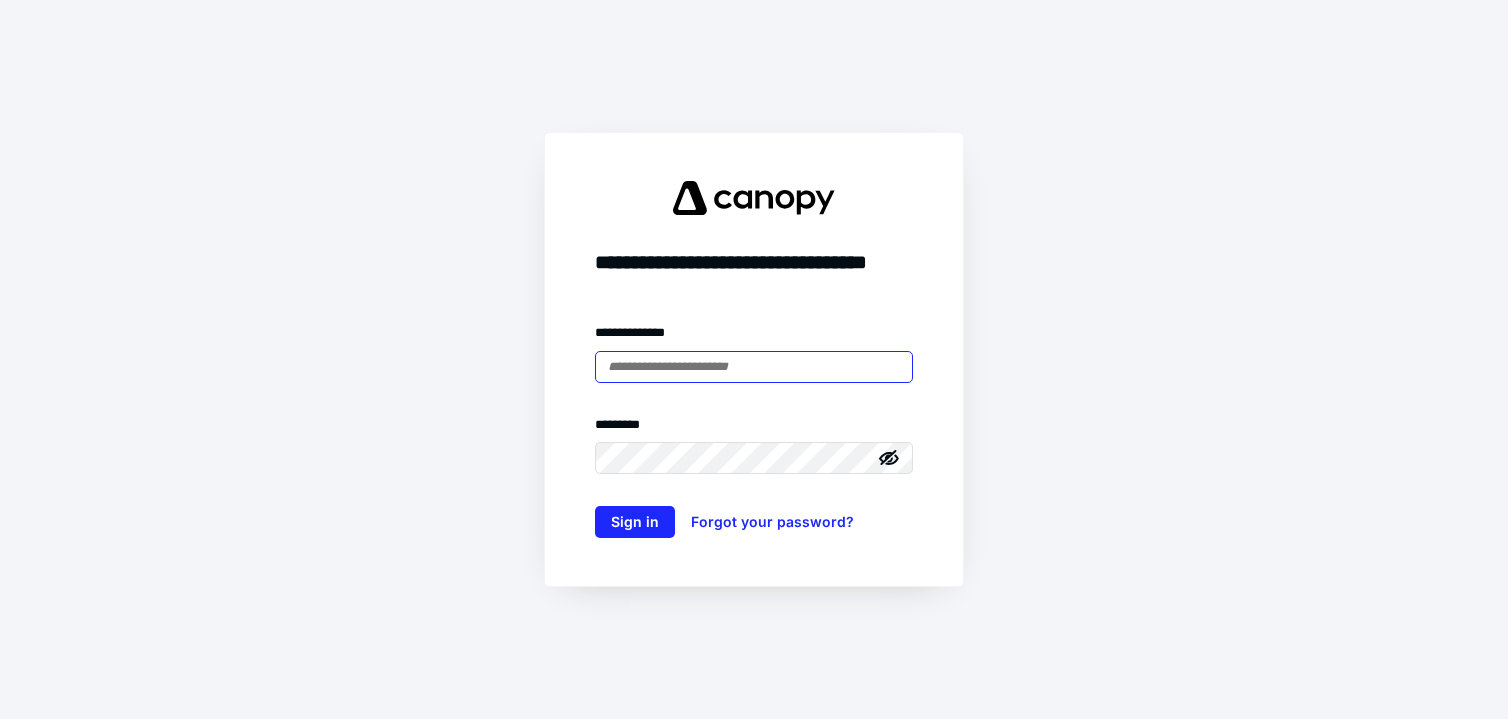 click at bounding box center [754, 367] 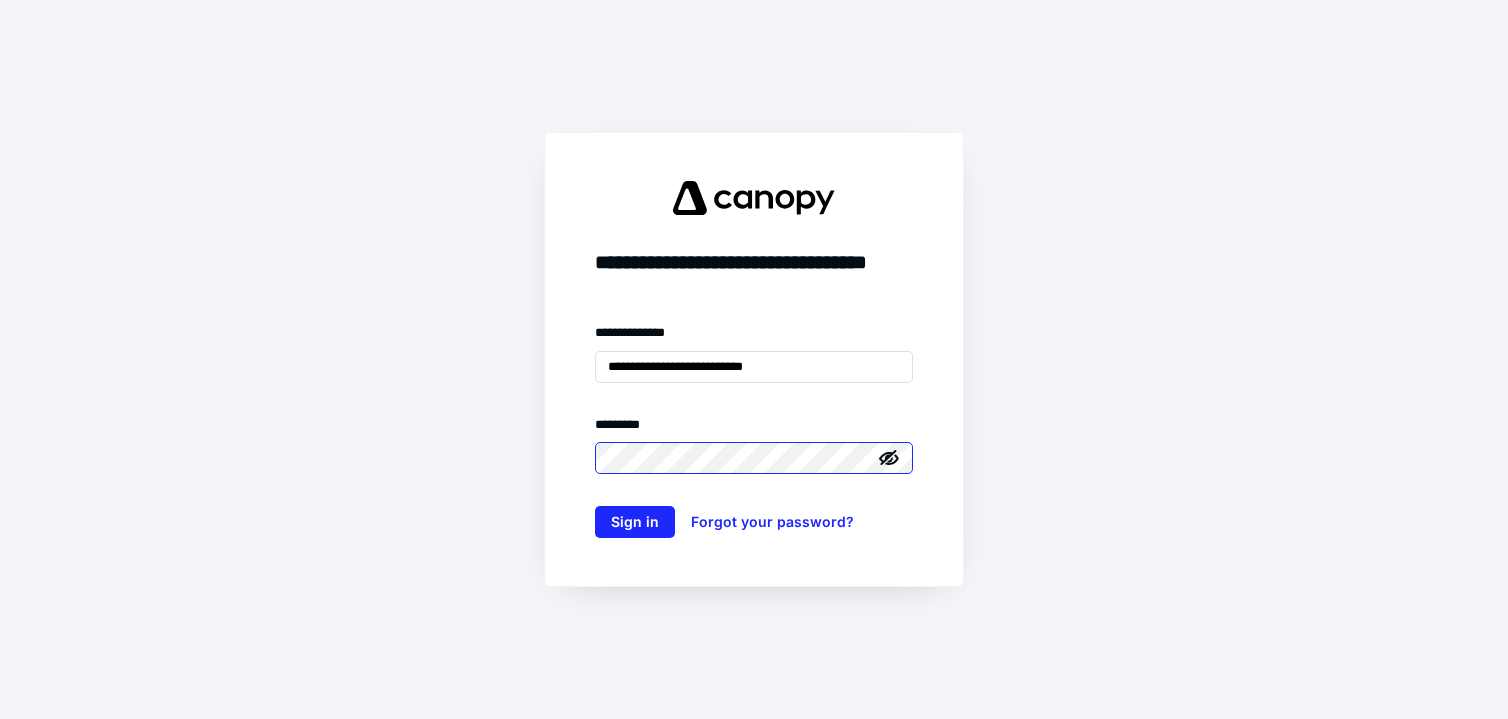 click on "Sign in" at bounding box center [635, 522] 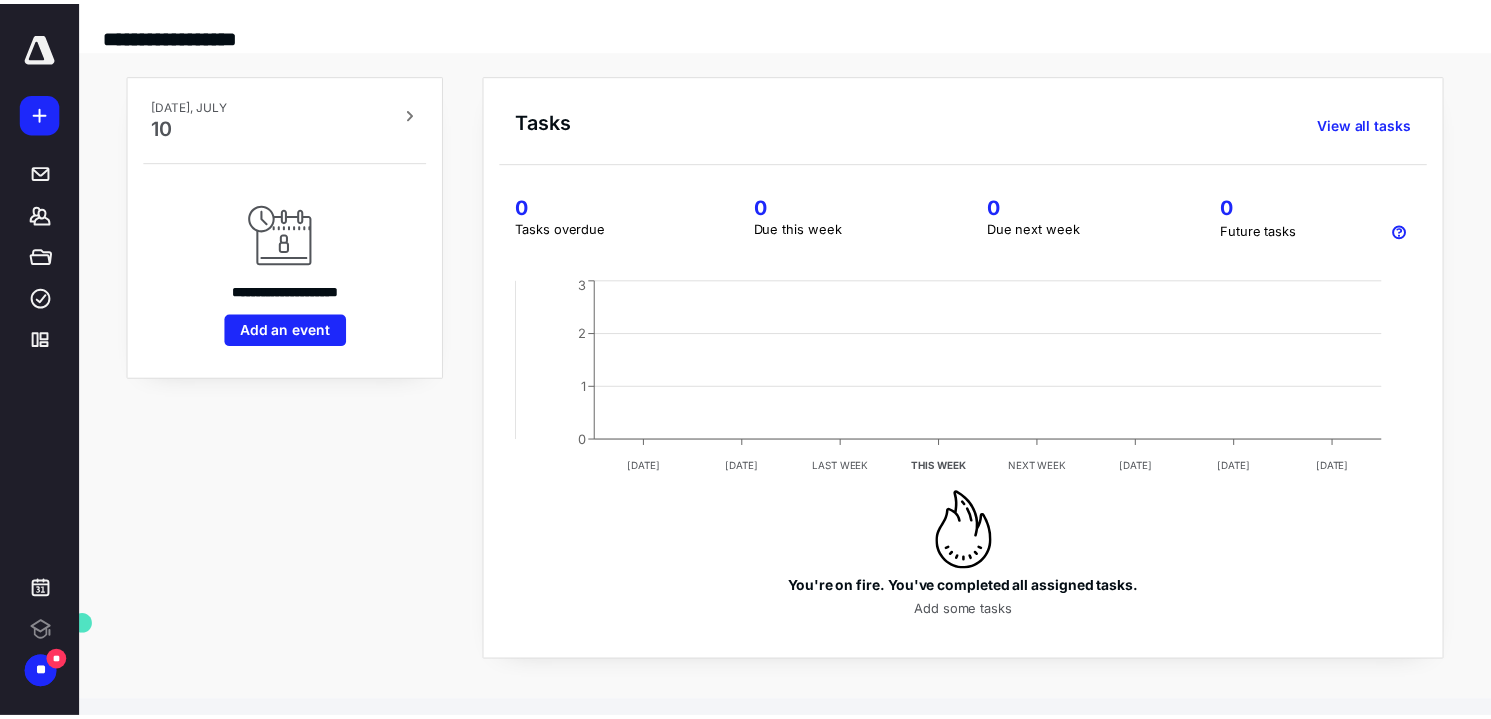 scroll, scrollTop: 0, scrollLeft: 0, axis: both 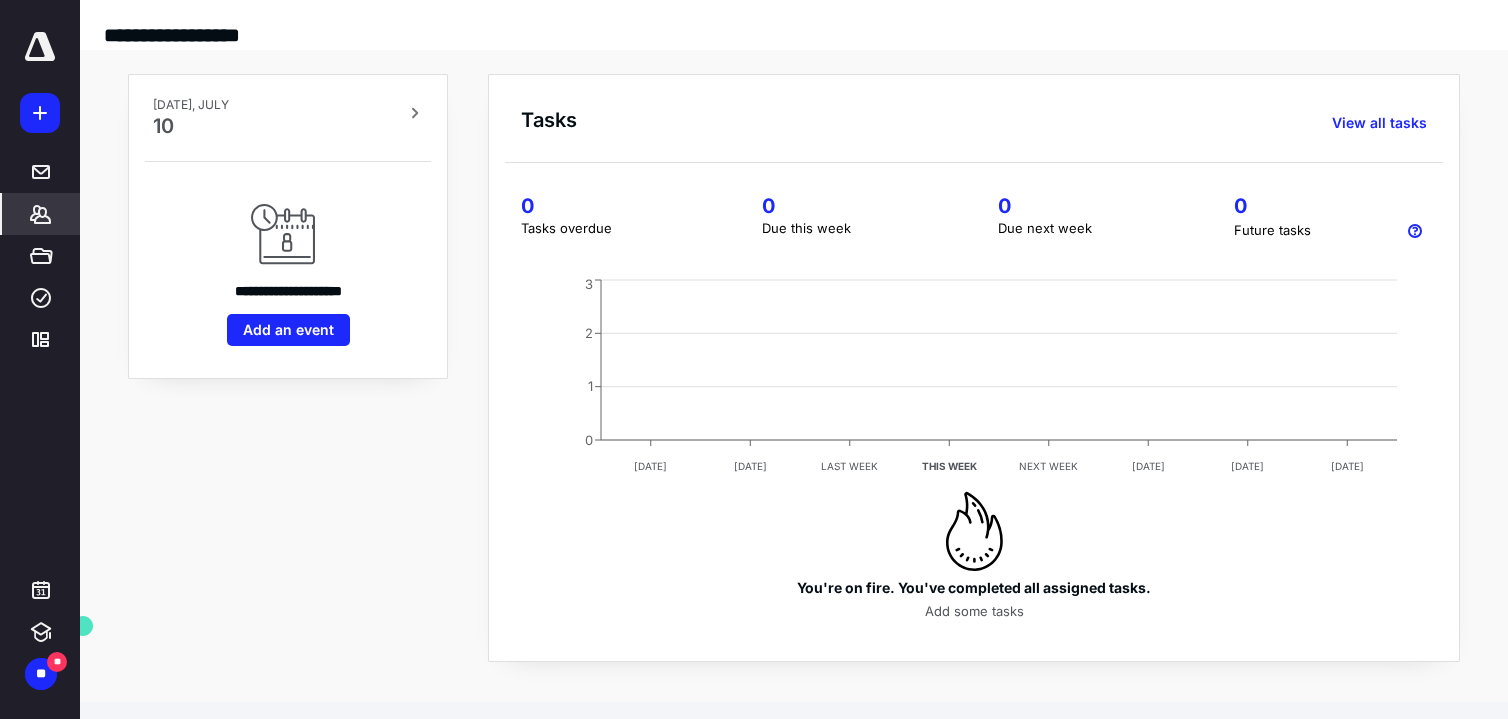 click 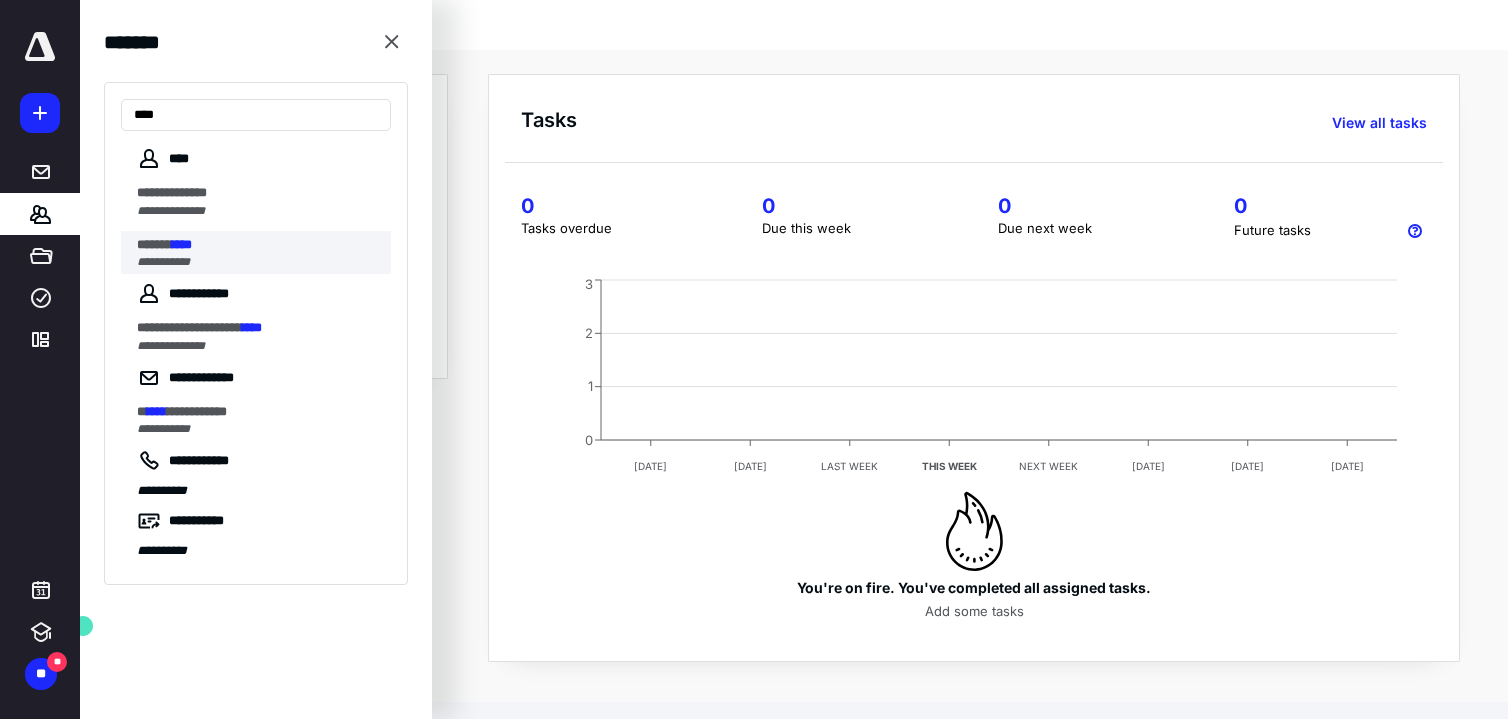 type on "****" 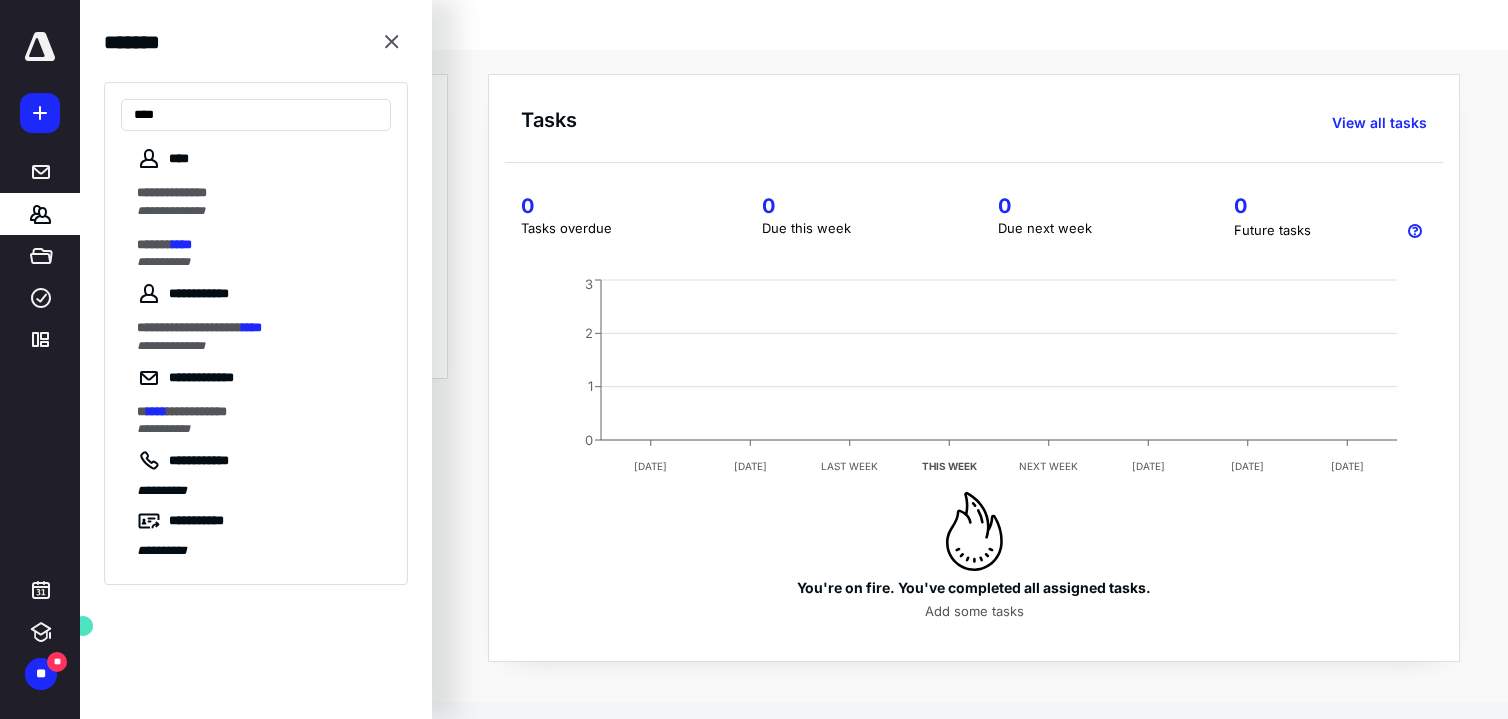 click on "**********" at bounding box center (163, 262) 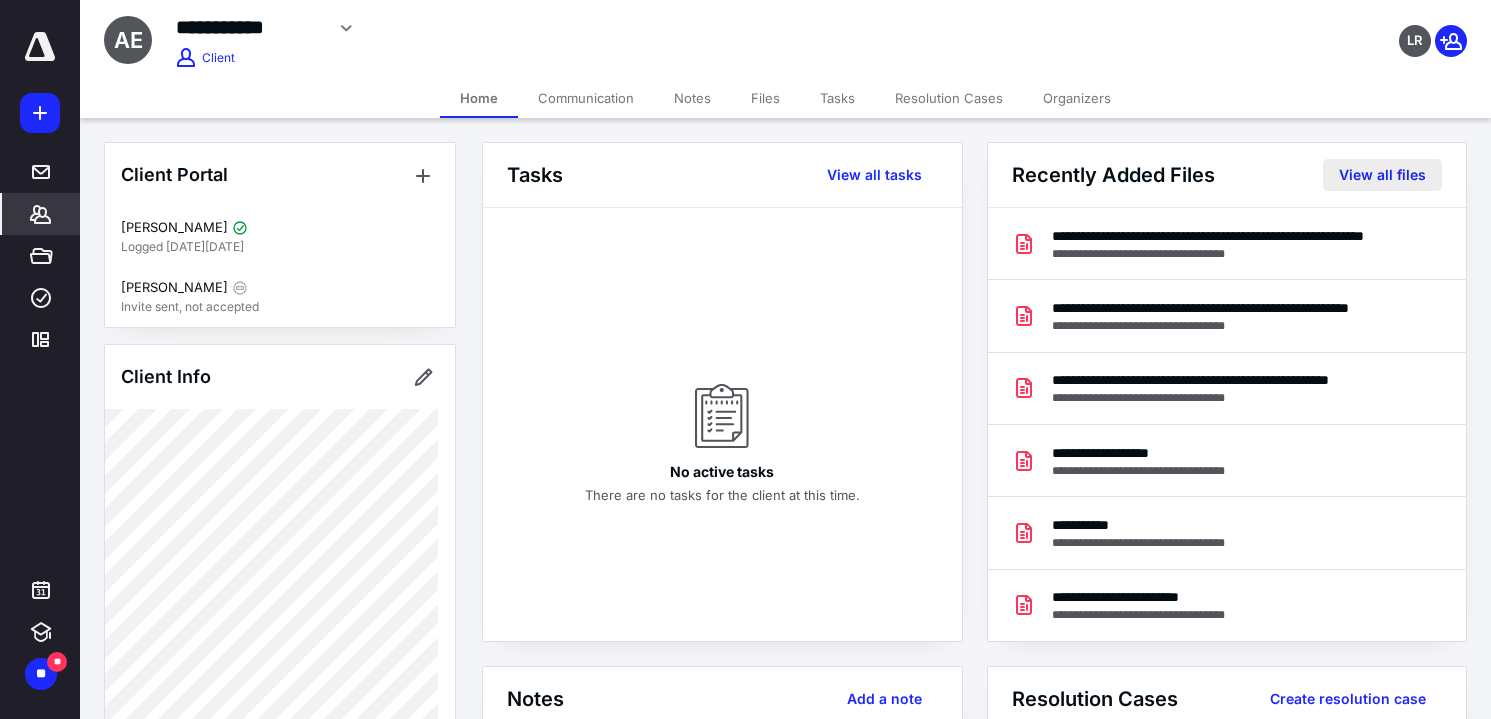 click on "View all files" at bounding box center (1382, 175) 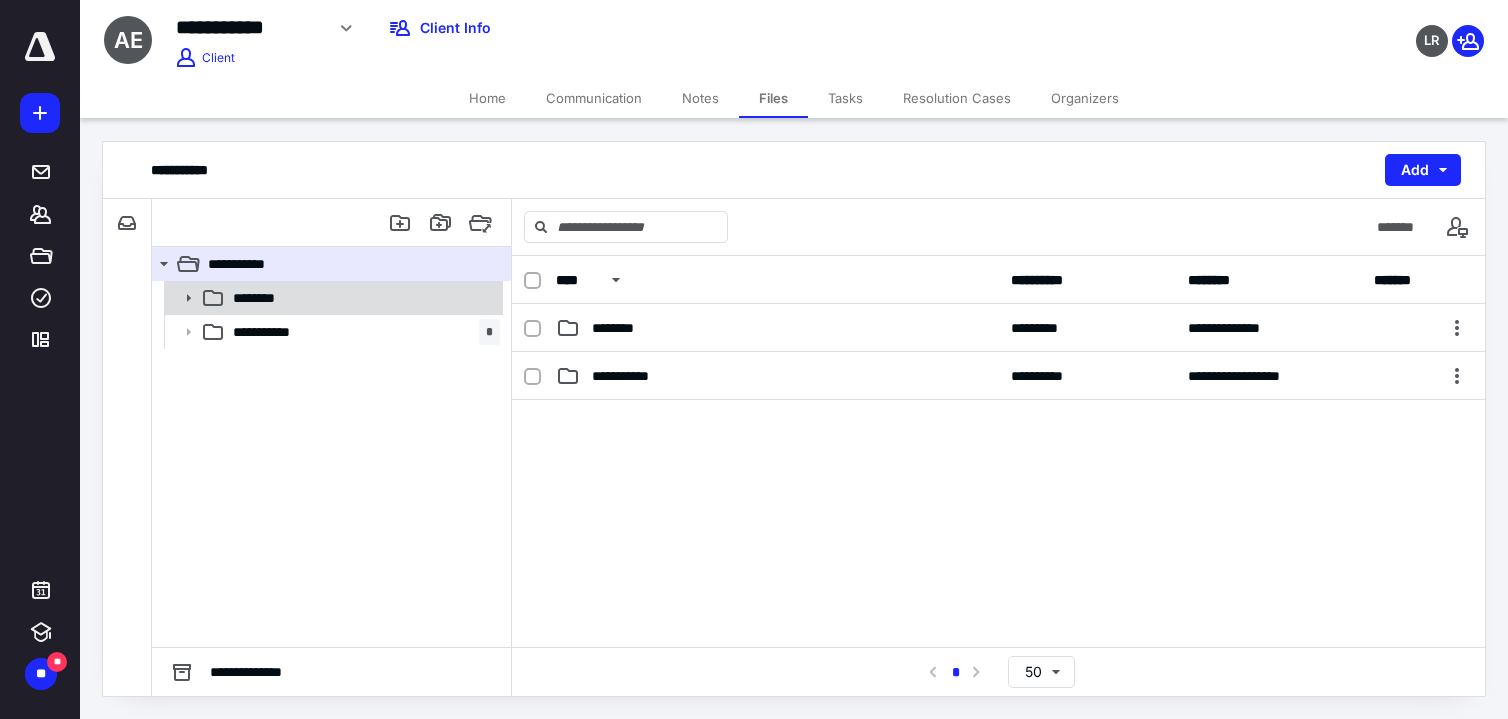 click on "********" at bounding box center (362, 298) 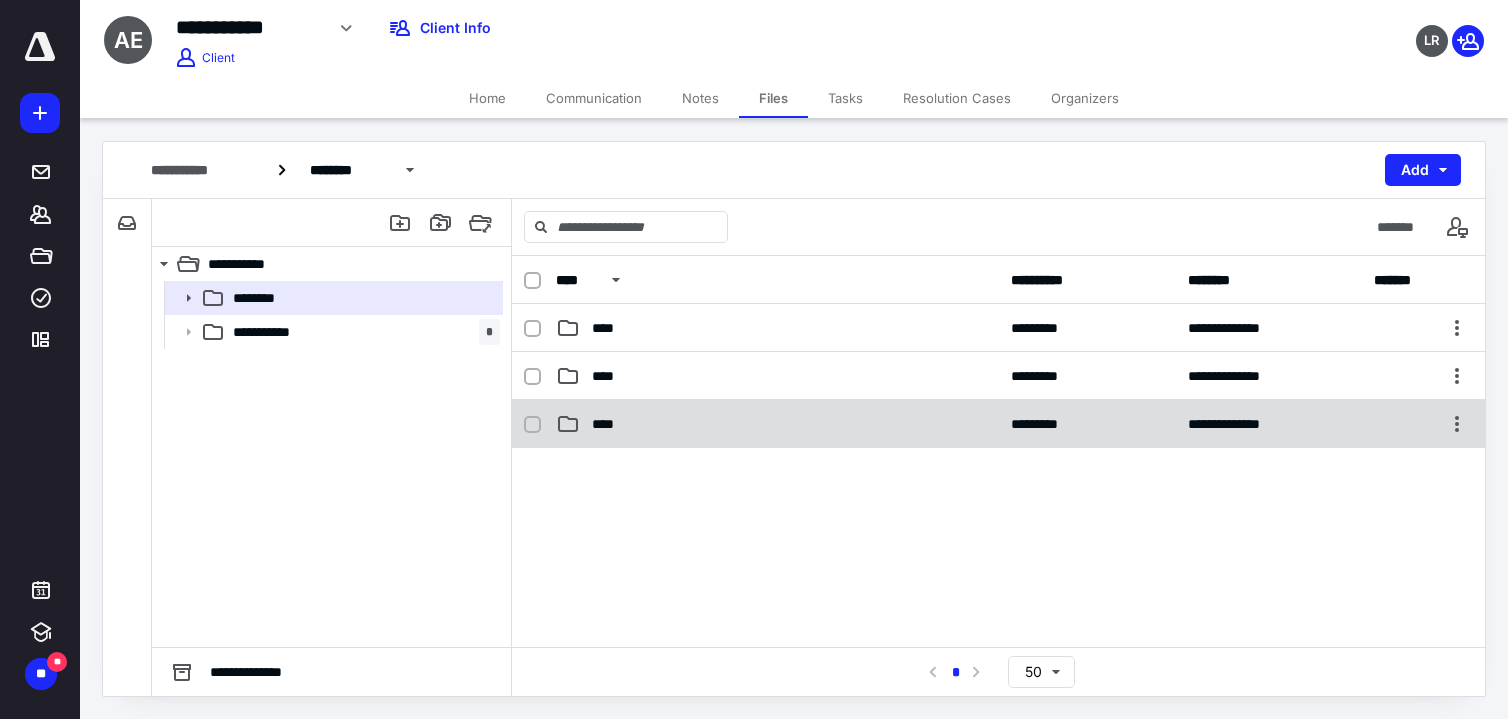 click on "****" at bounding box center (777, 424) 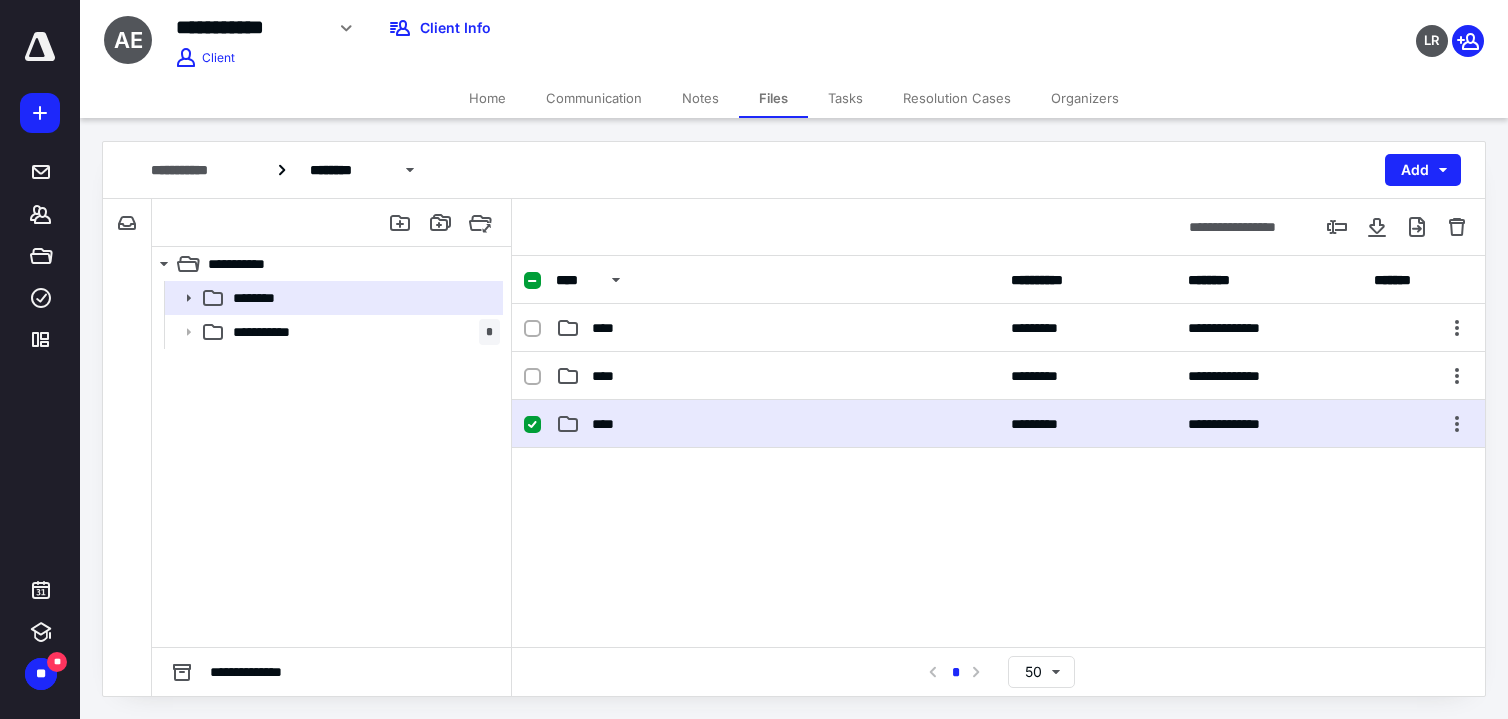 click on "****" at bounding box center [777, 424] 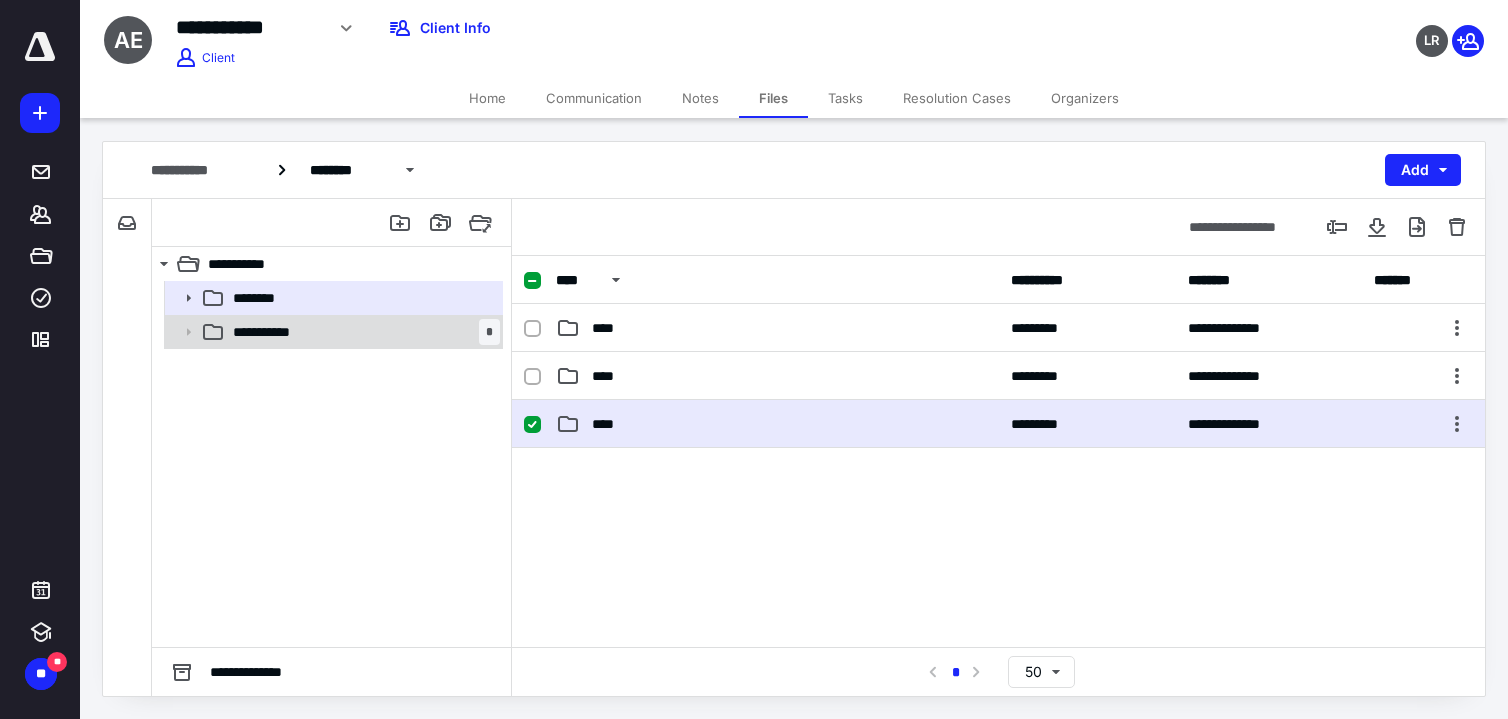 click on "**********" at bounding box center (362, 332) 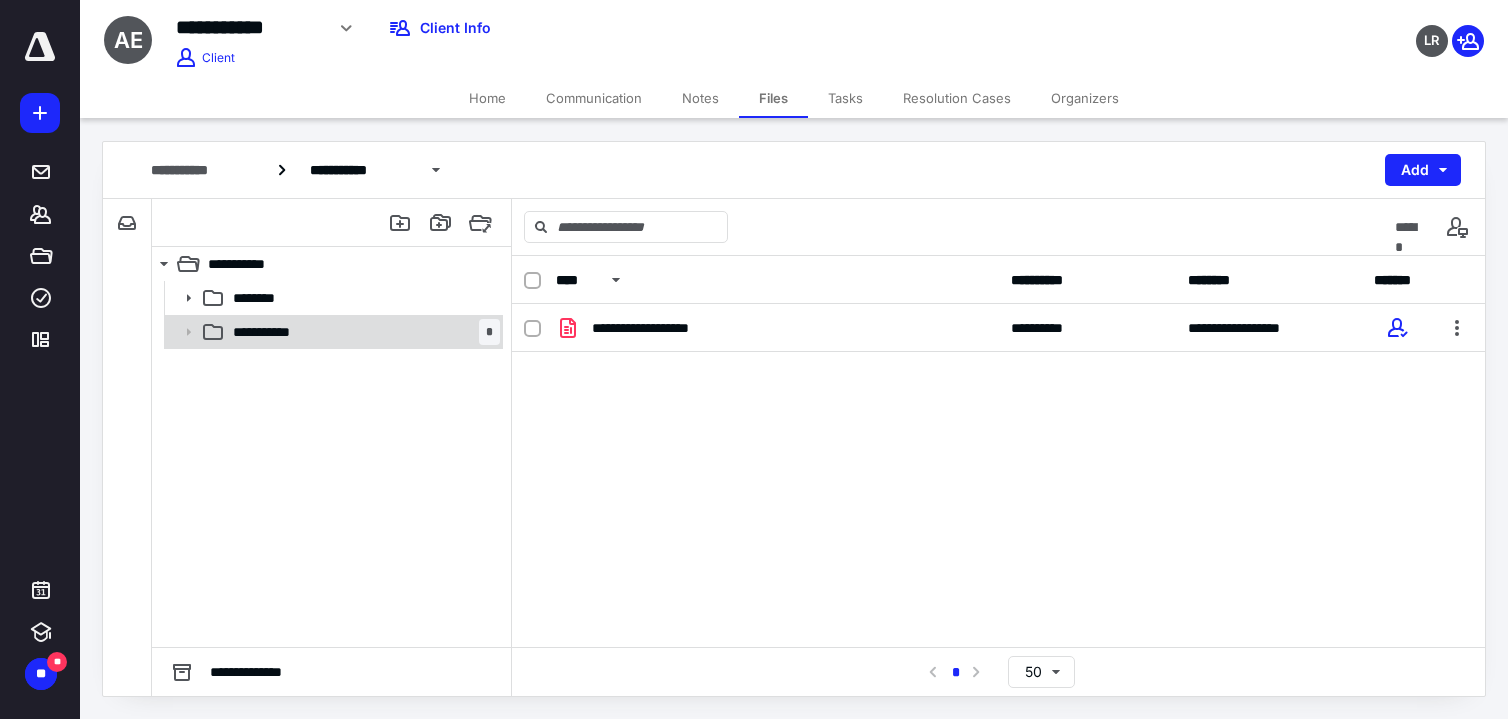 click on "**********" at bounding box center [362, 332] 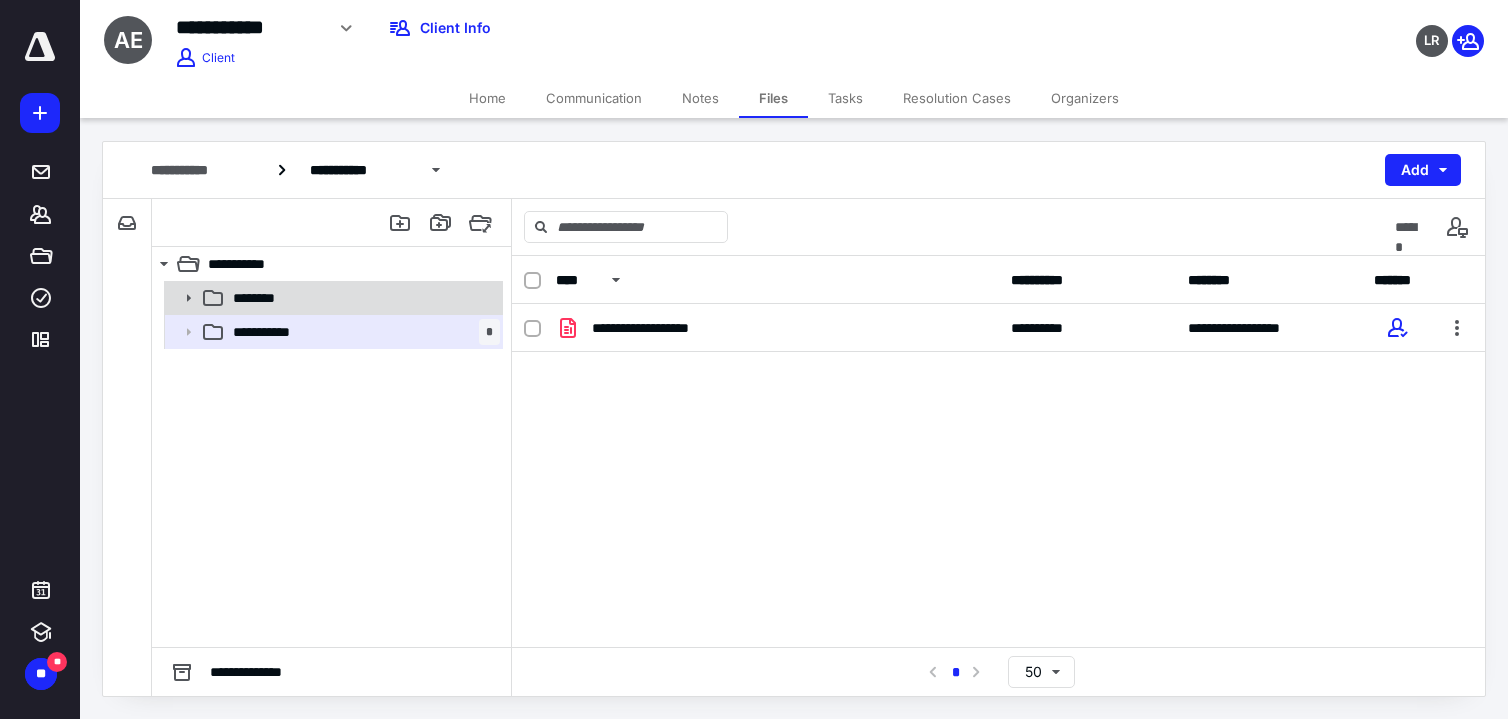 click on "********" at bounding box center (362, 298) 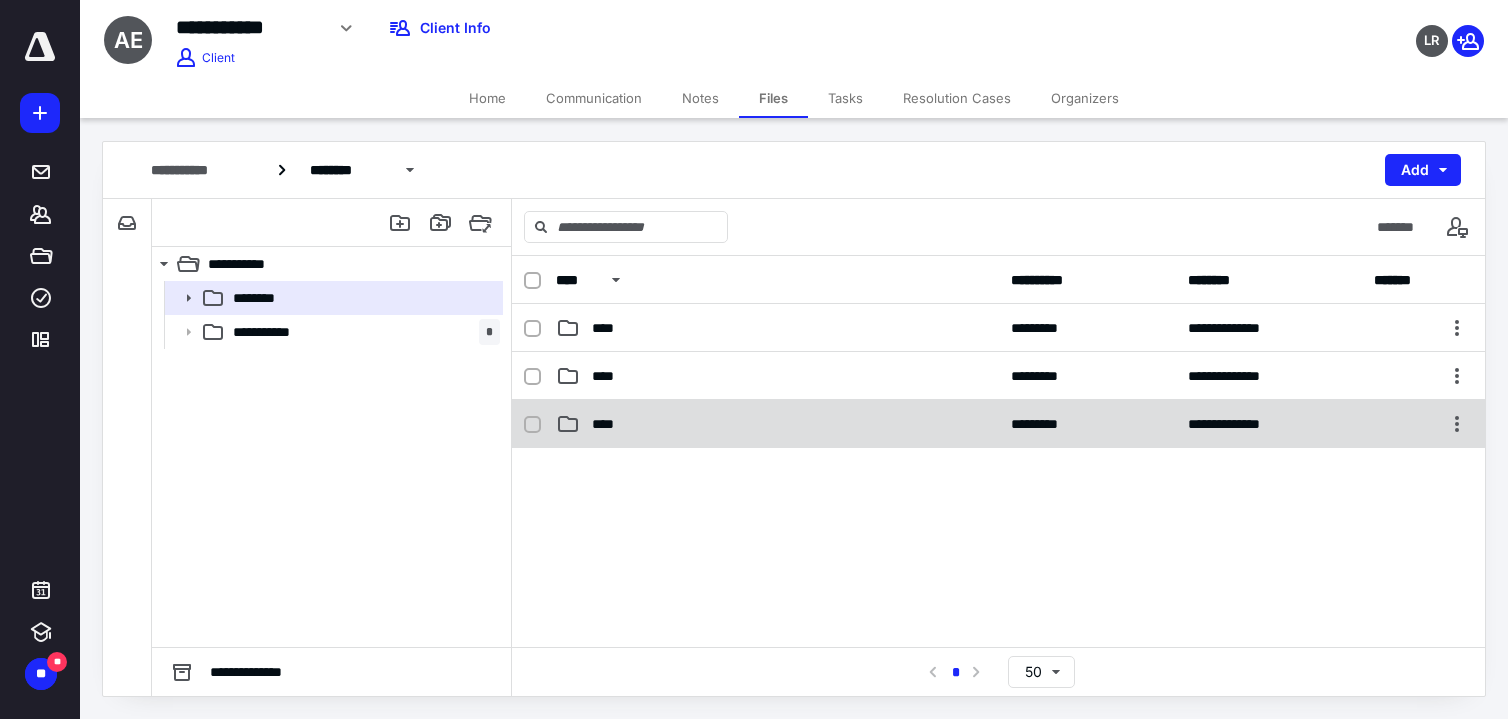 click on "**********" at bounding box center (998, 424) 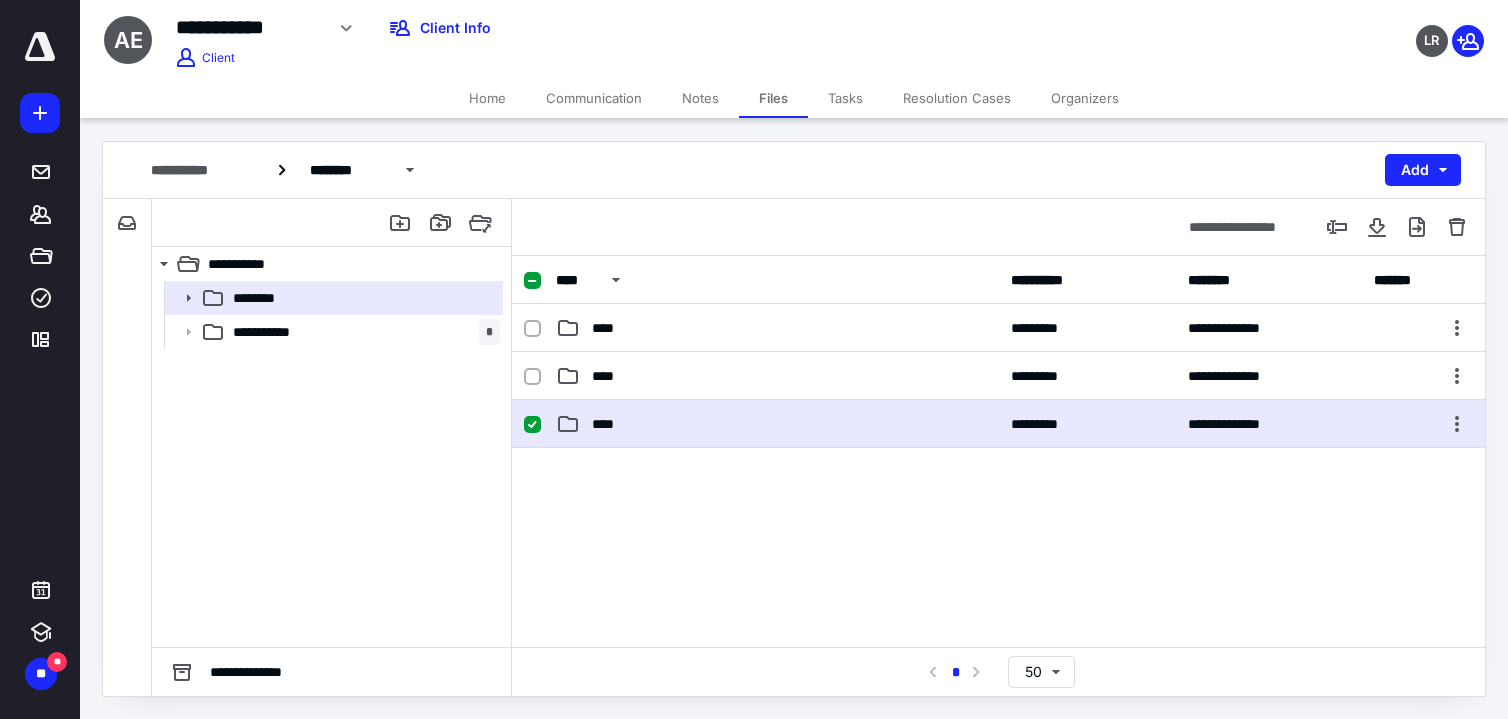click on "**********" at bounding box center [998, 424] 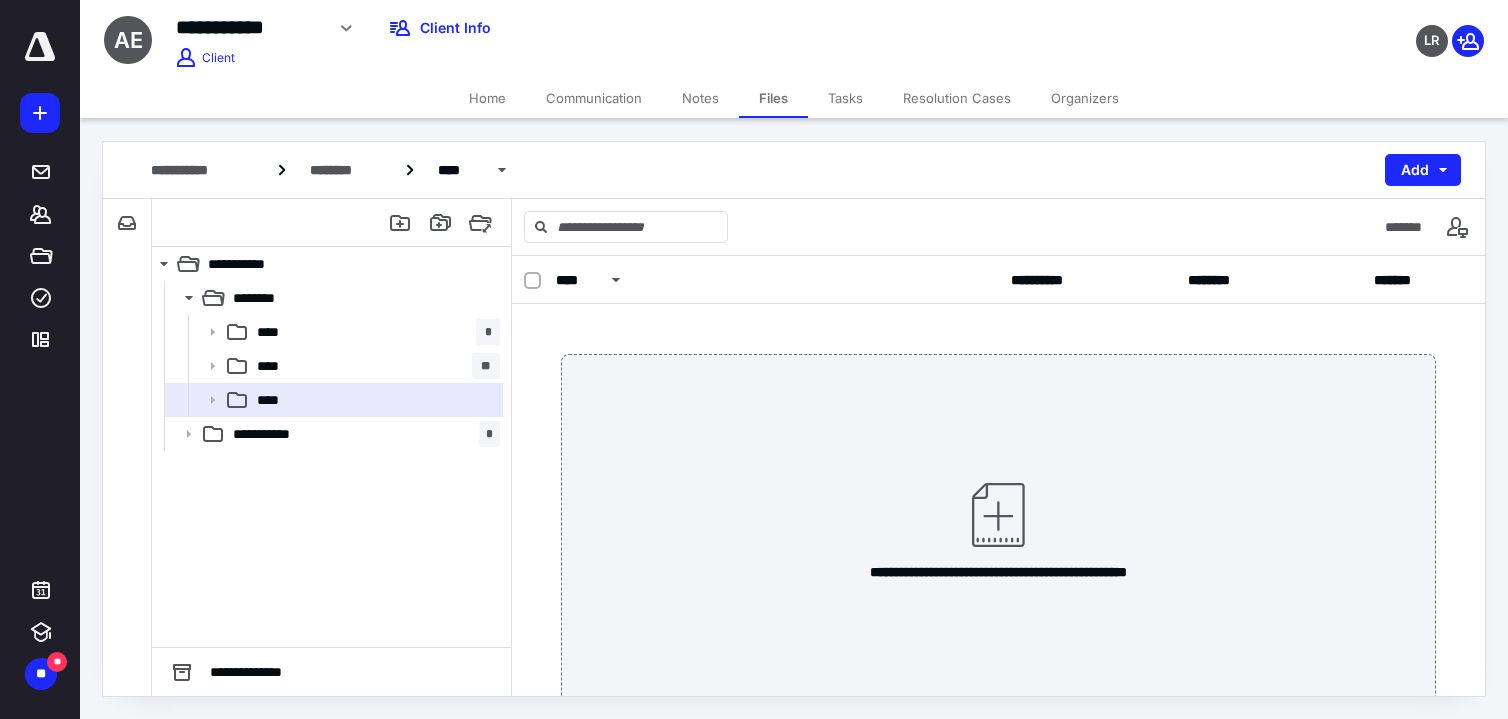 click on "Home" at bounding box center [487, 98] 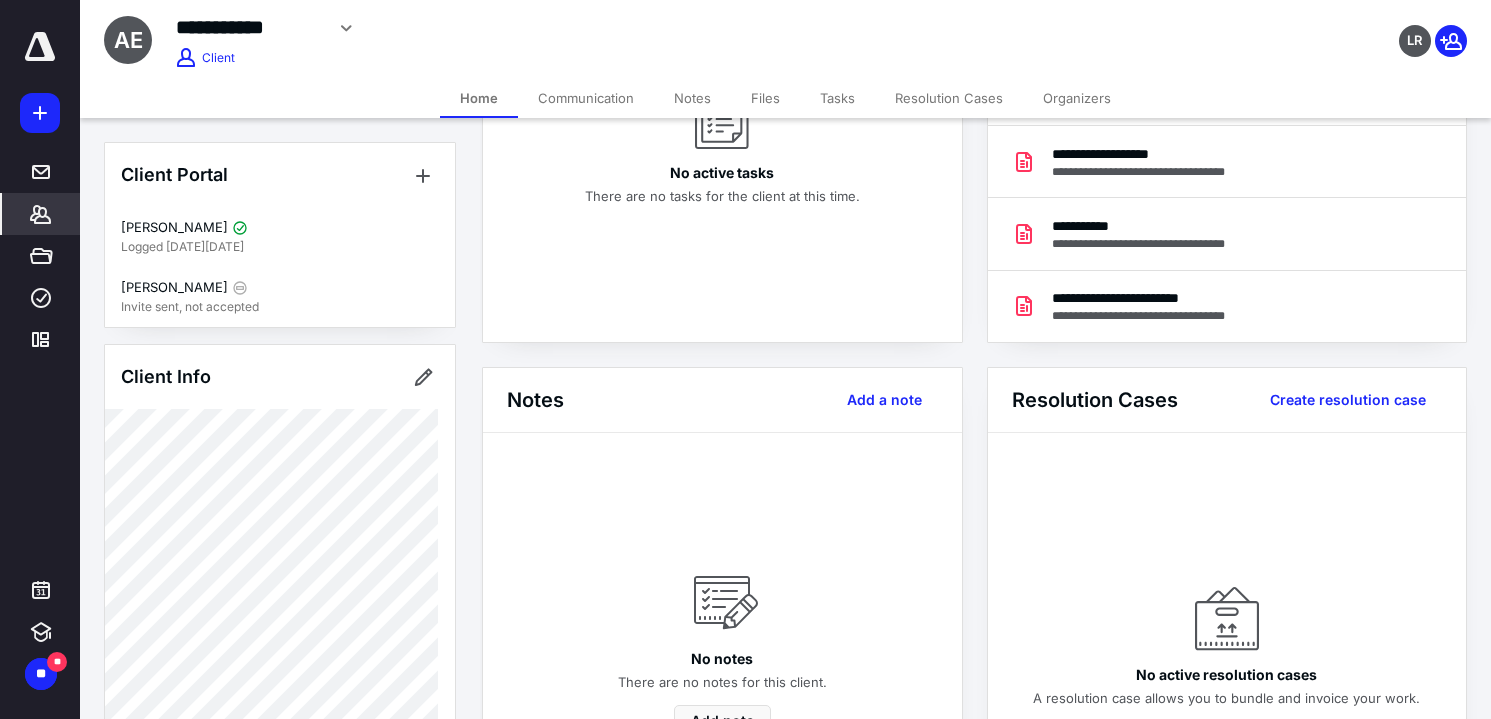scroll, scrollTop: 100, scrollLeft: 0, axis: vertical 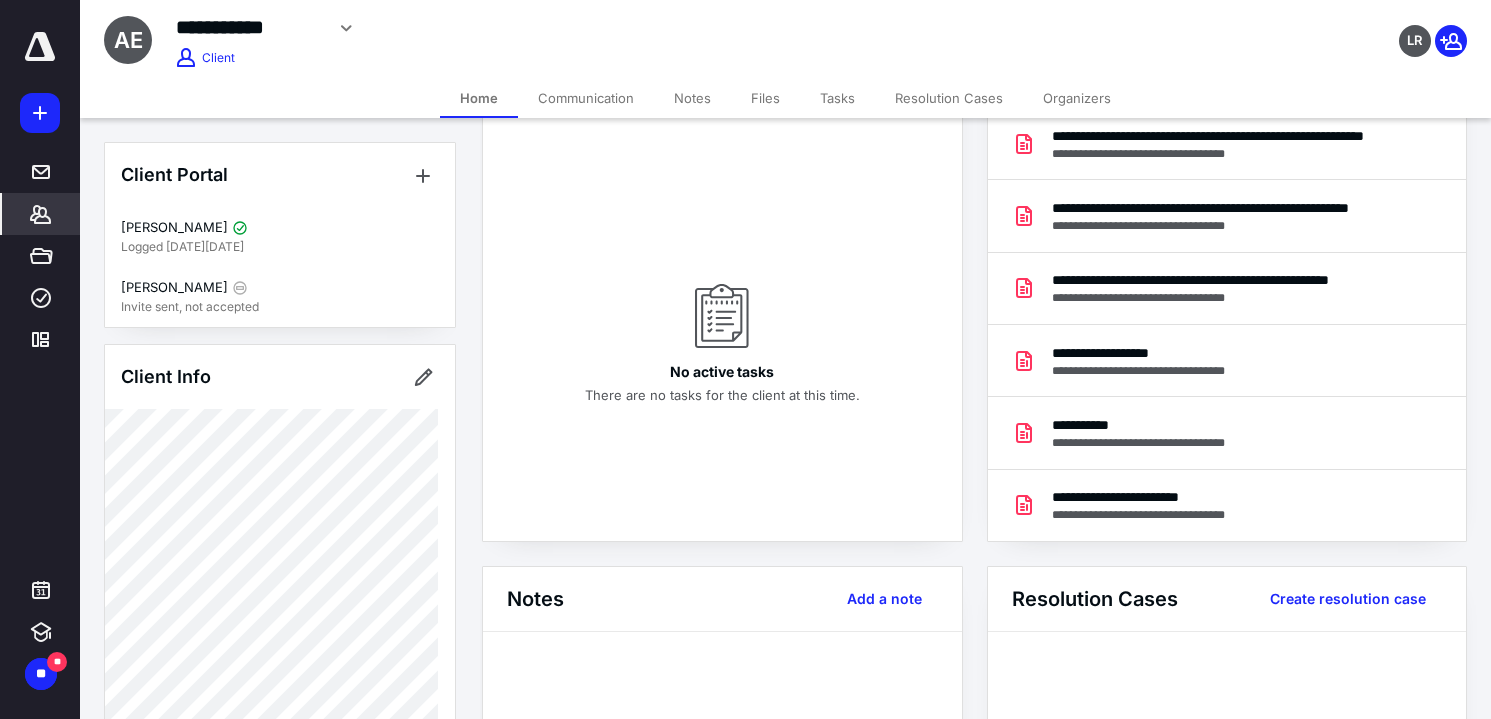 click on "Files" at bounding box center (765, 98) 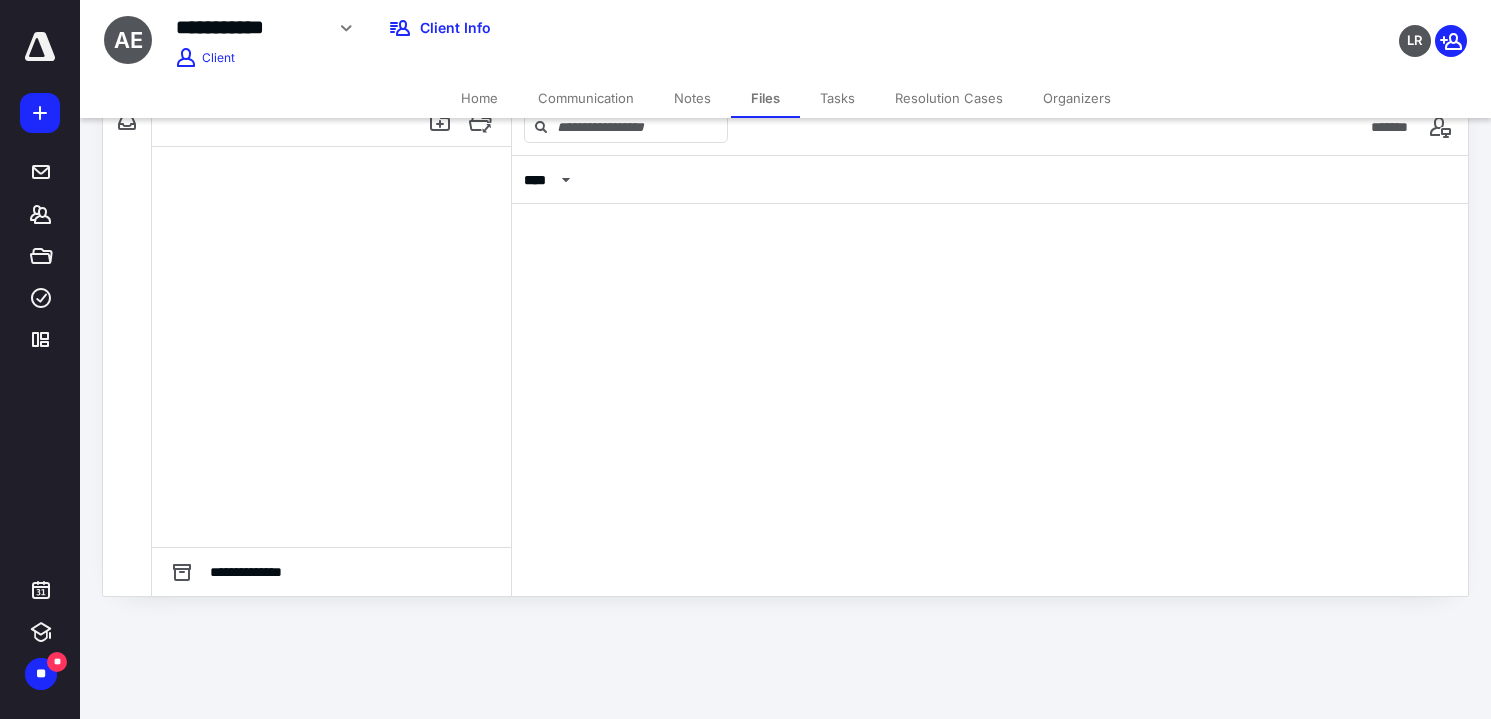 scroll, scrollTop: 0, scrollLeft: 0, axis: both 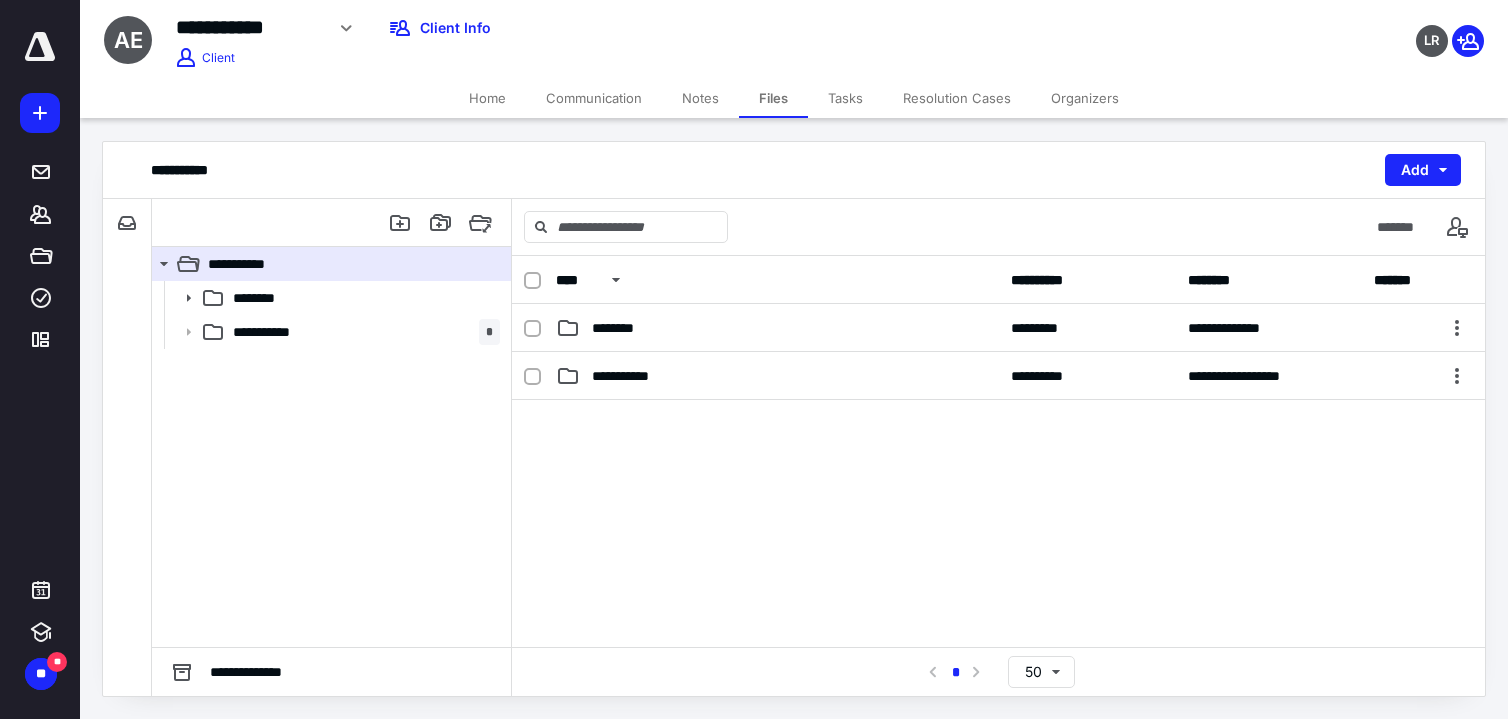 click on "Home" at bounding box center (487, 98) 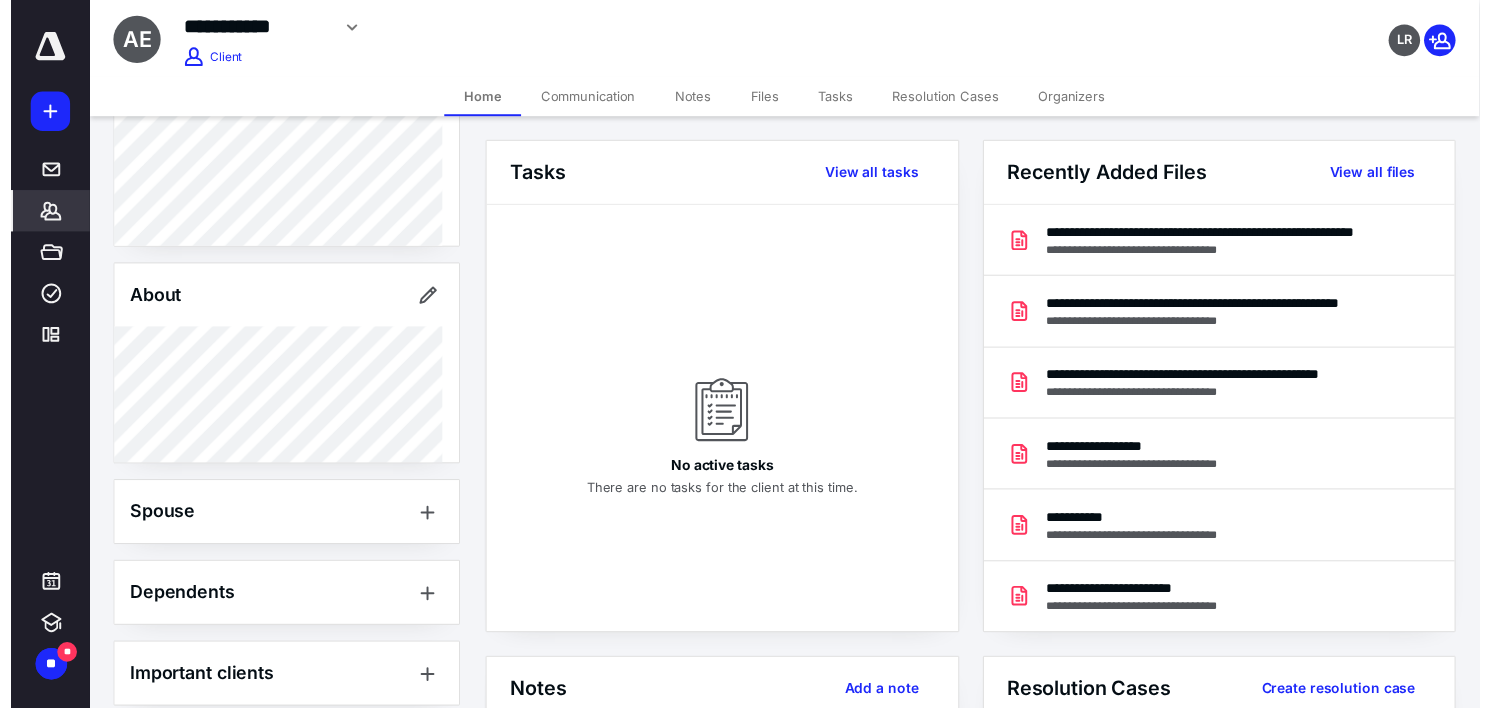 scroll, scrollTop: 310, scrollLeft: 0, axis: vertical 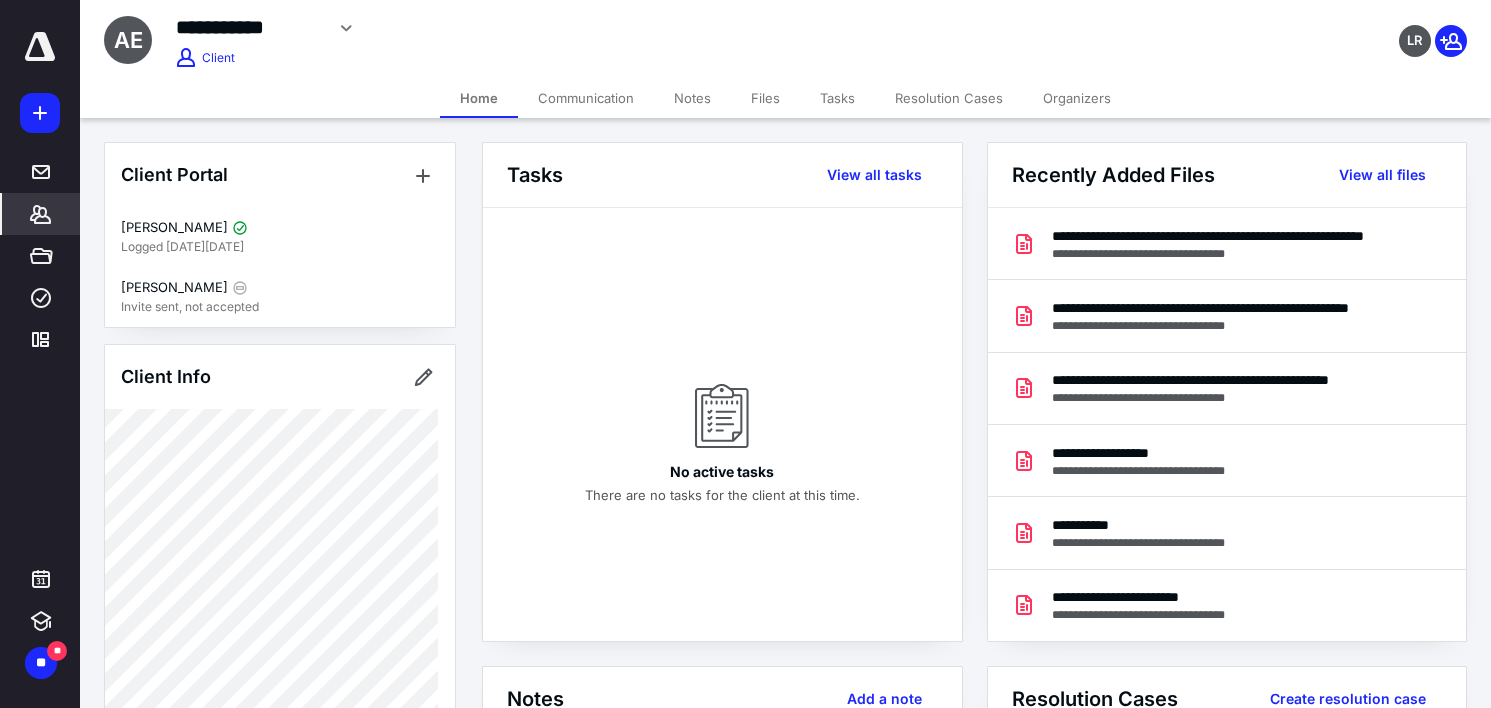 click on "*******" at bounding box center [41, 214] 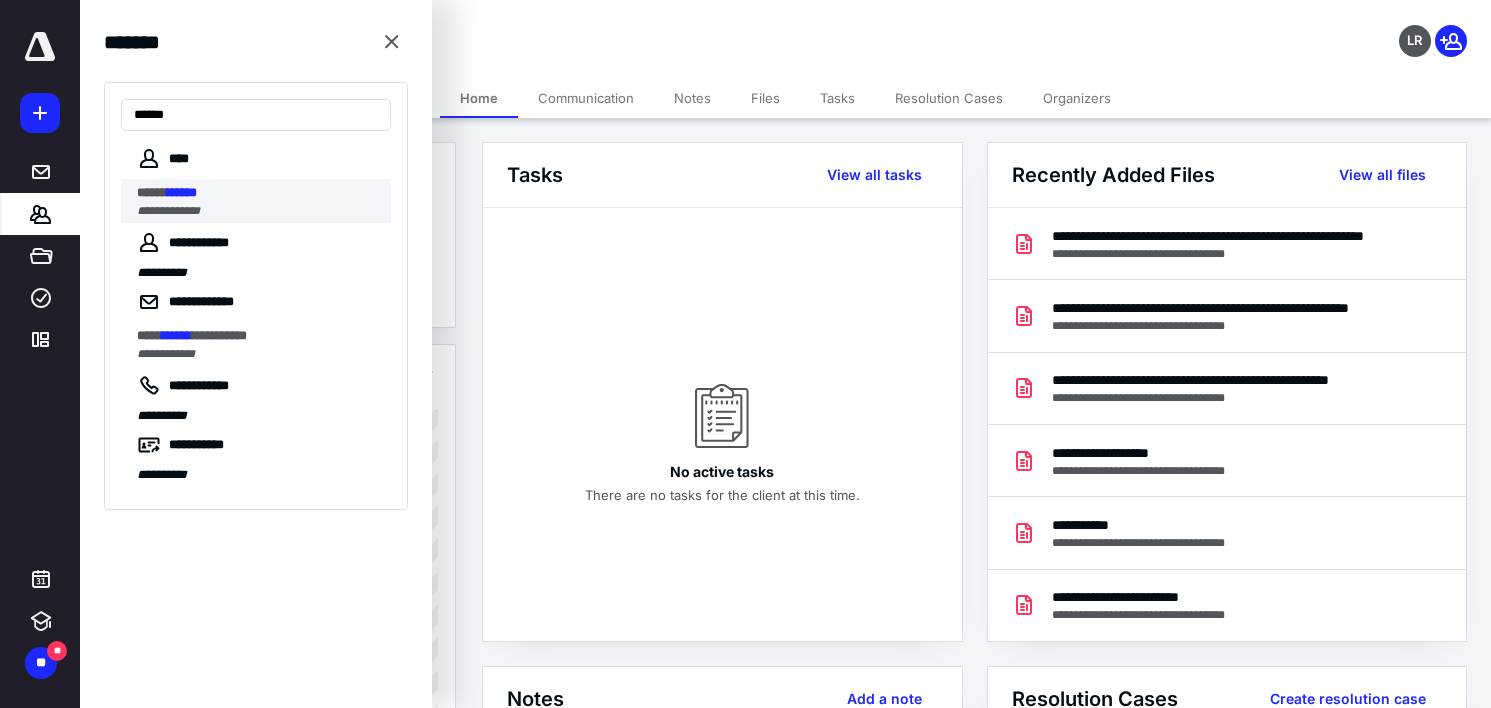 type on "******" 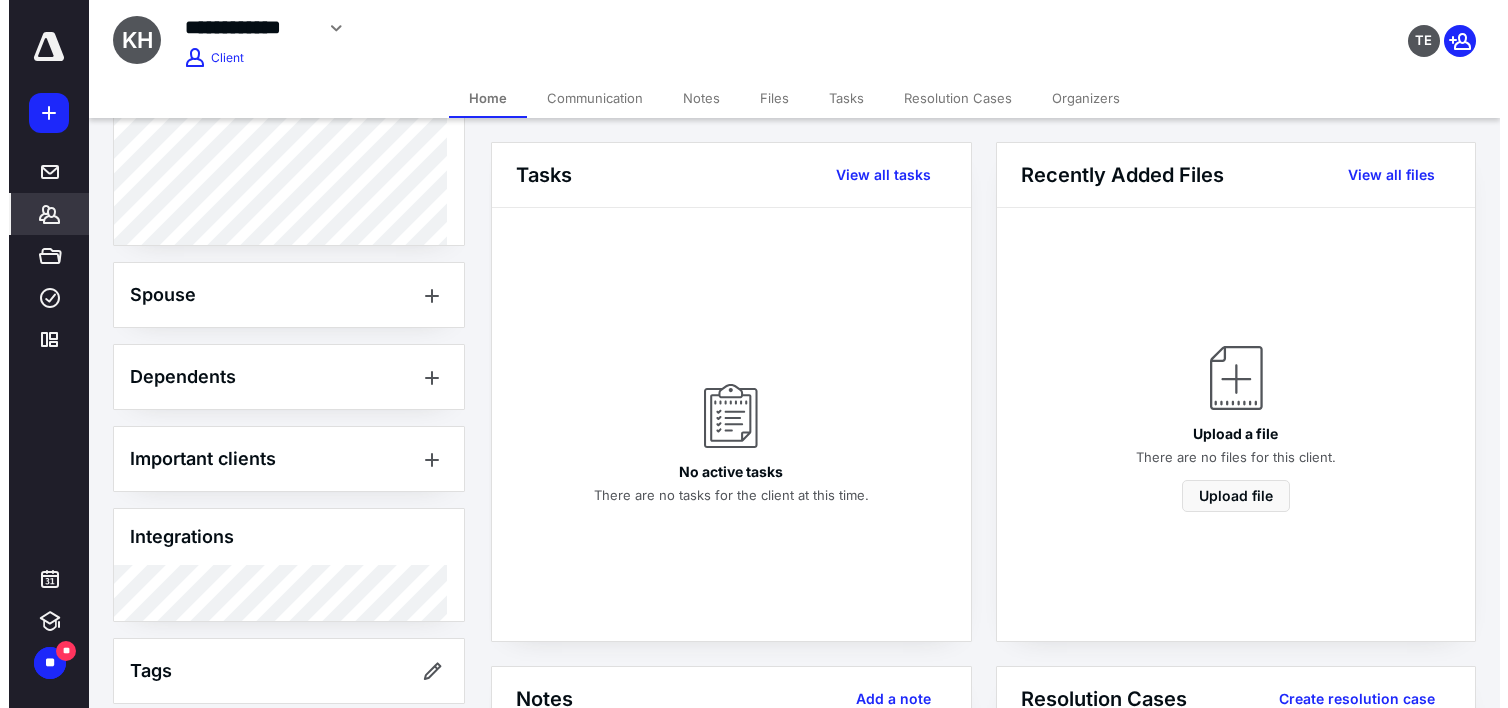 scroll, scrollTop: 556, scrollLeft: 0, axis: vertical 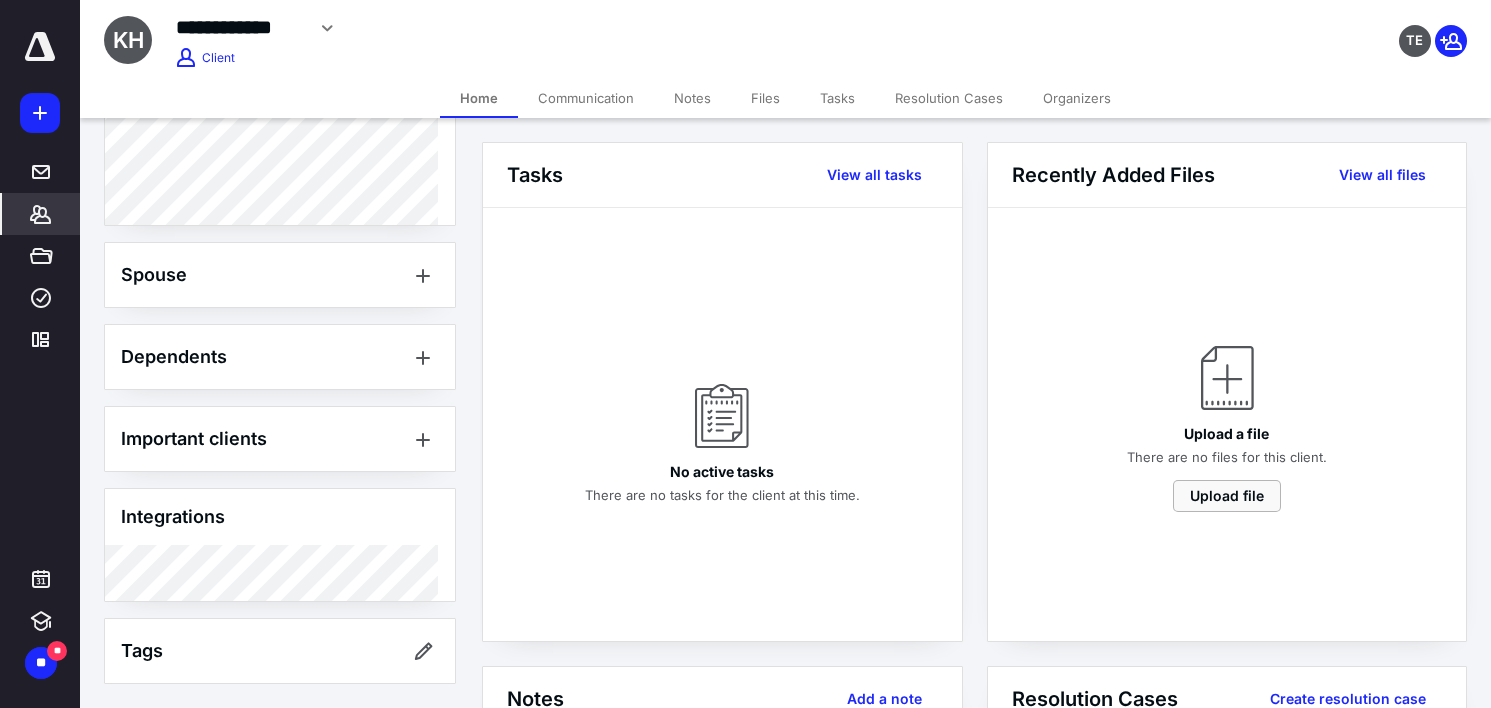 click on "Upload file" at bounding box center (1227, 496) 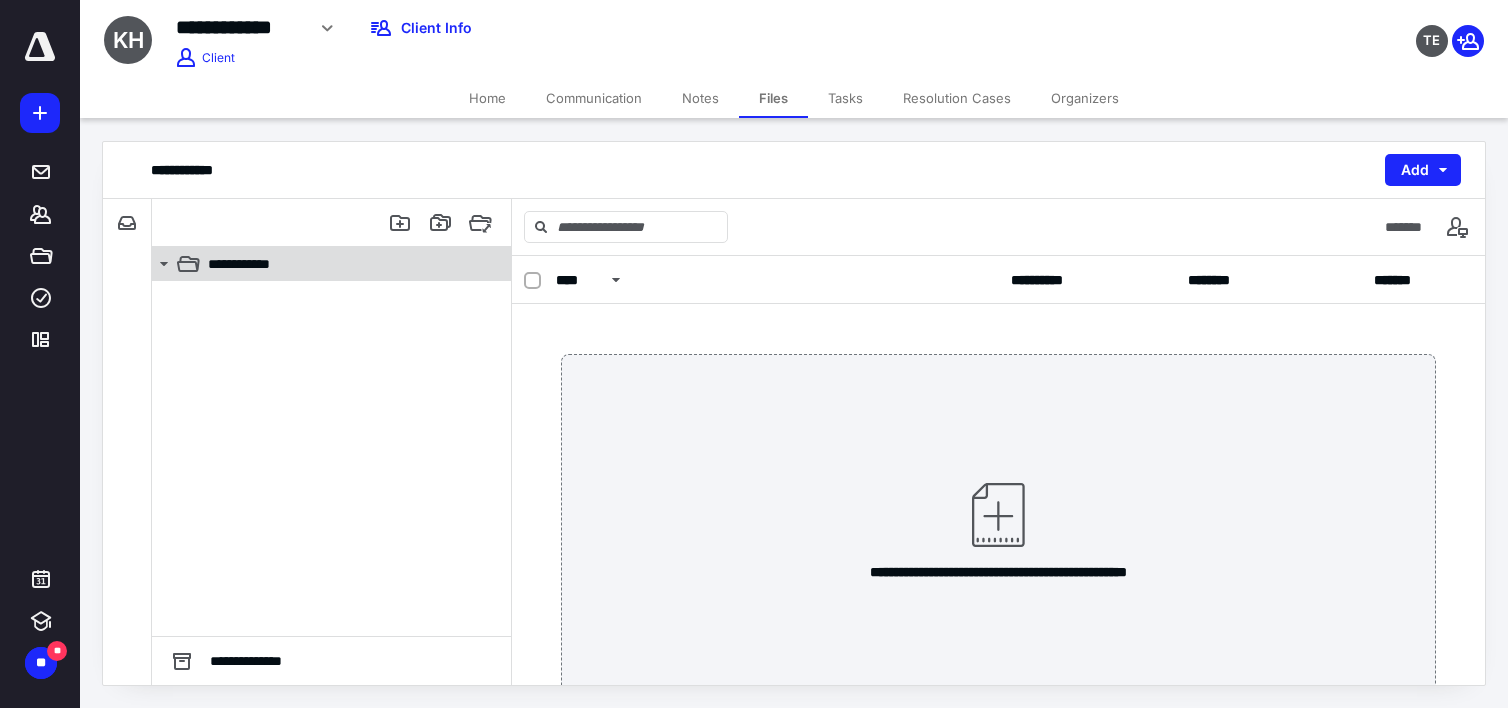 click 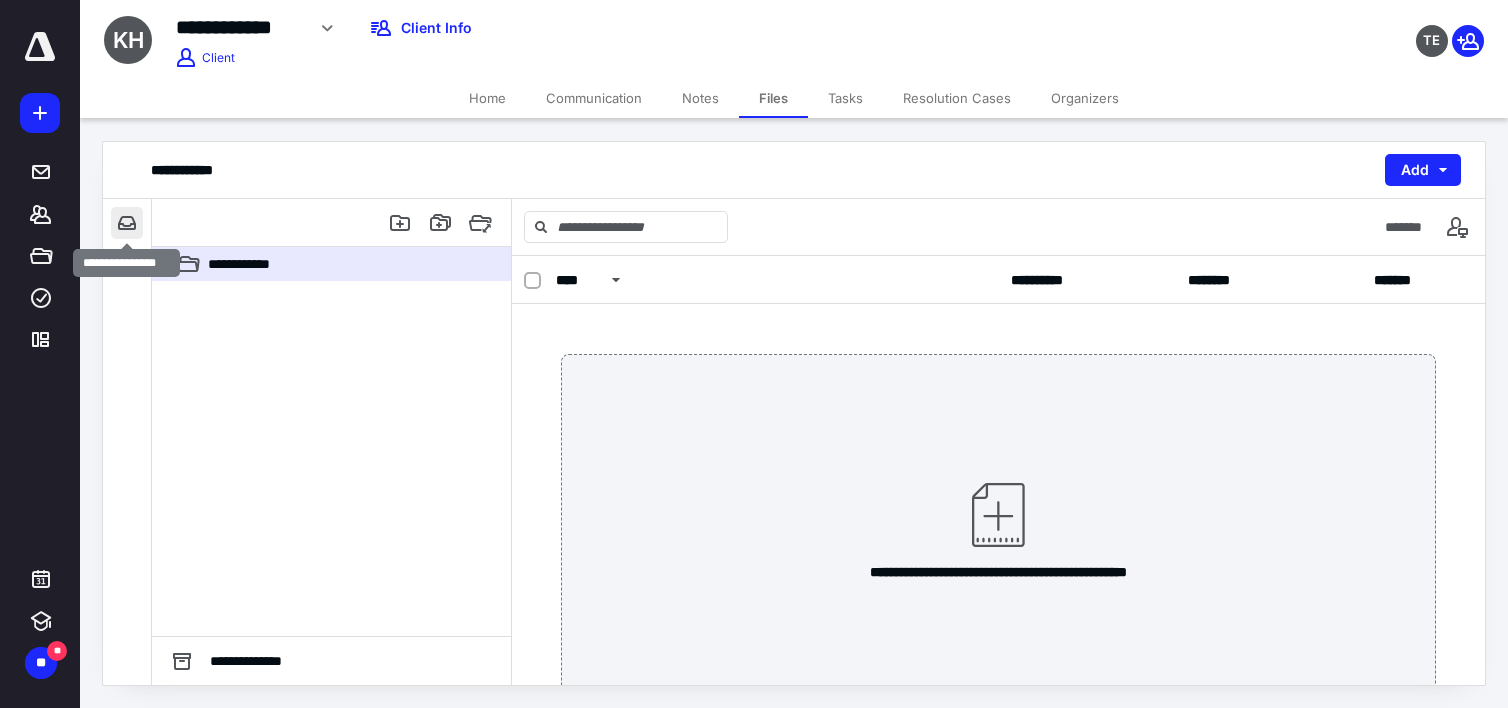 click at bounding box center (127, 223) 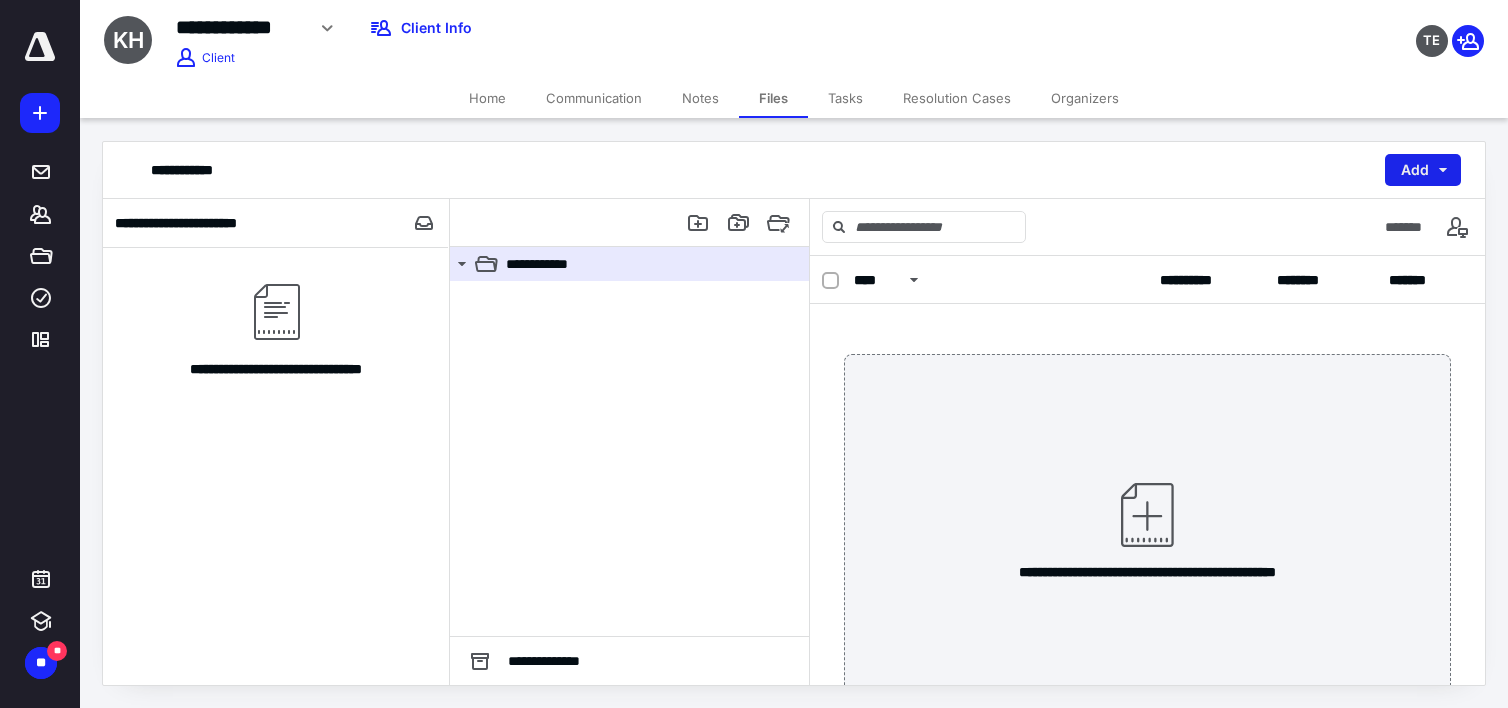 click on "Add" at bounding box center [1423, 170] 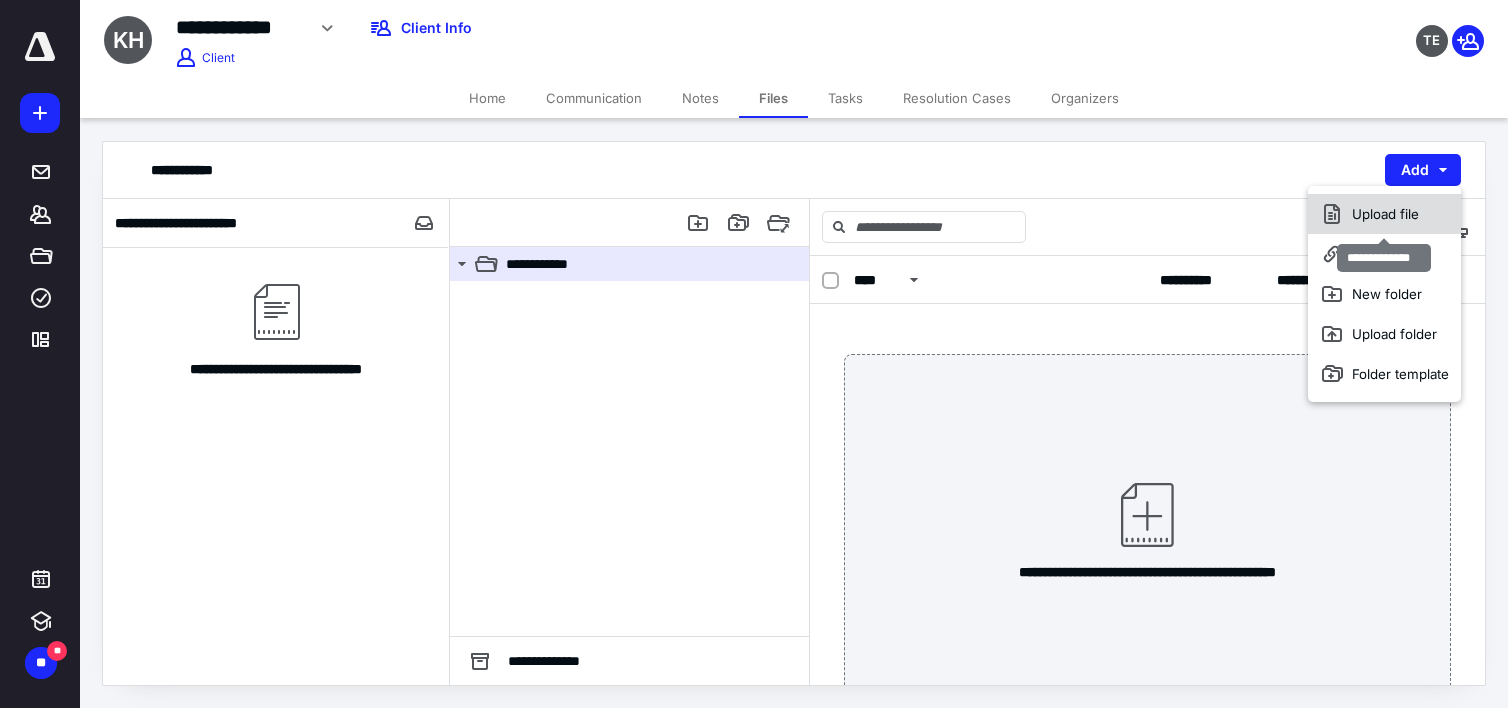 click on "Upload file" at bounding box center (1384, 214) 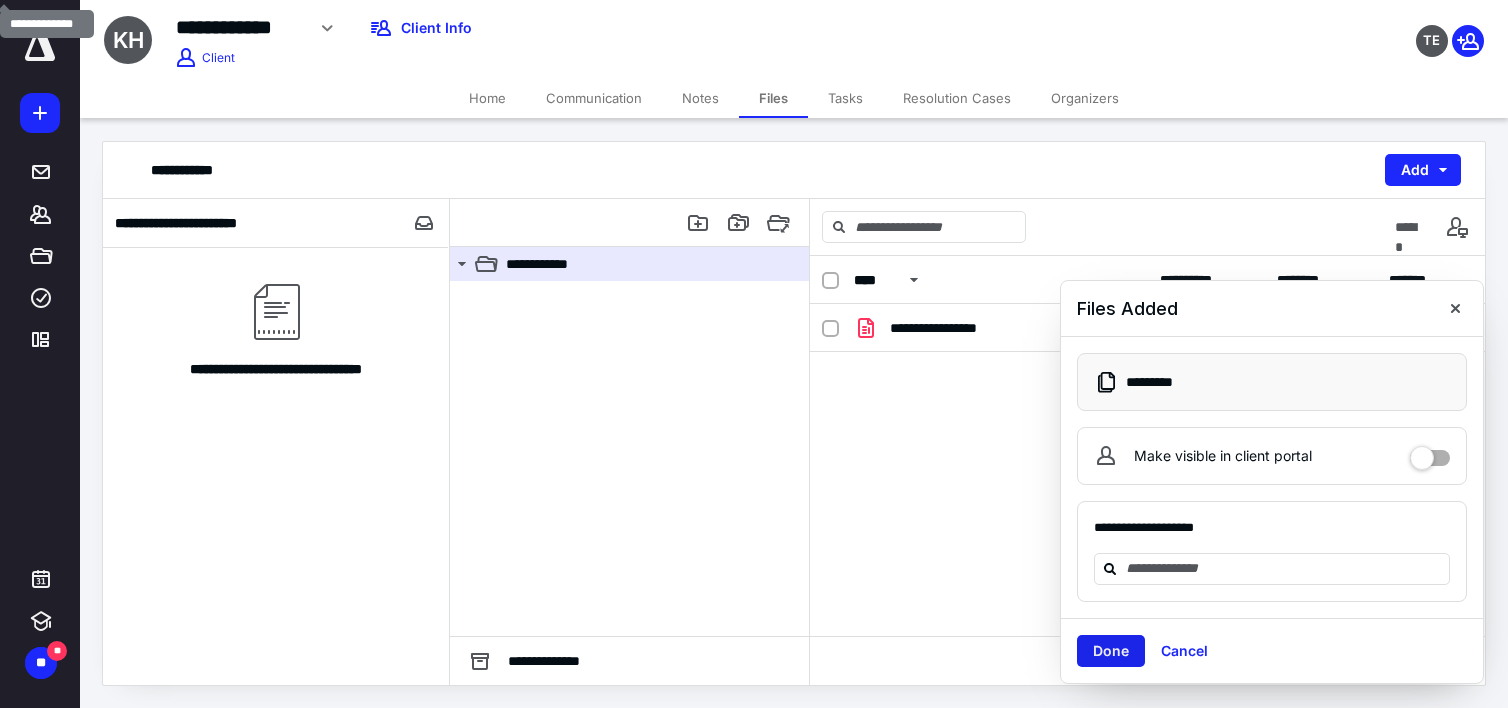 click on "Done" at bounding box center (1111, 651) 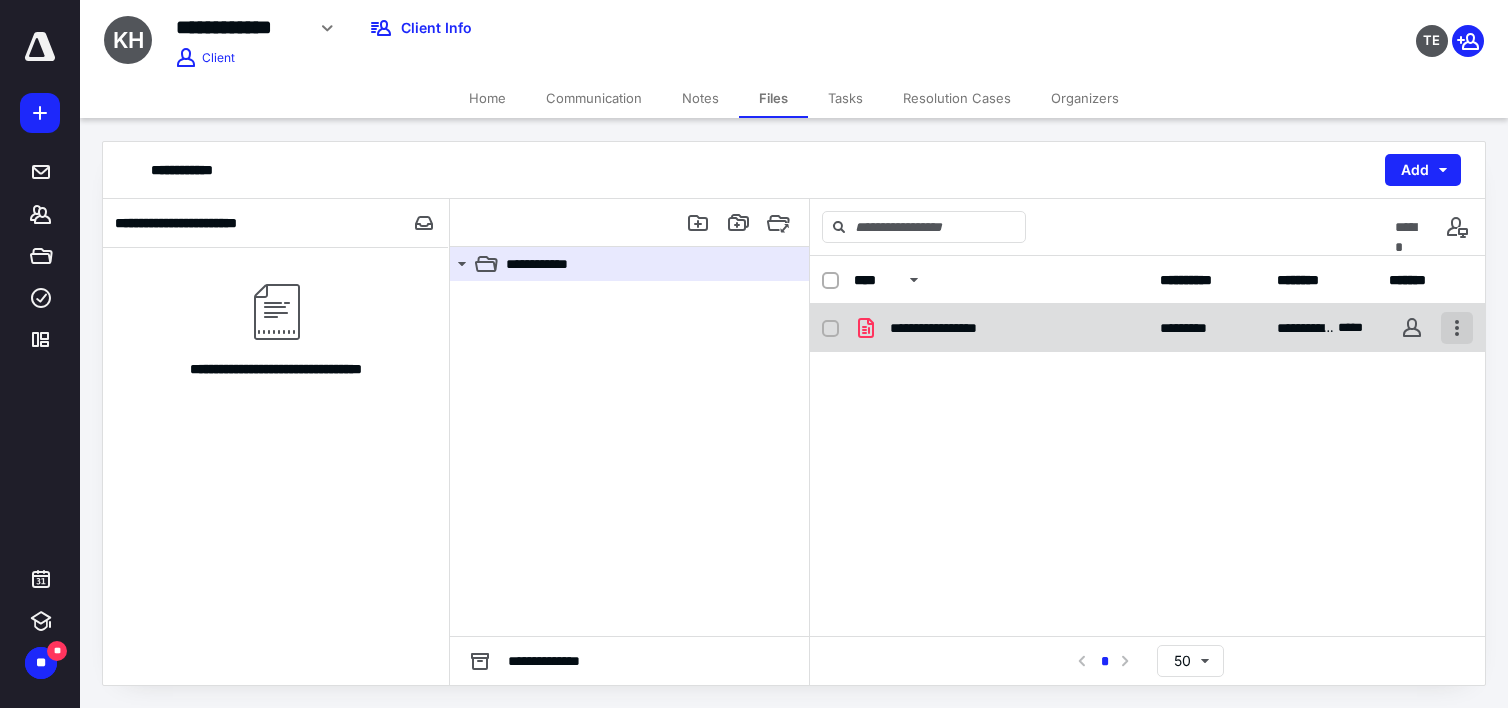 click at bounding box center (1457, 328) 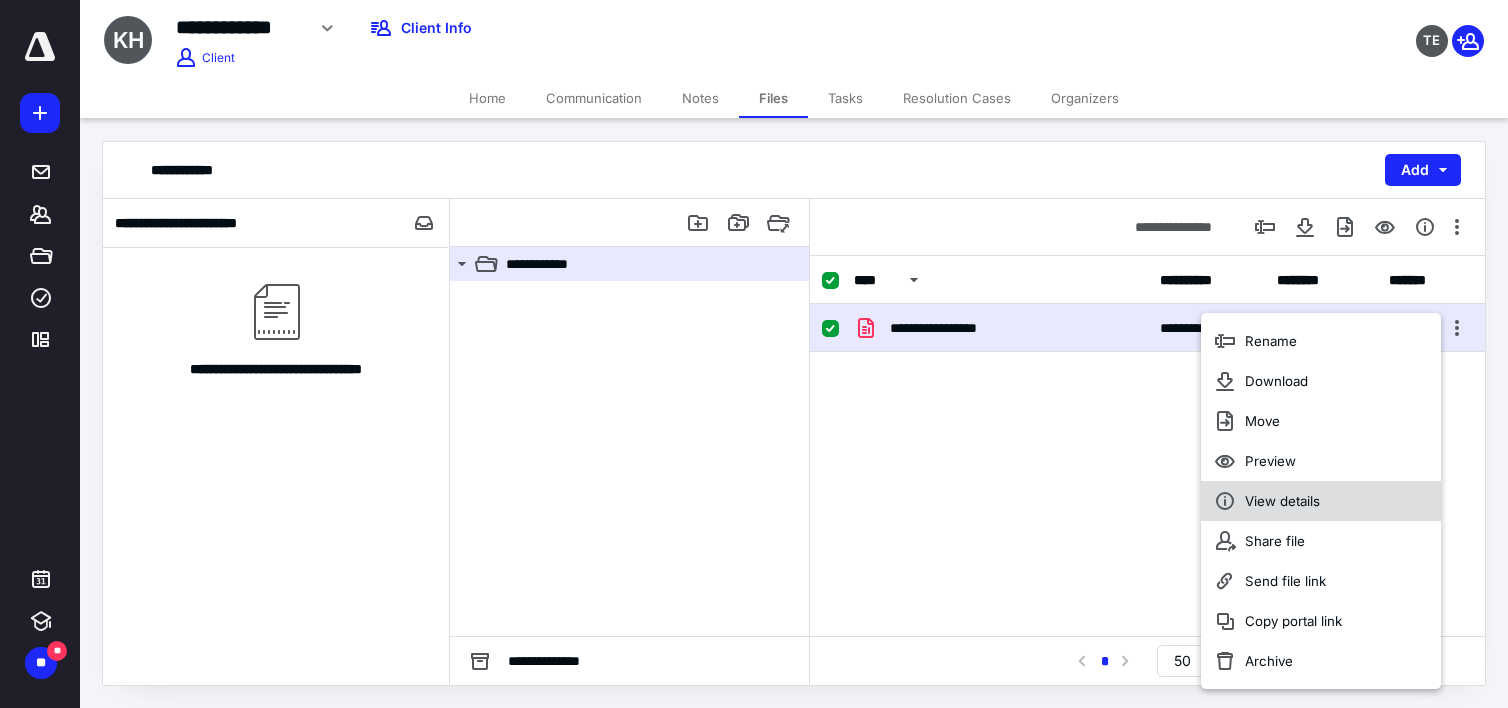 click on "View details" at bounding box center [1282, 501] 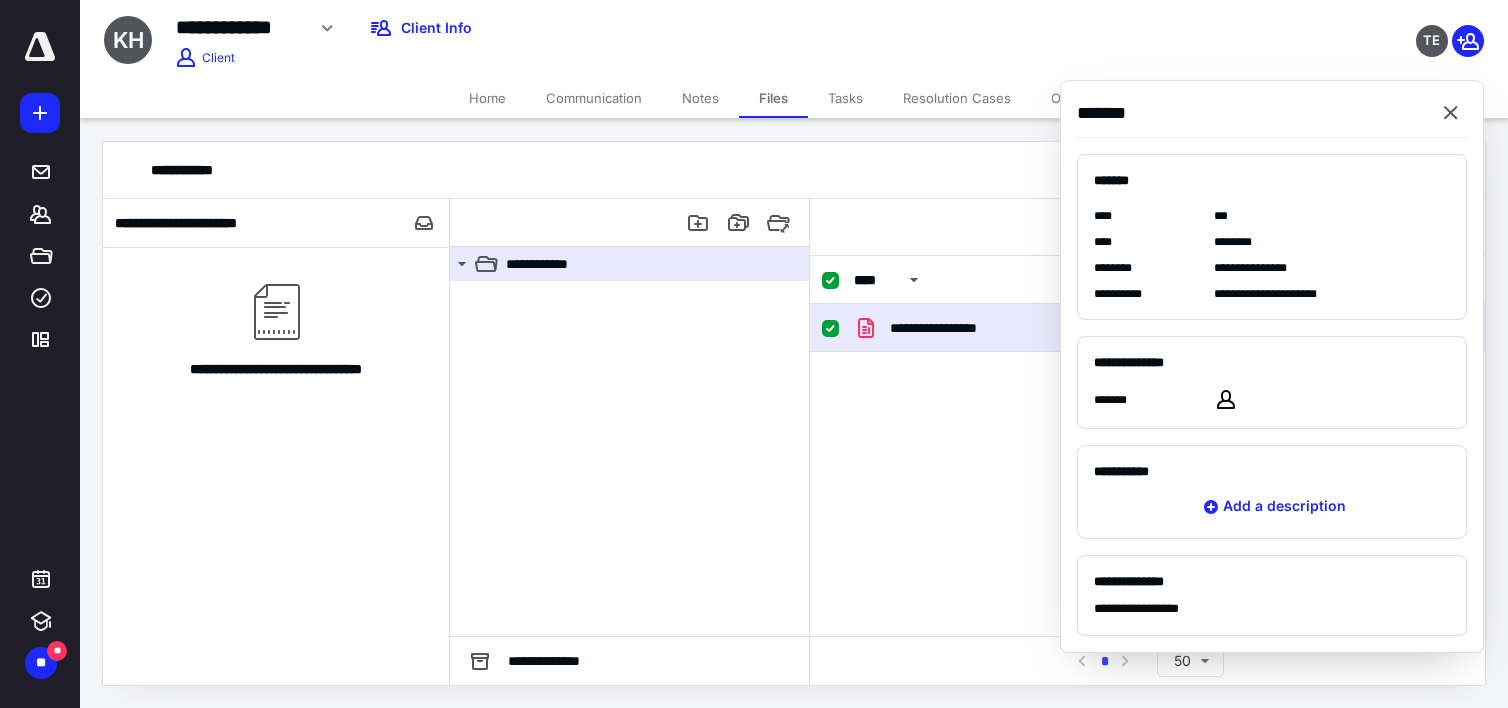 click 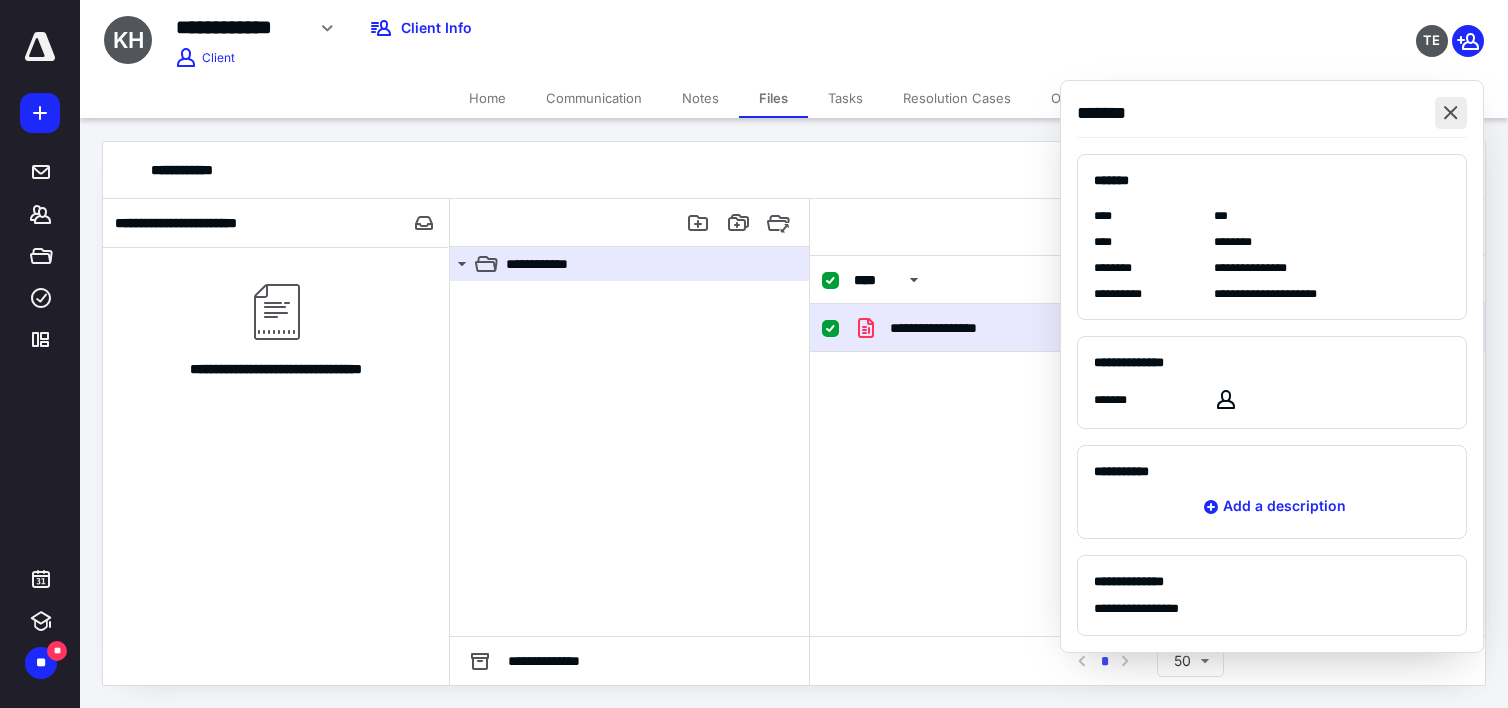click at bounding box center [1451, 113] 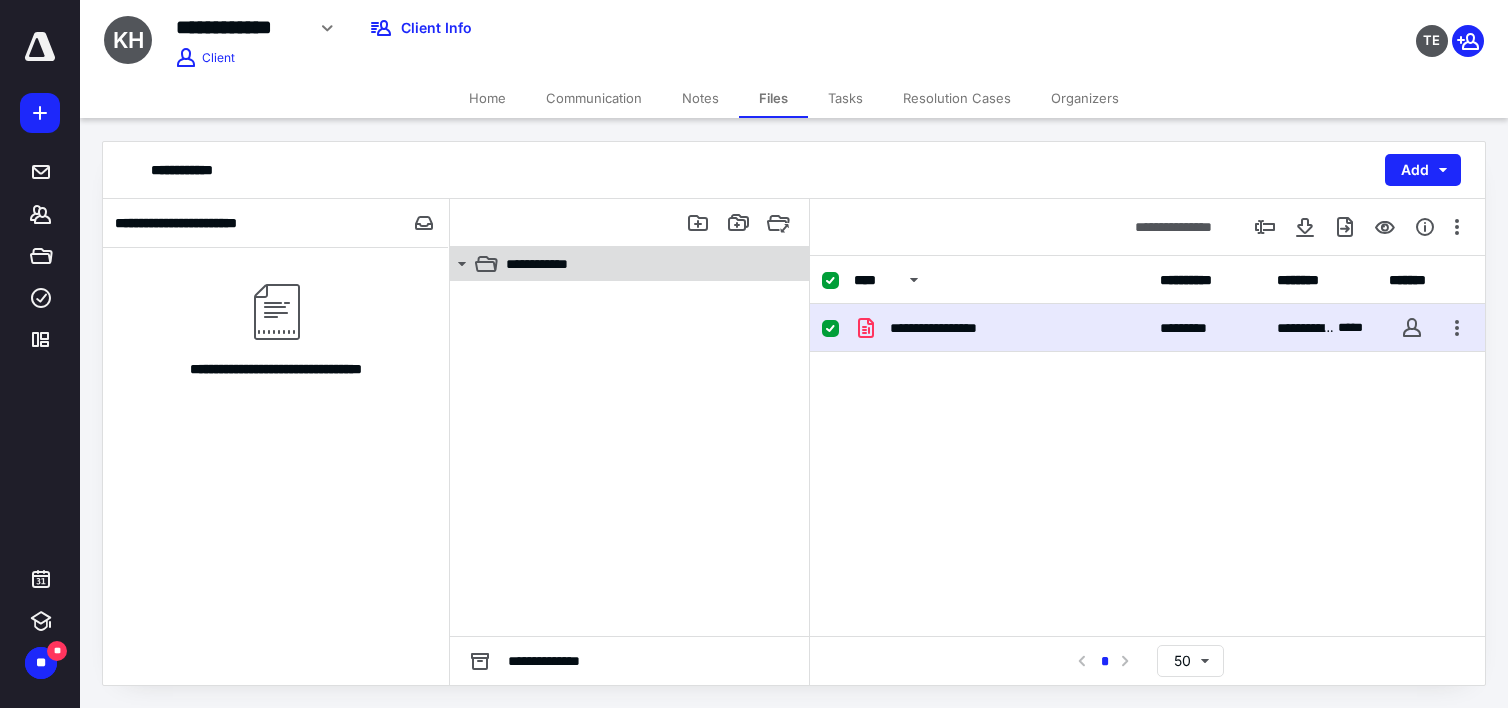 click on "**********" at bounding box center (642, 264) 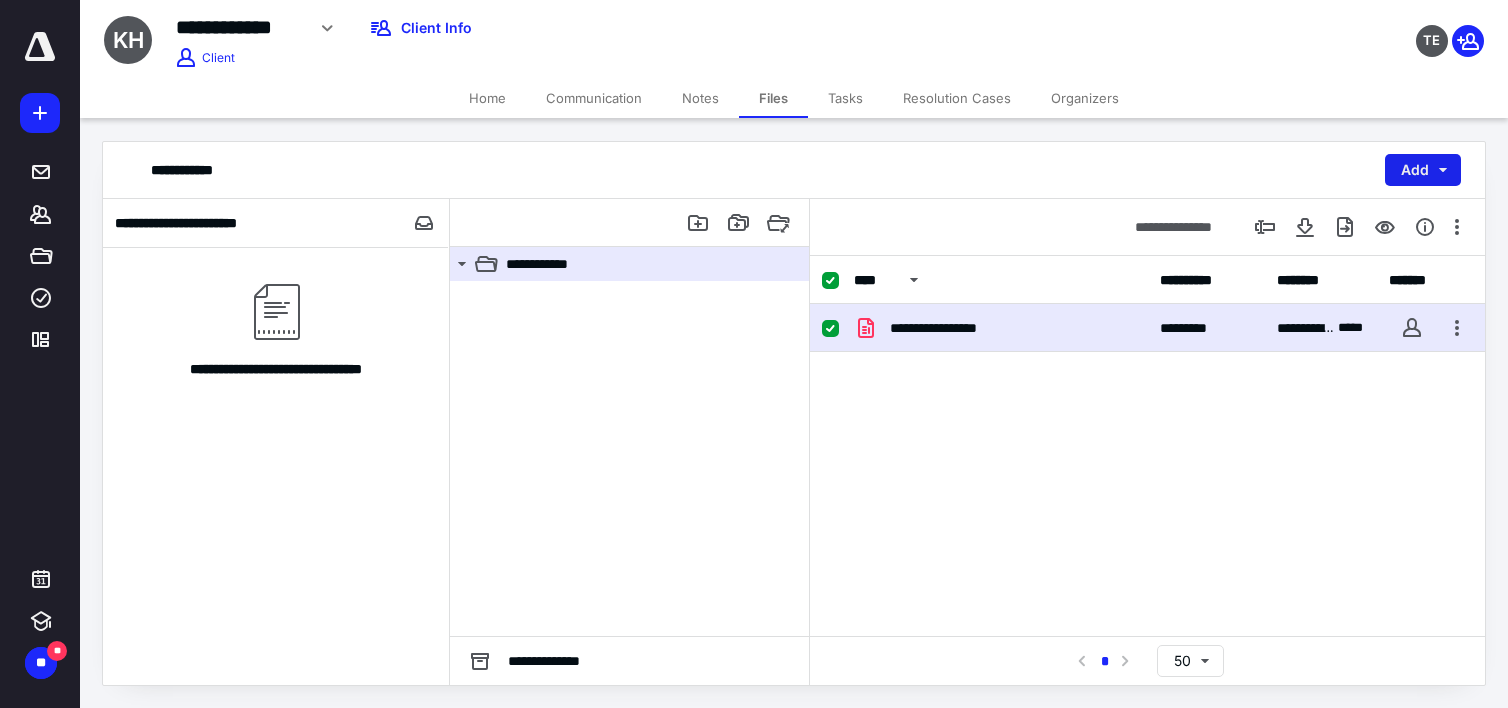 click on "Add" at bounding box center [1423, 170] 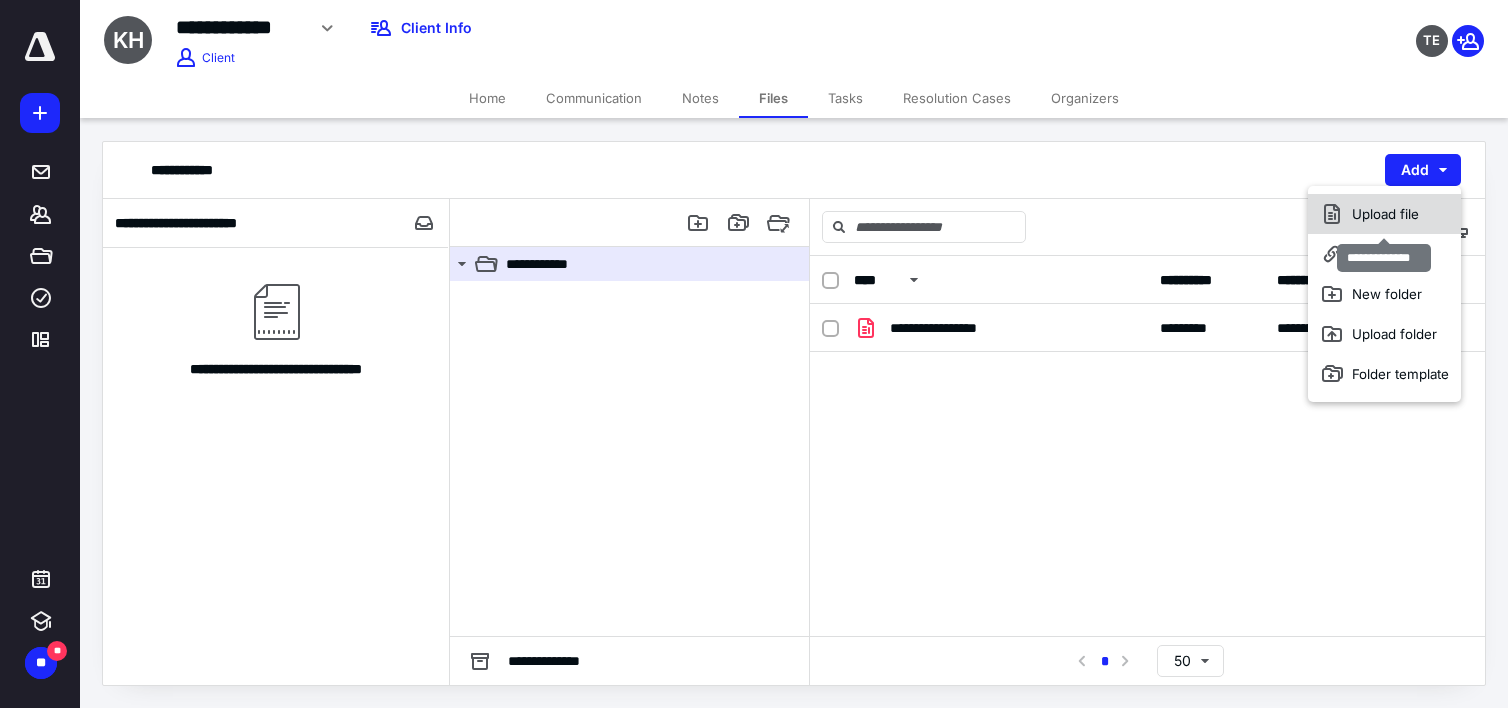 click on "Upload file" at bounding box center (1384, 214) 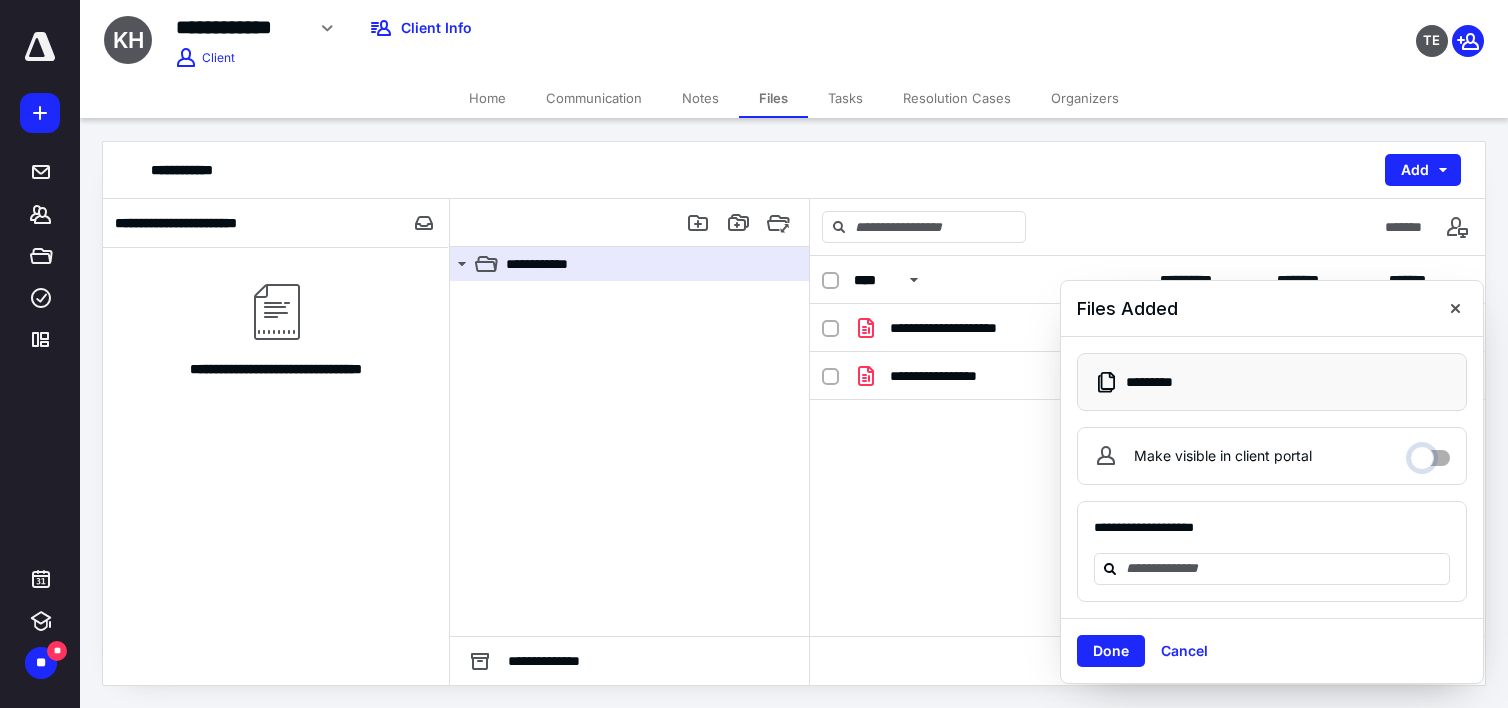 click on "Make visible in client portal" at bounding box center [1430, 453] 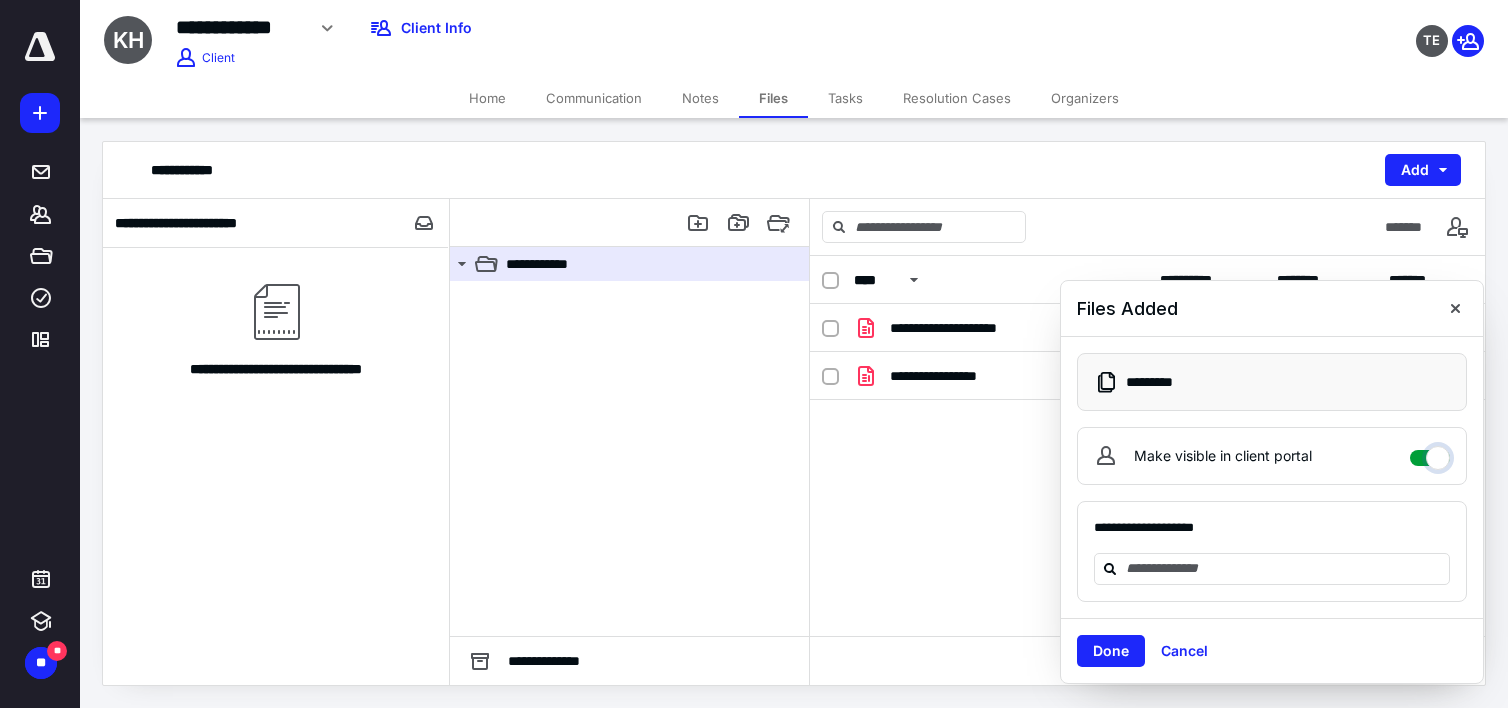 checkbox on "****" 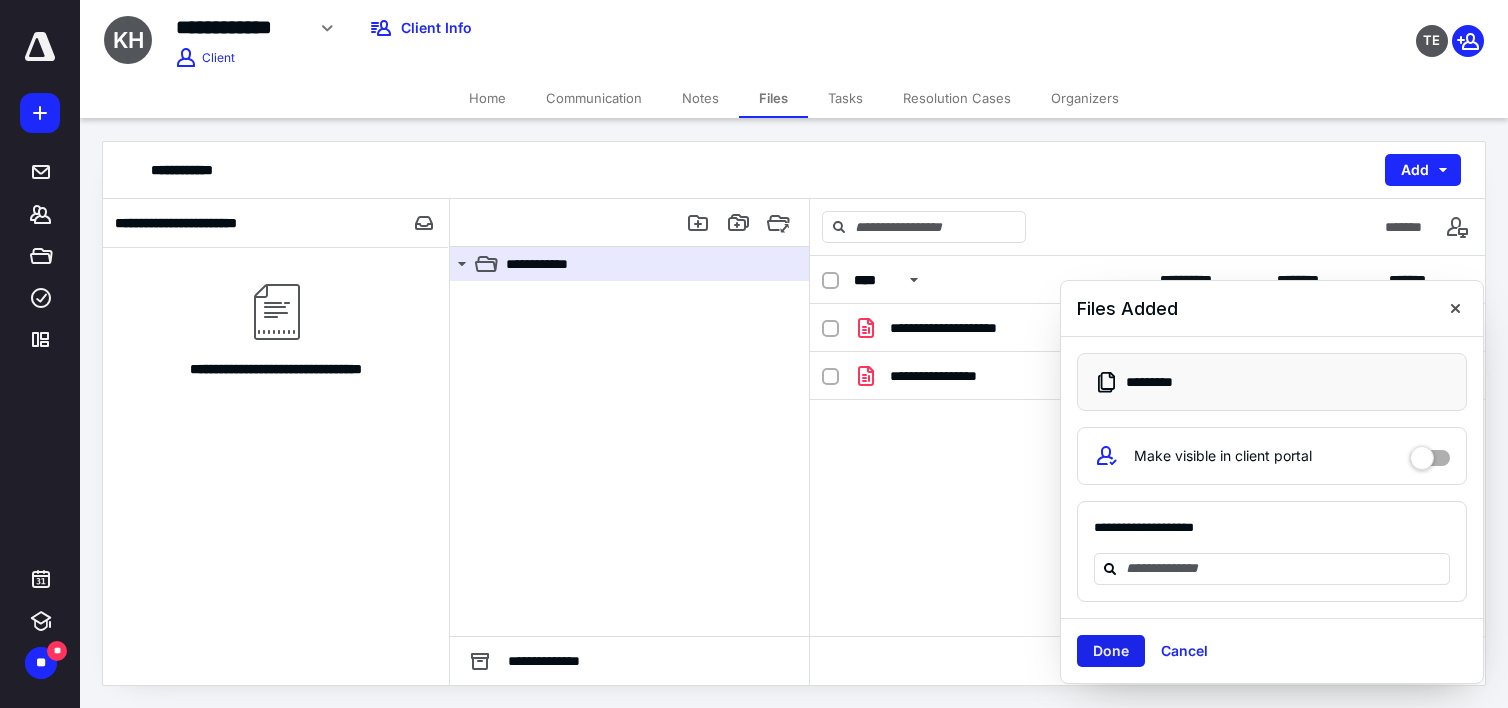 click on "Done" at bounding box center (1111, 651) 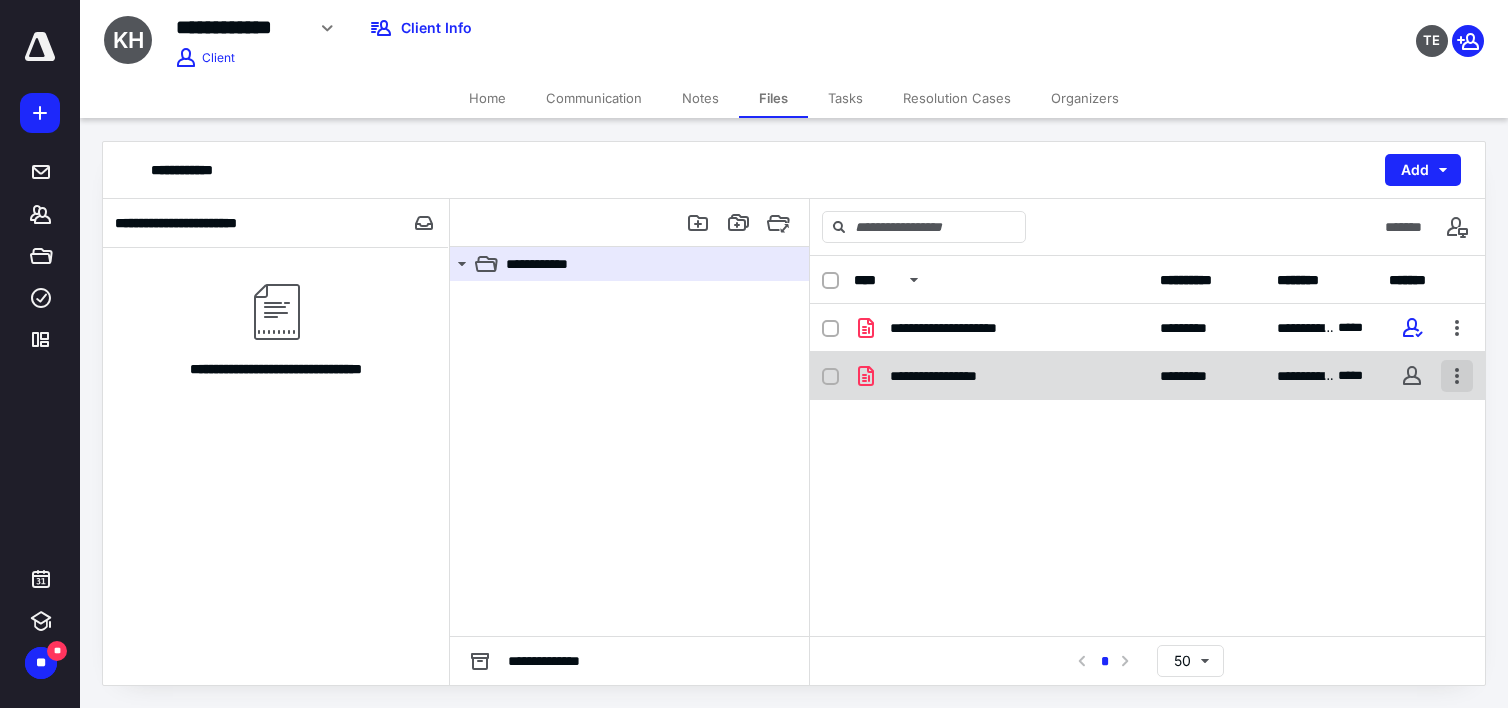 click at bounding box center (1457, 376) 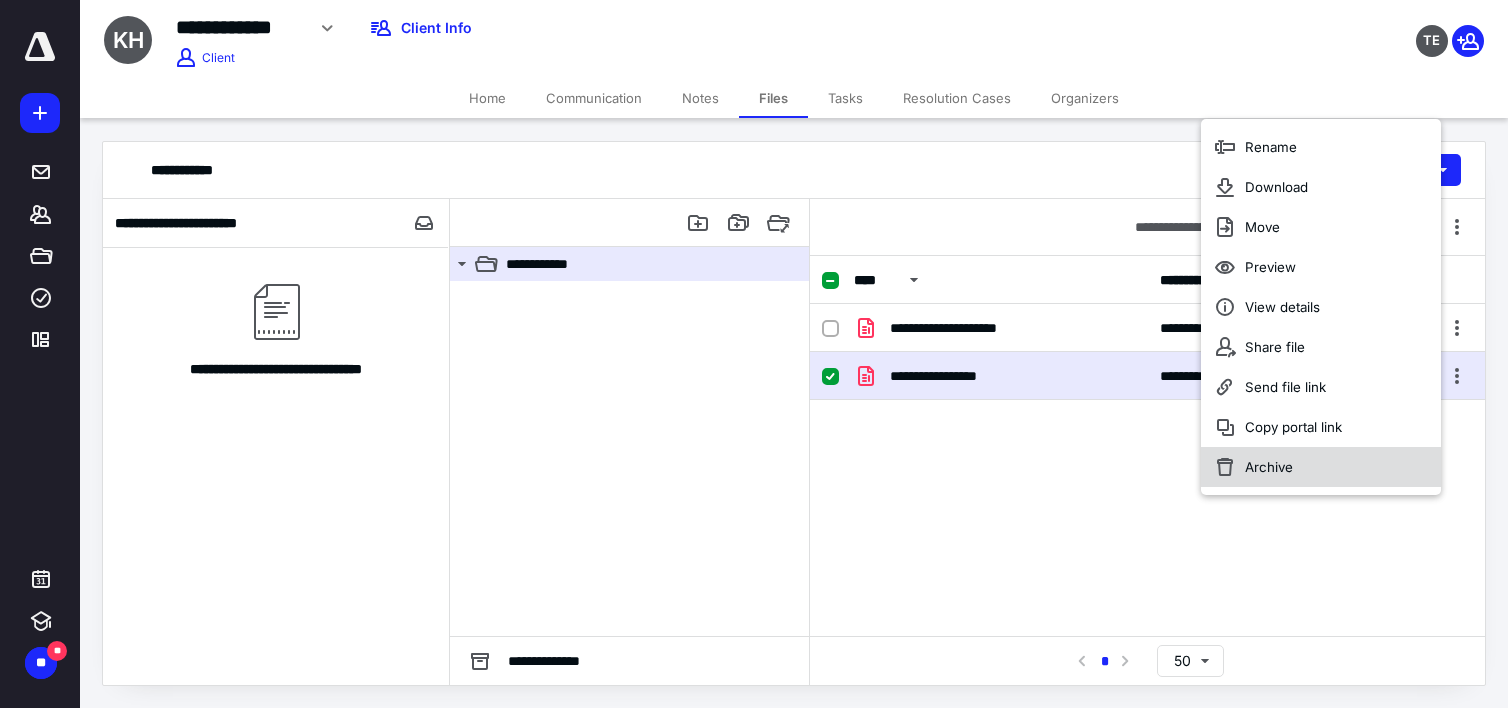 click on "Archive" at bounding box center (1321, 467) 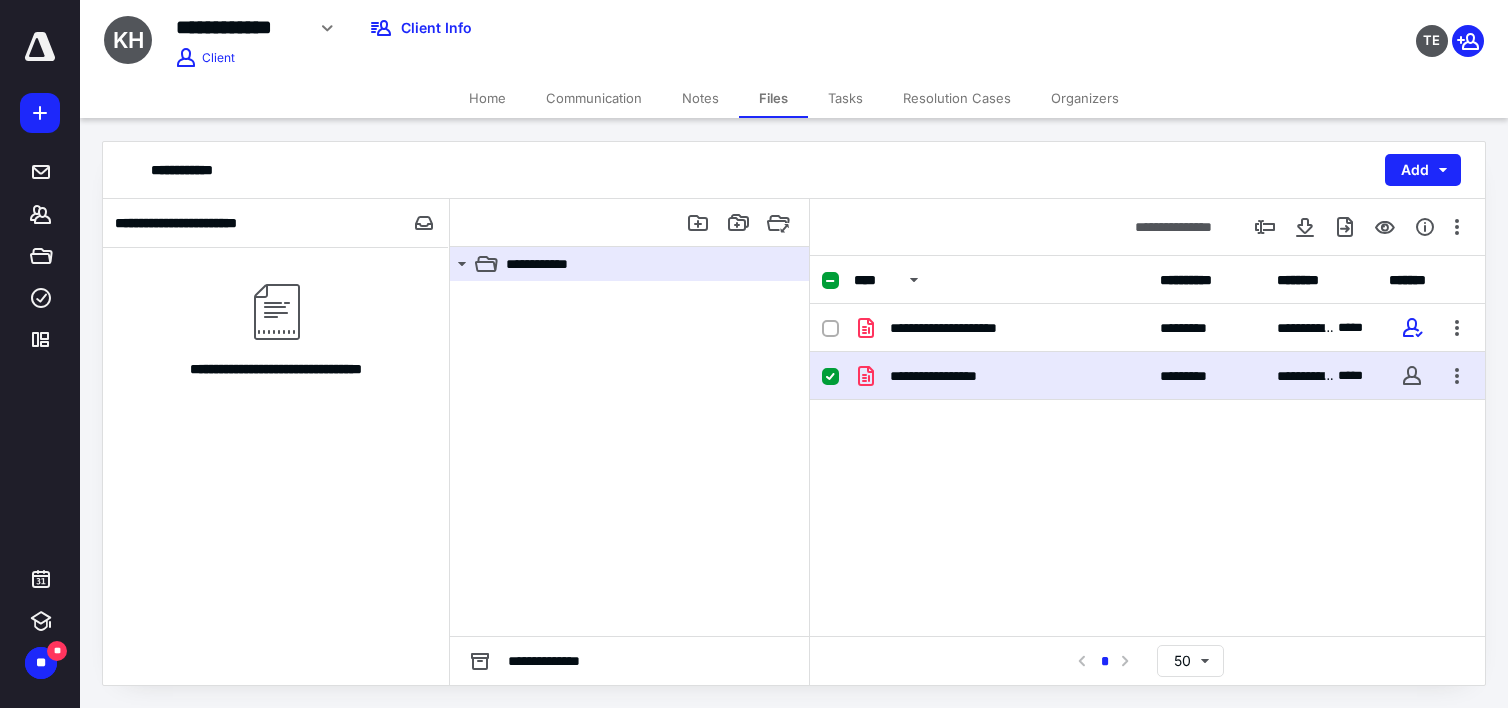 checkbox on "false" 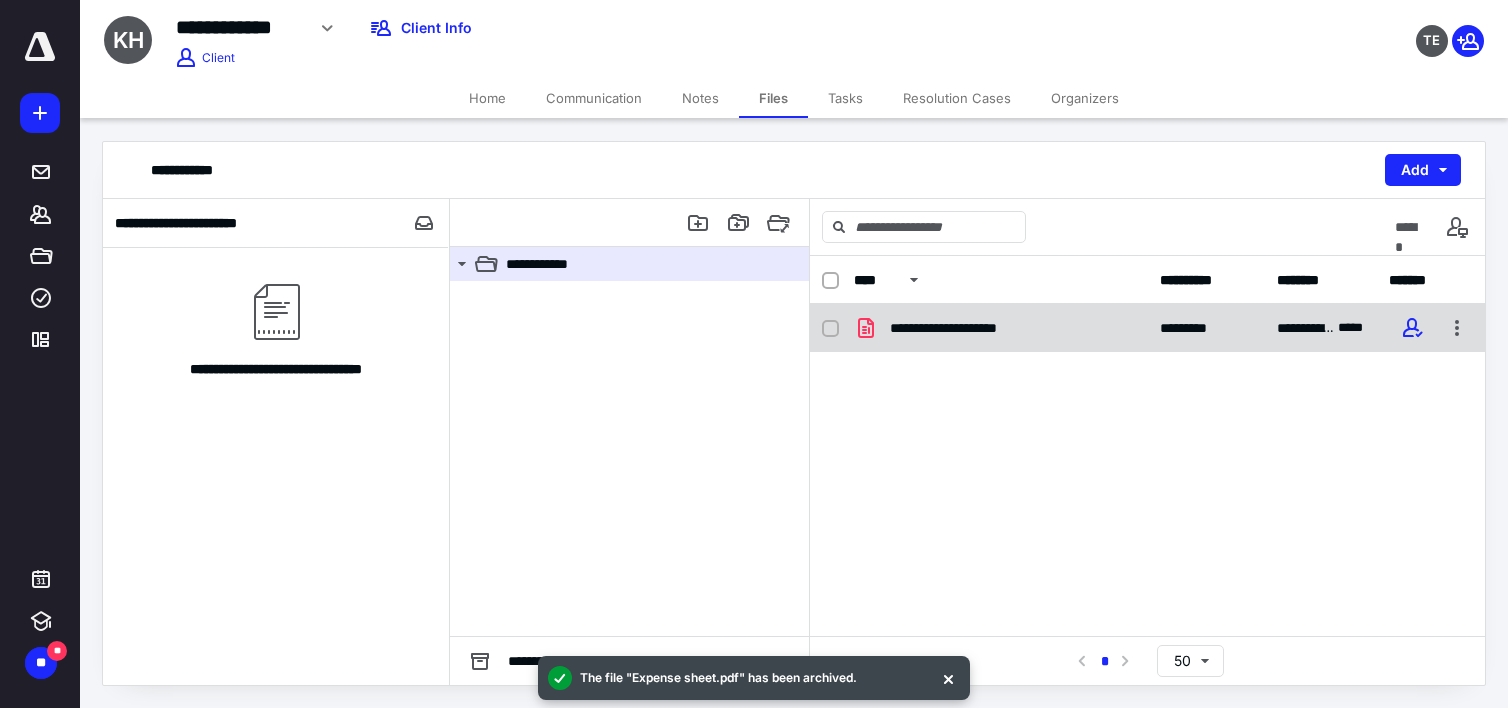 click on "**********" at bounding box center (1001, 328) 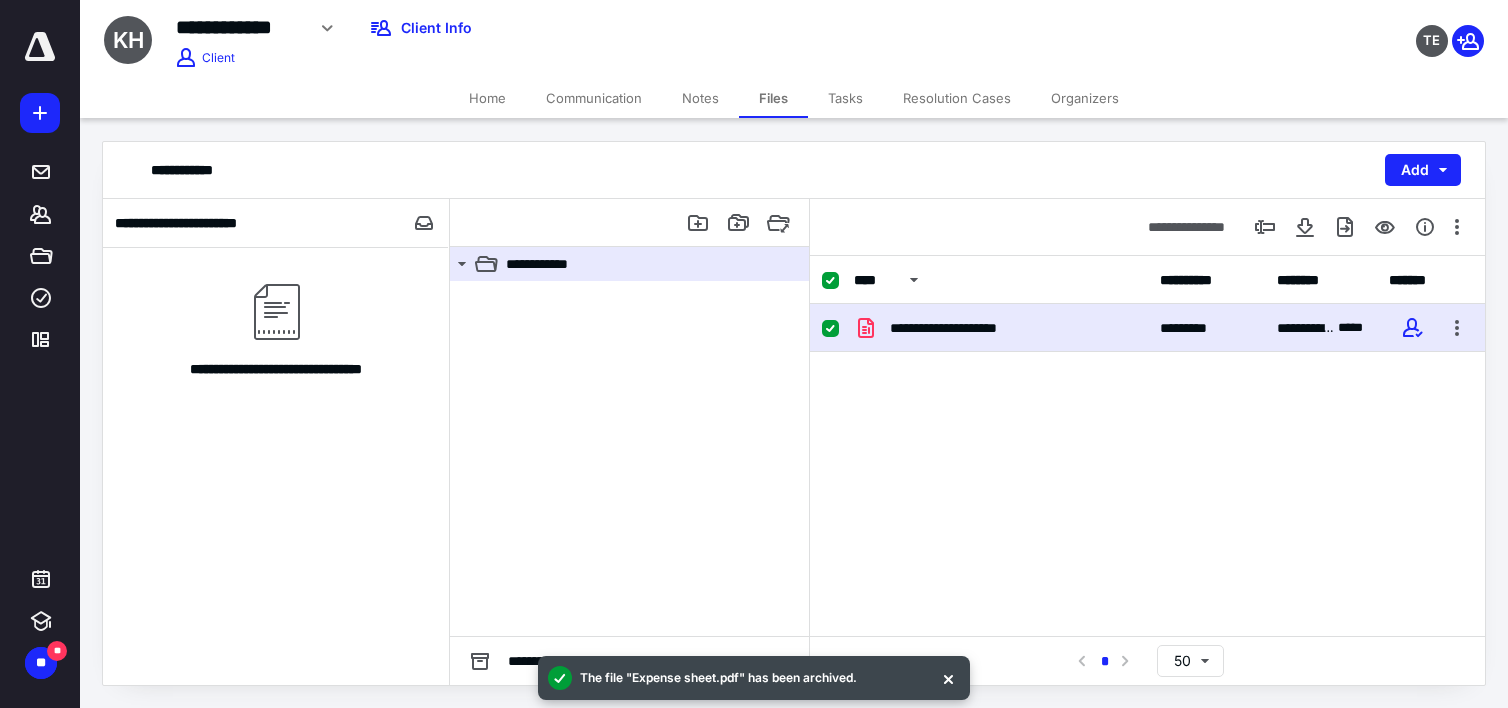 click on "**********" at bounding box center [1001, 328] 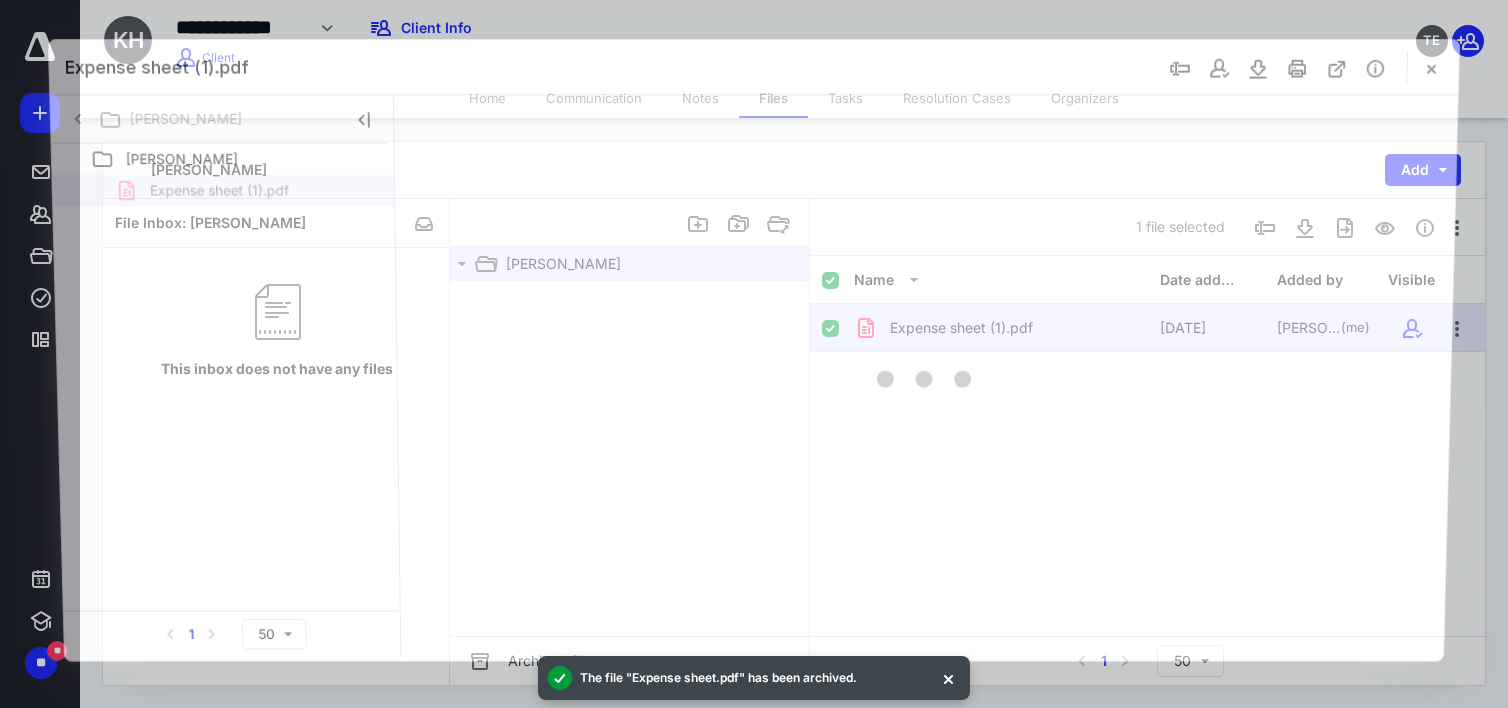 scroll, scrollTop: 0, scrollLeft: 0, axis: both 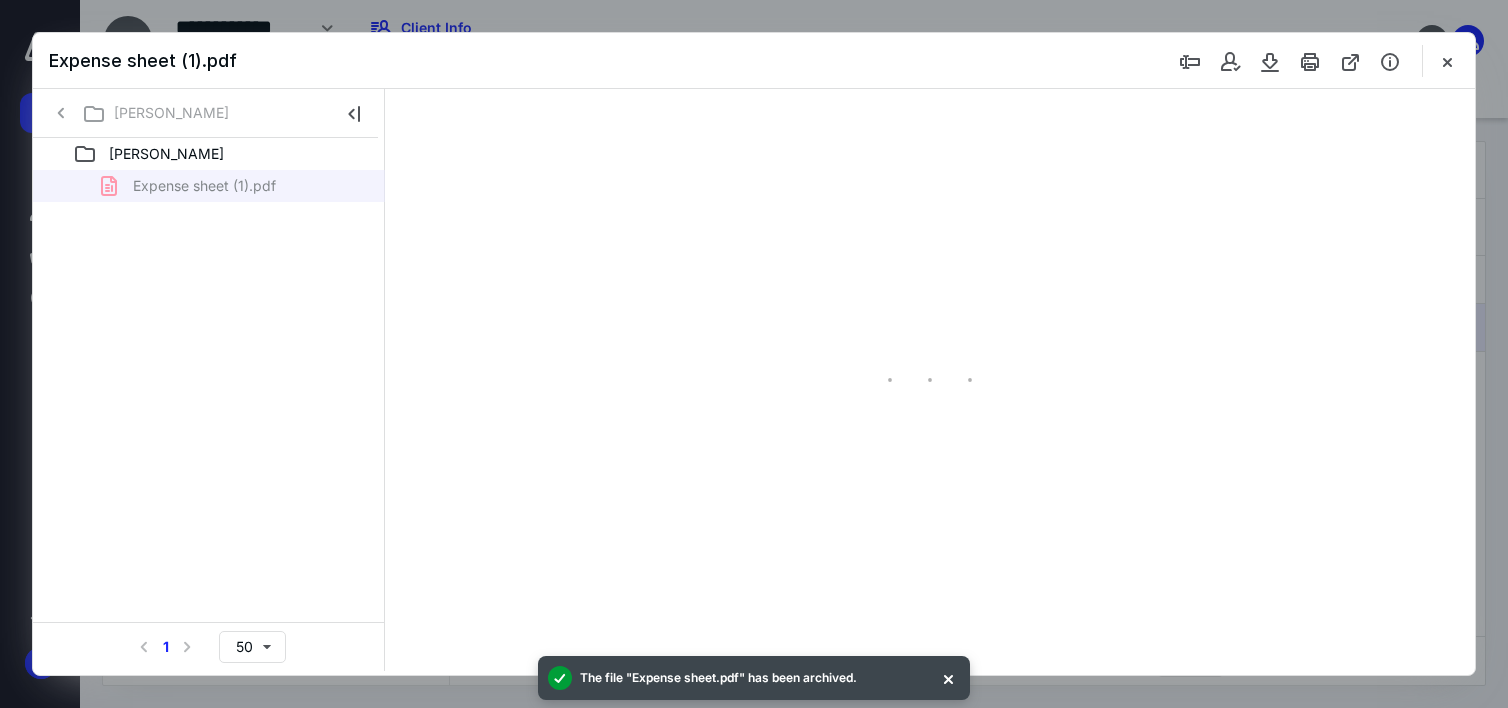 type on "174" 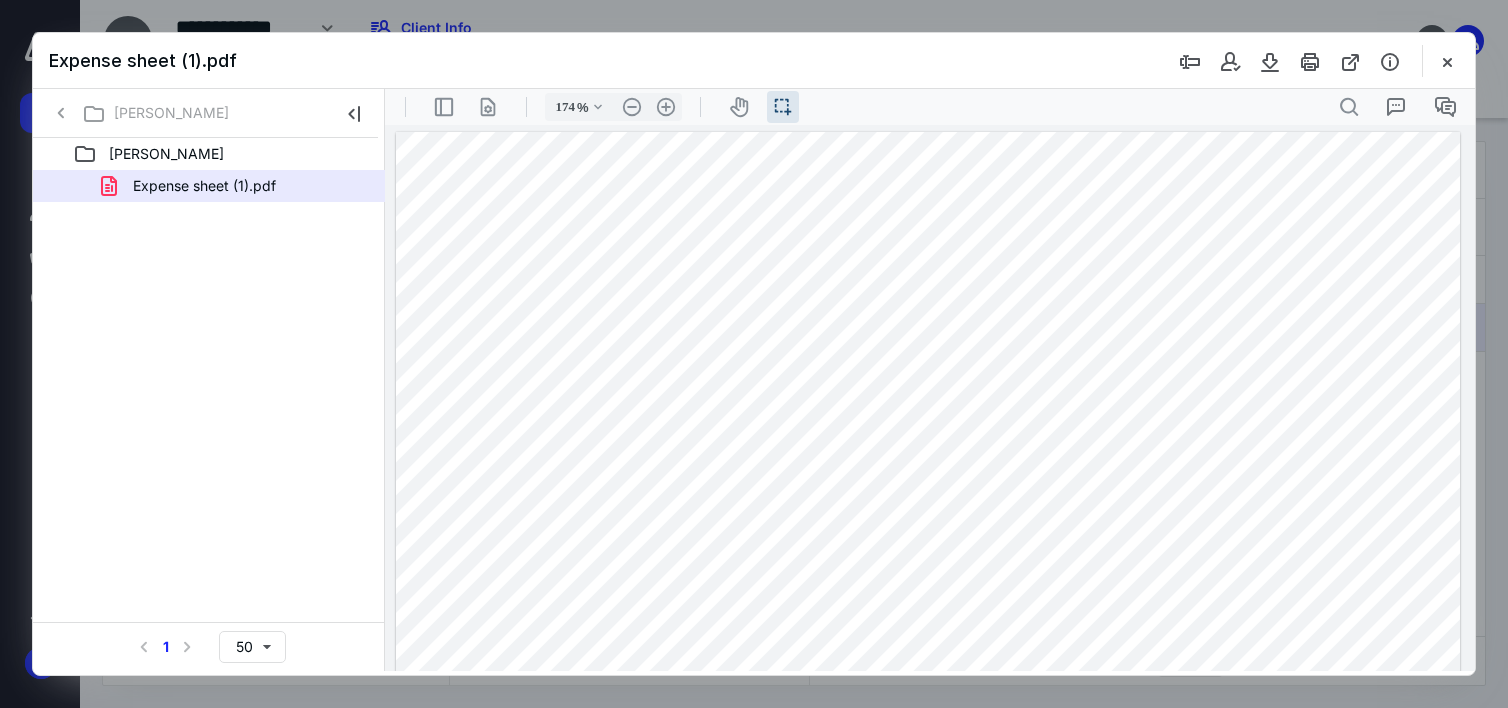 scroll, scrollTop: 100, scrollLeft: 0, axis: vertical 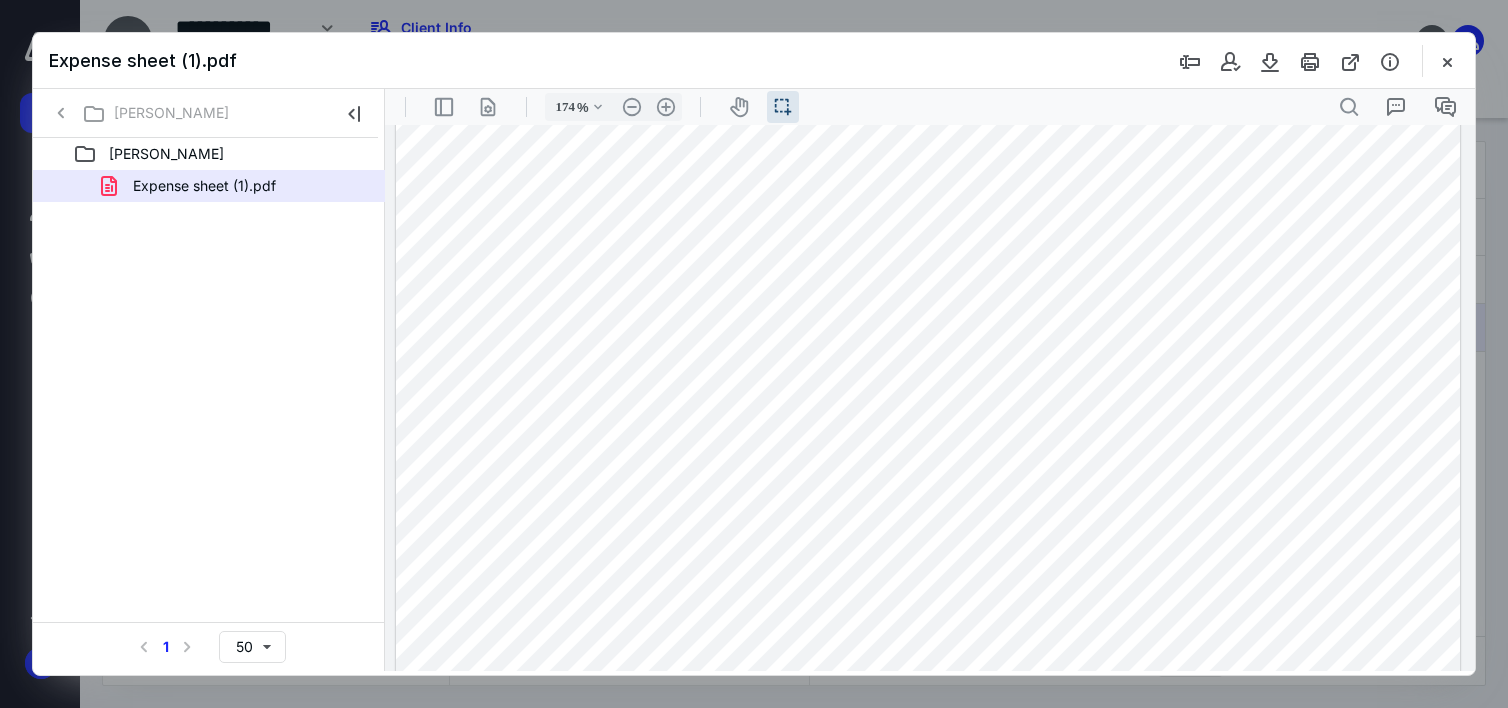 click at bounding box center [928, 720] 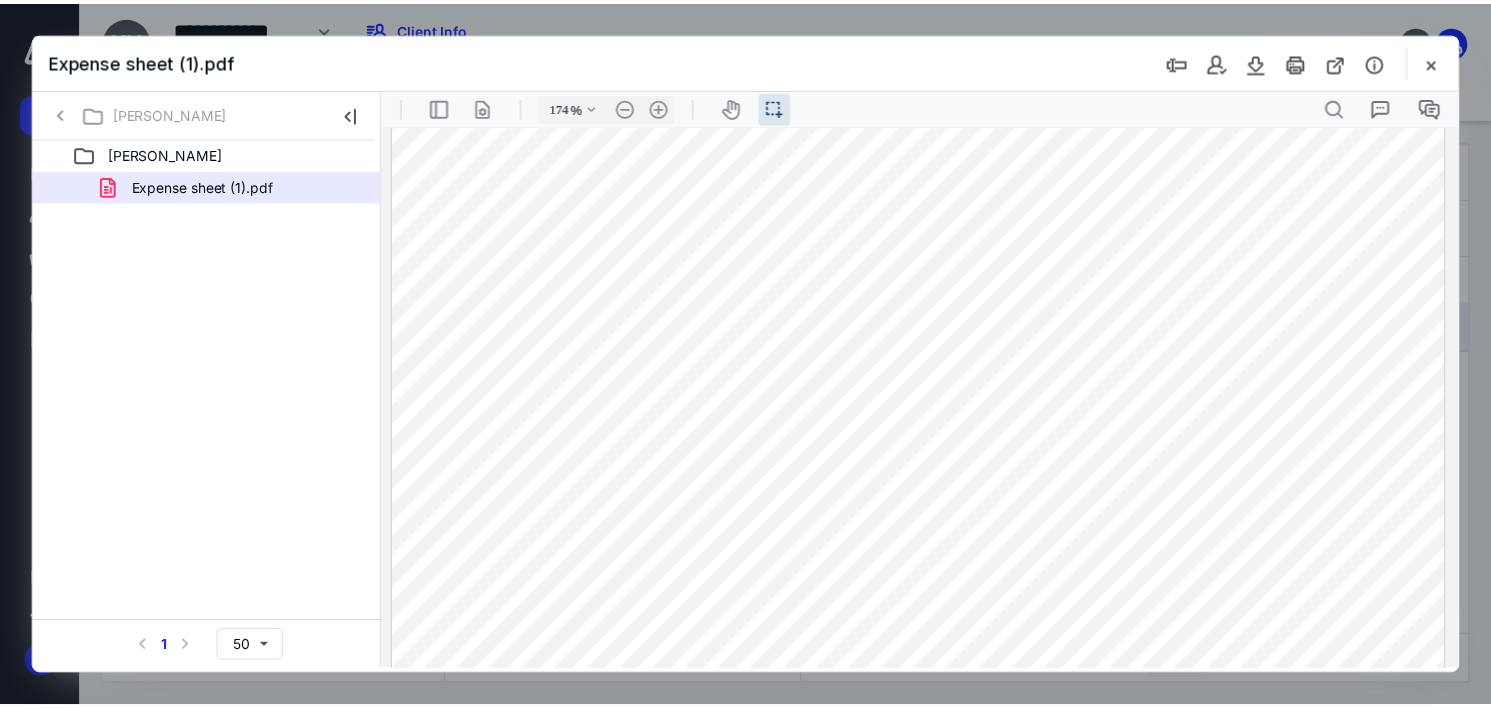 scroll, scrollTop: 500, scrollLeft: 0, axis: vertical 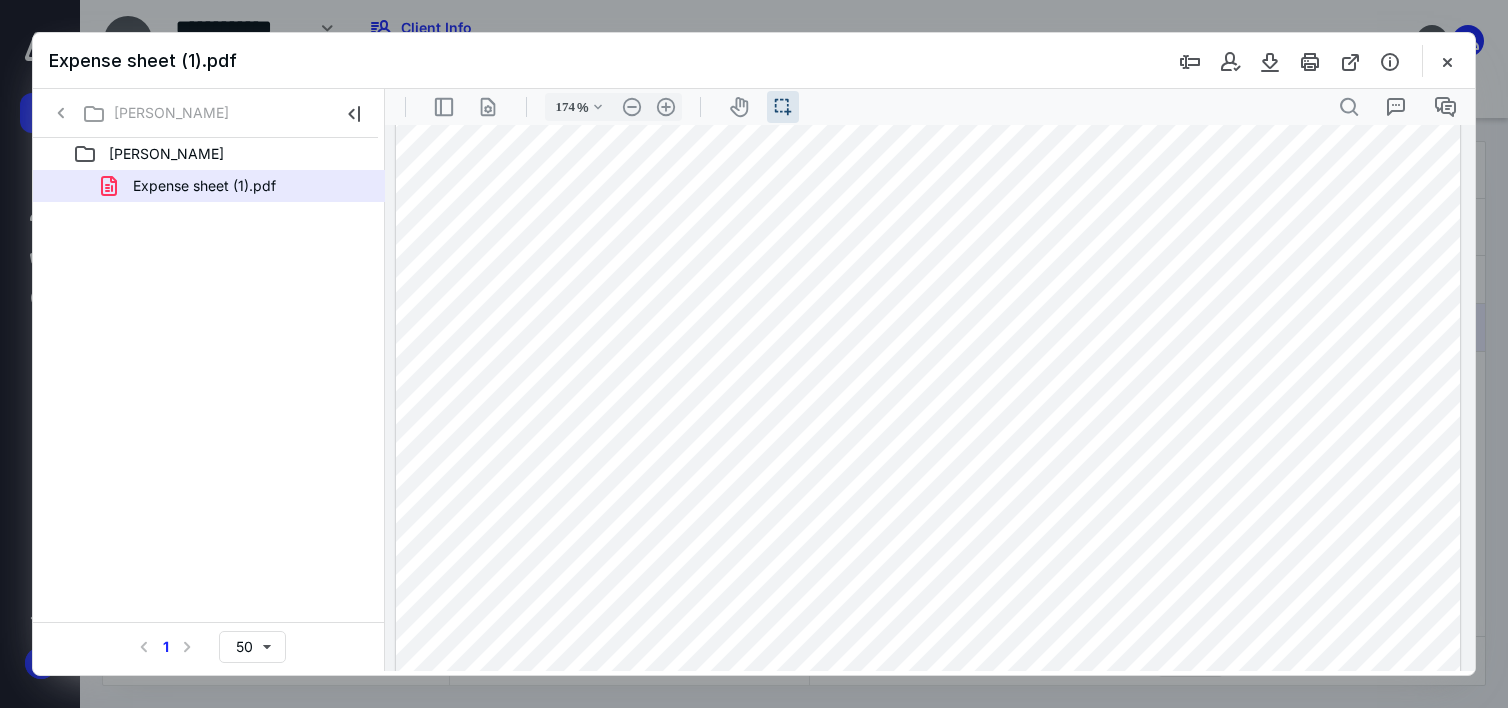 click at bounding box center [1447, 61] 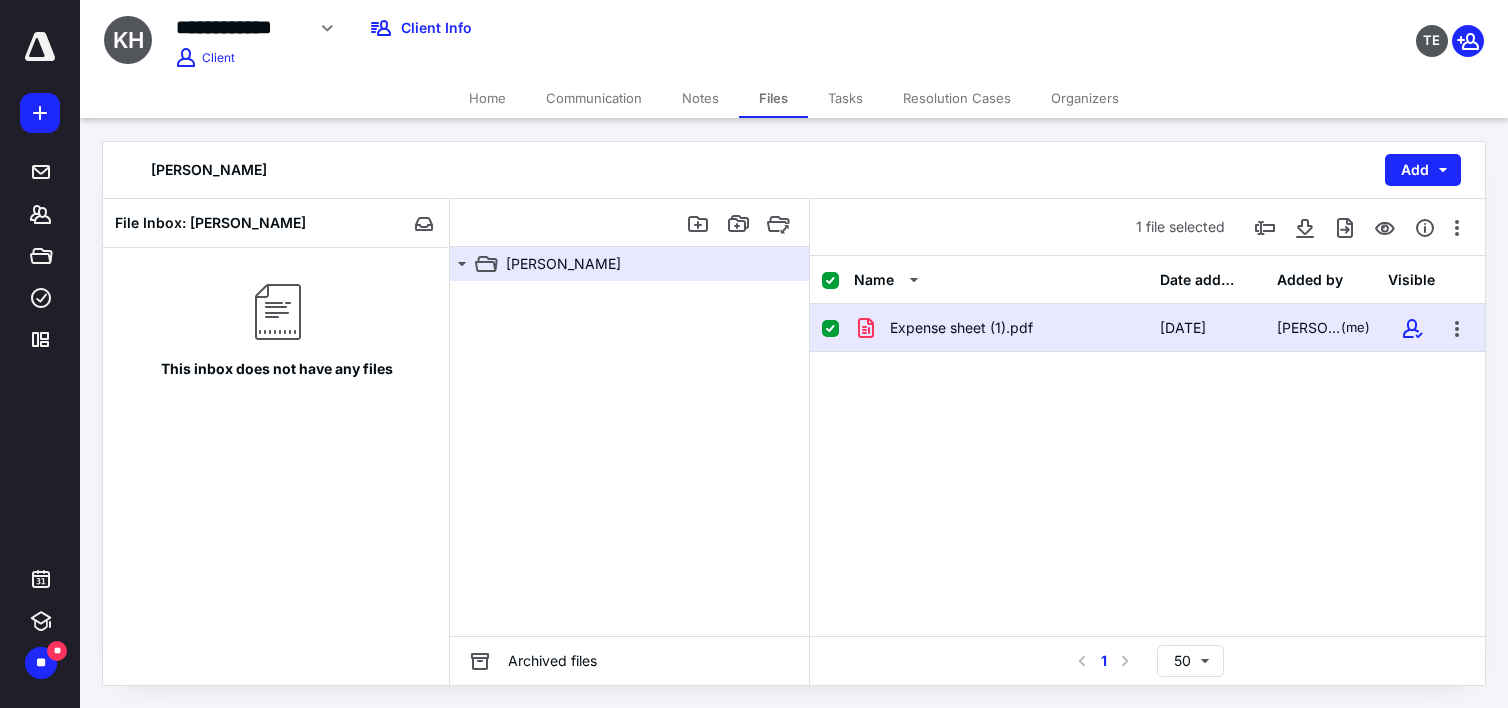 click on "Home" at bounding box center (487, 98) 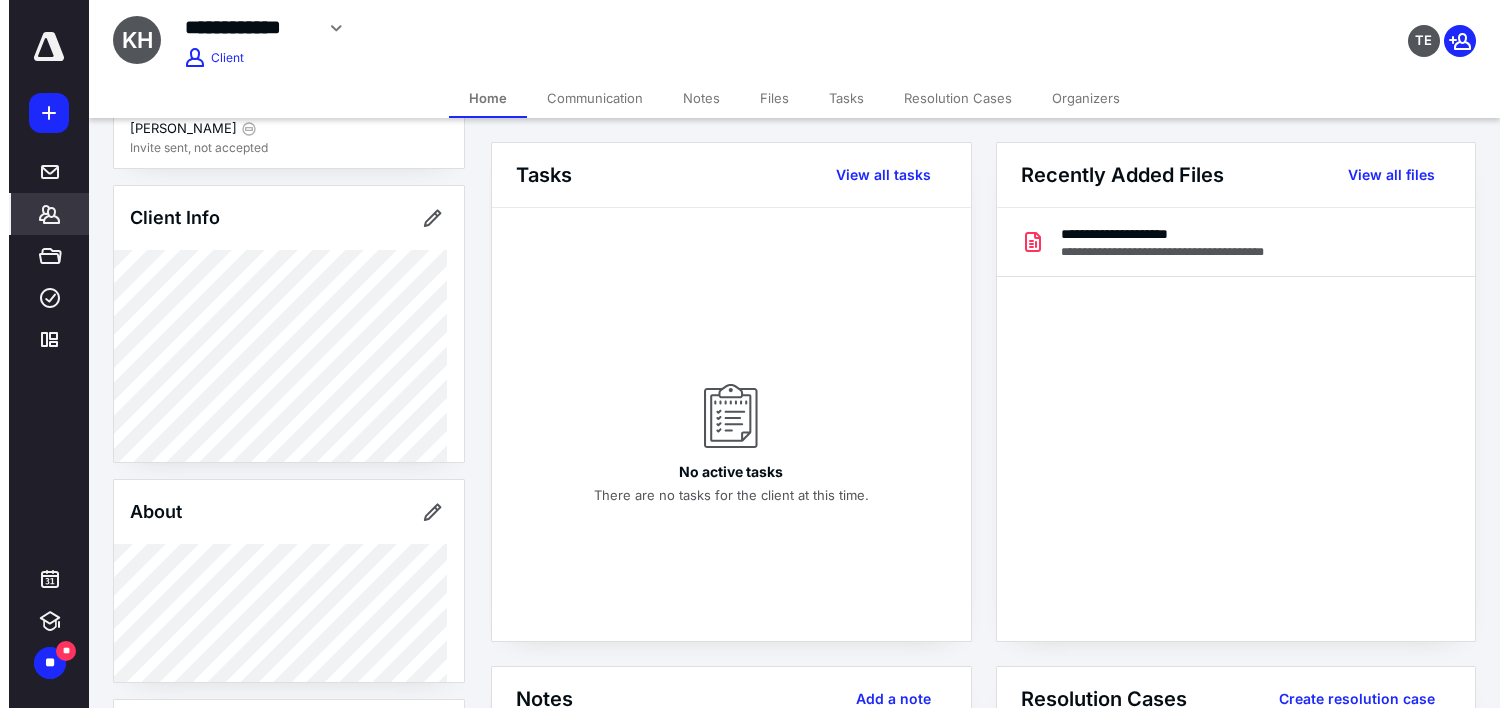 scroll, scrollTop: 0, scrollLeft: 0, axis: both 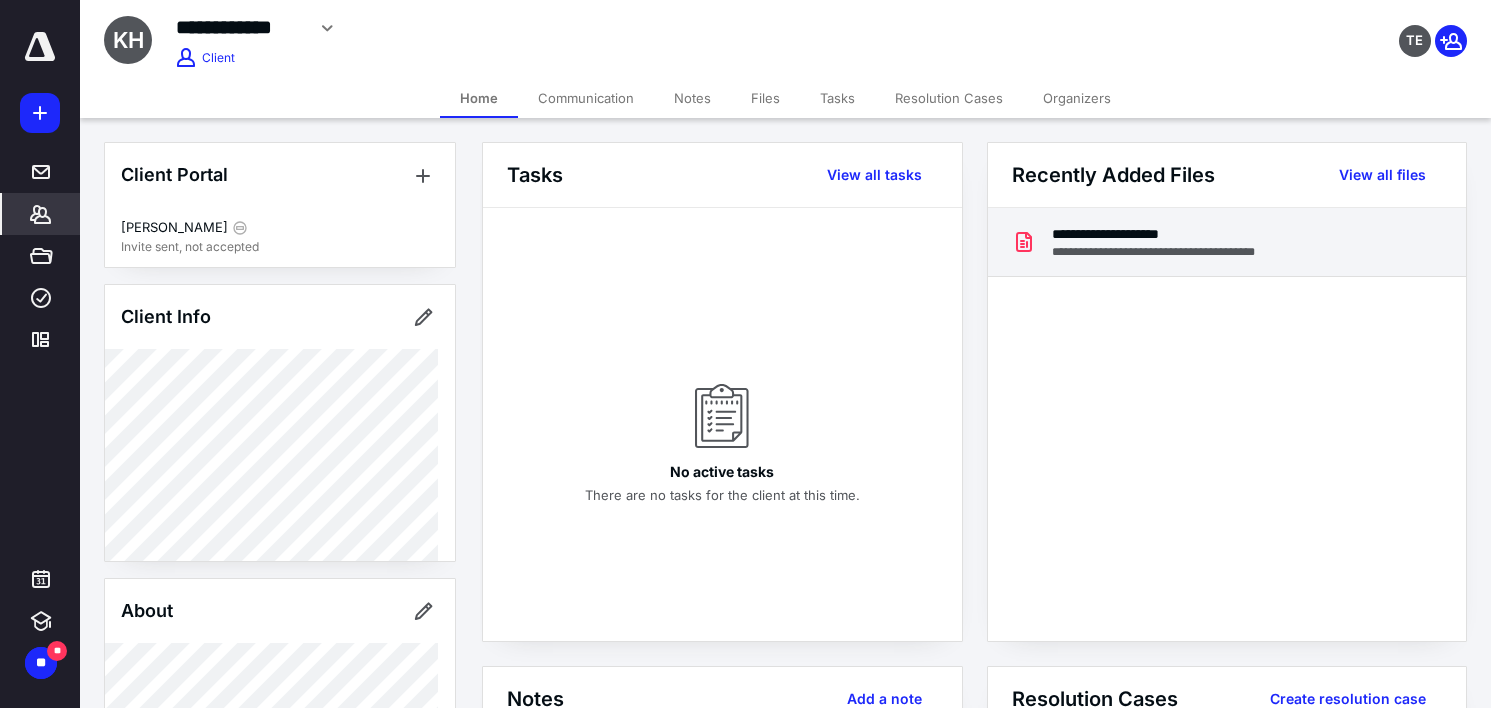 click on "**********" at bounding box center (1174, 252) 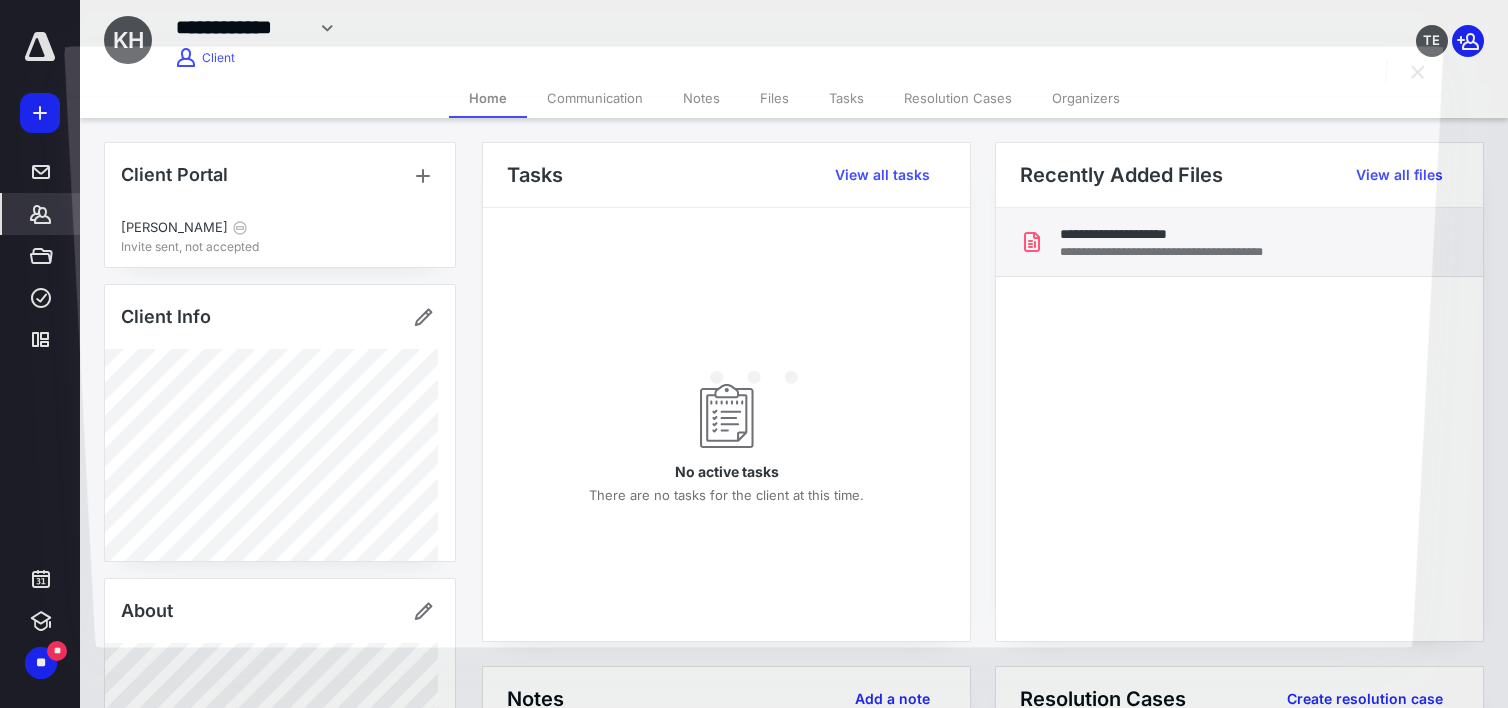 click at bounding box center [753, 371] 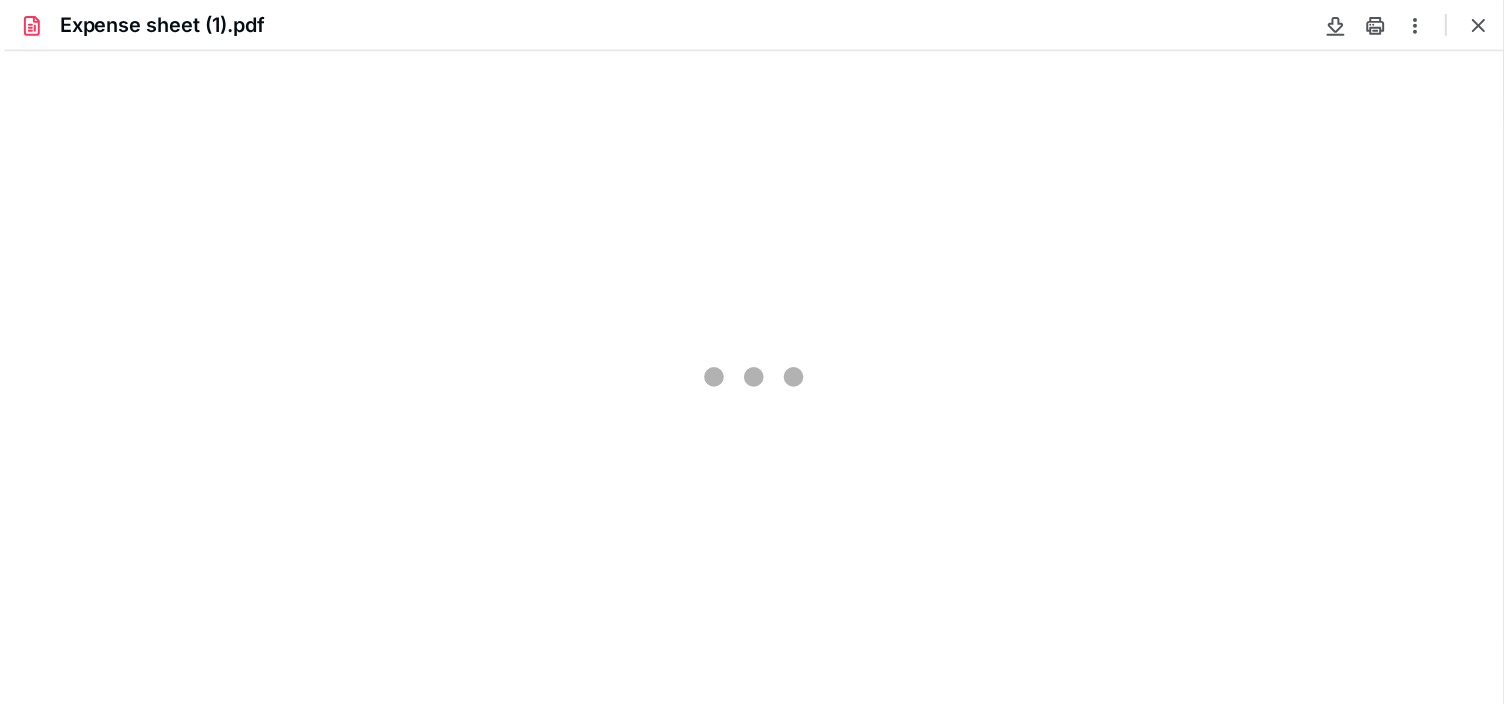 scroll, scrollTop: 0, scrollLeft: 0, axis: both 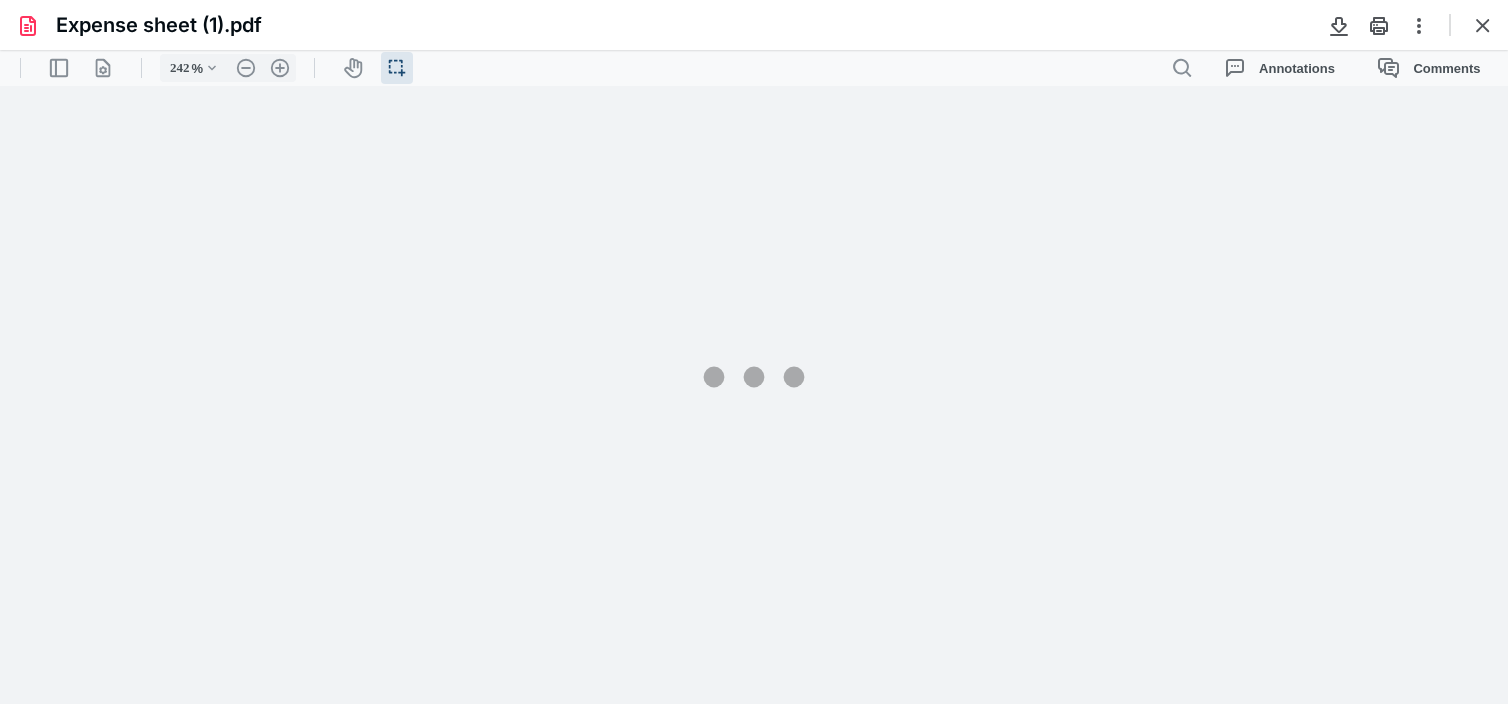 type on "241" 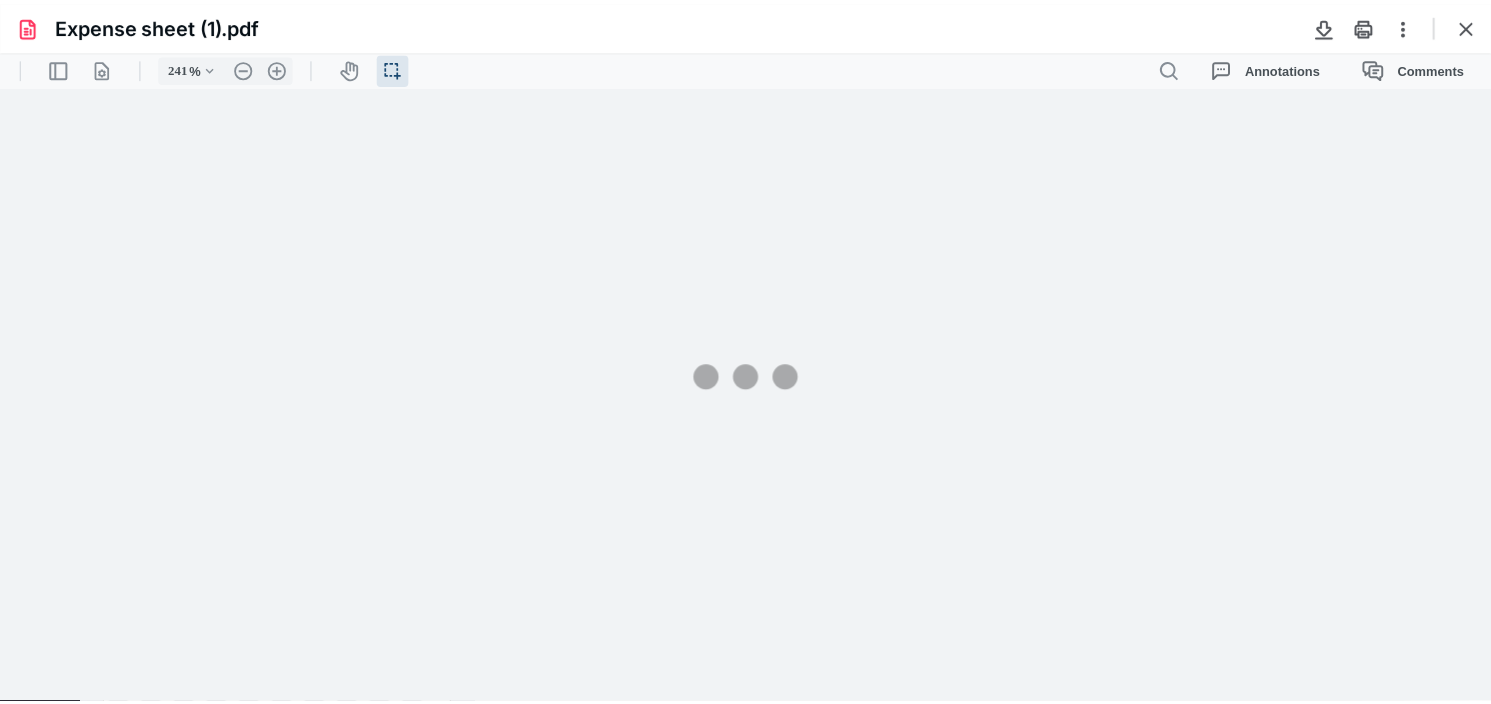 scroll, scrollTop: 46, scrollLeft: 0, axis: vertical 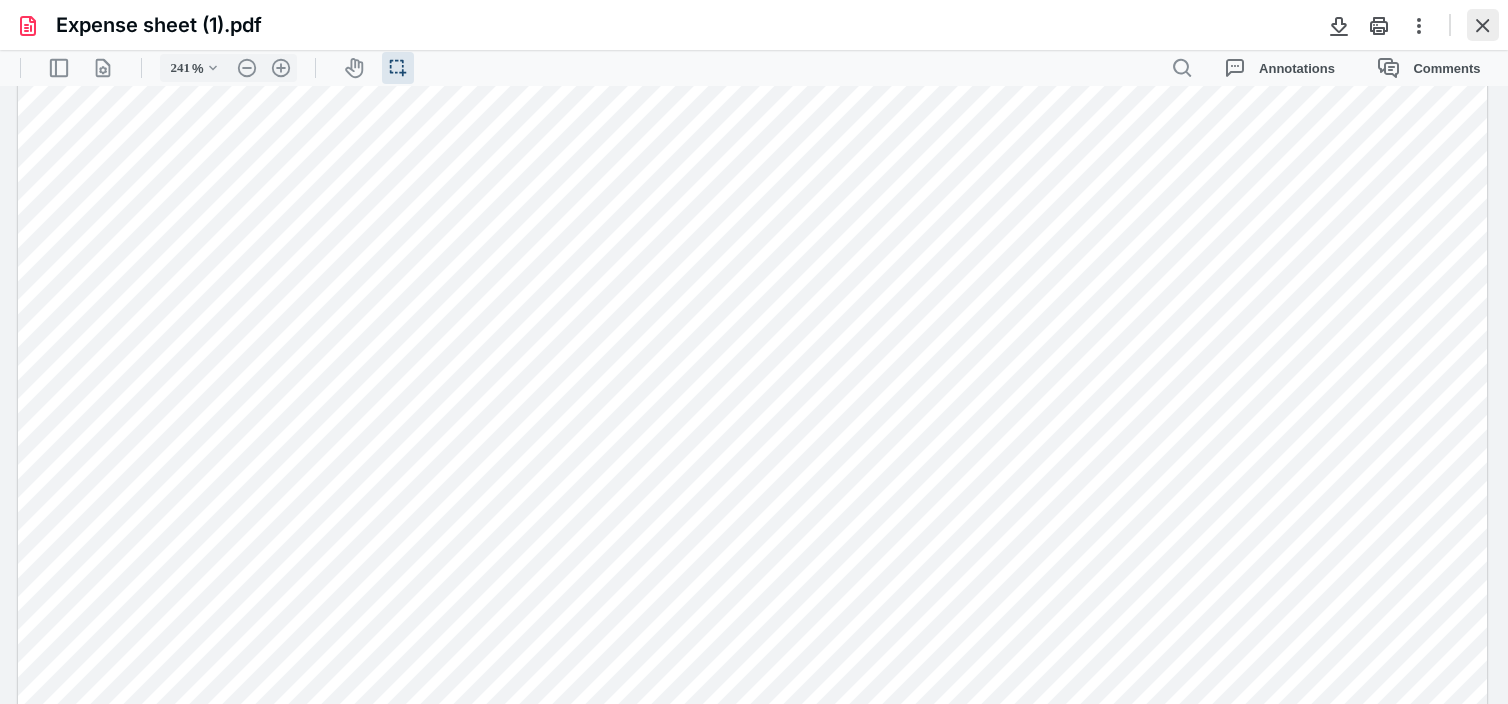click at bounding box center [1483, 25] 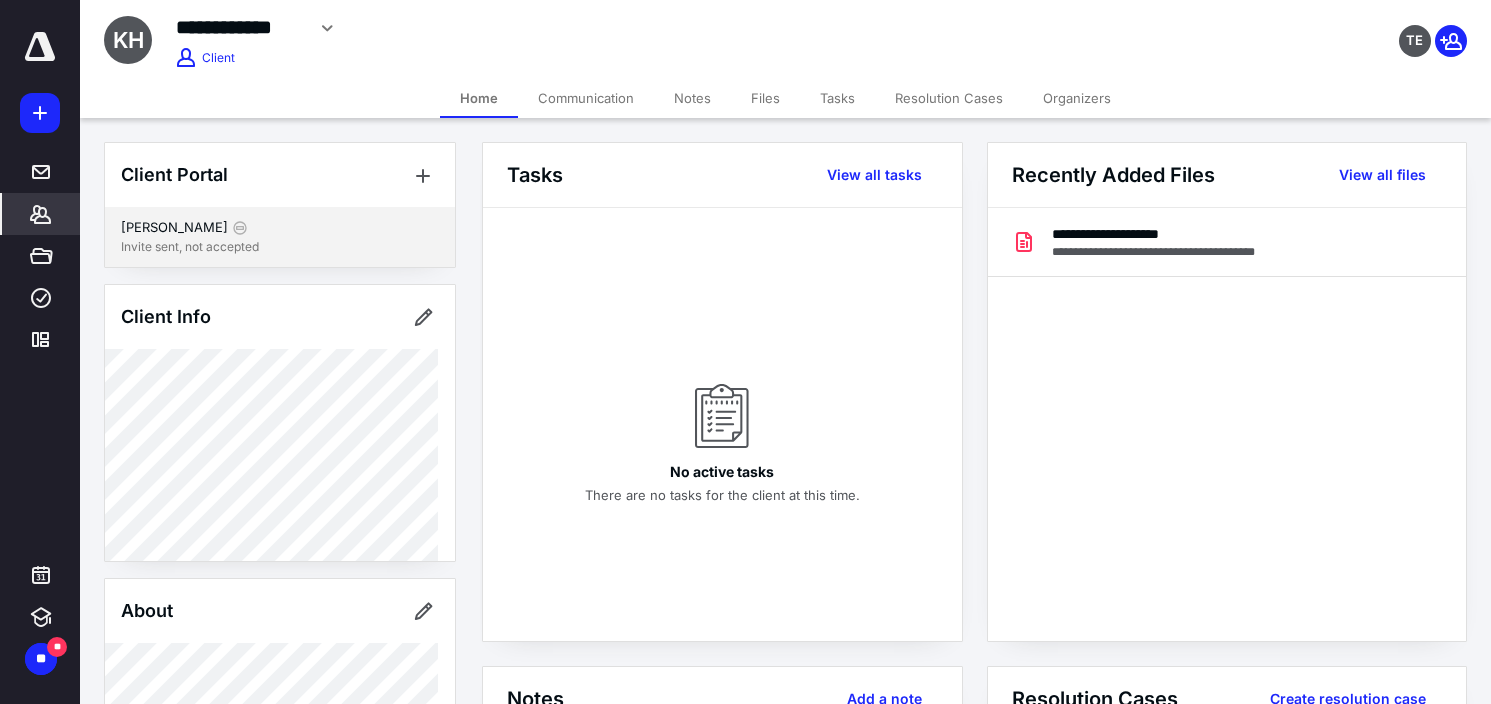 click on "Invite sent, not accepted" at bounding box center [280, 247] 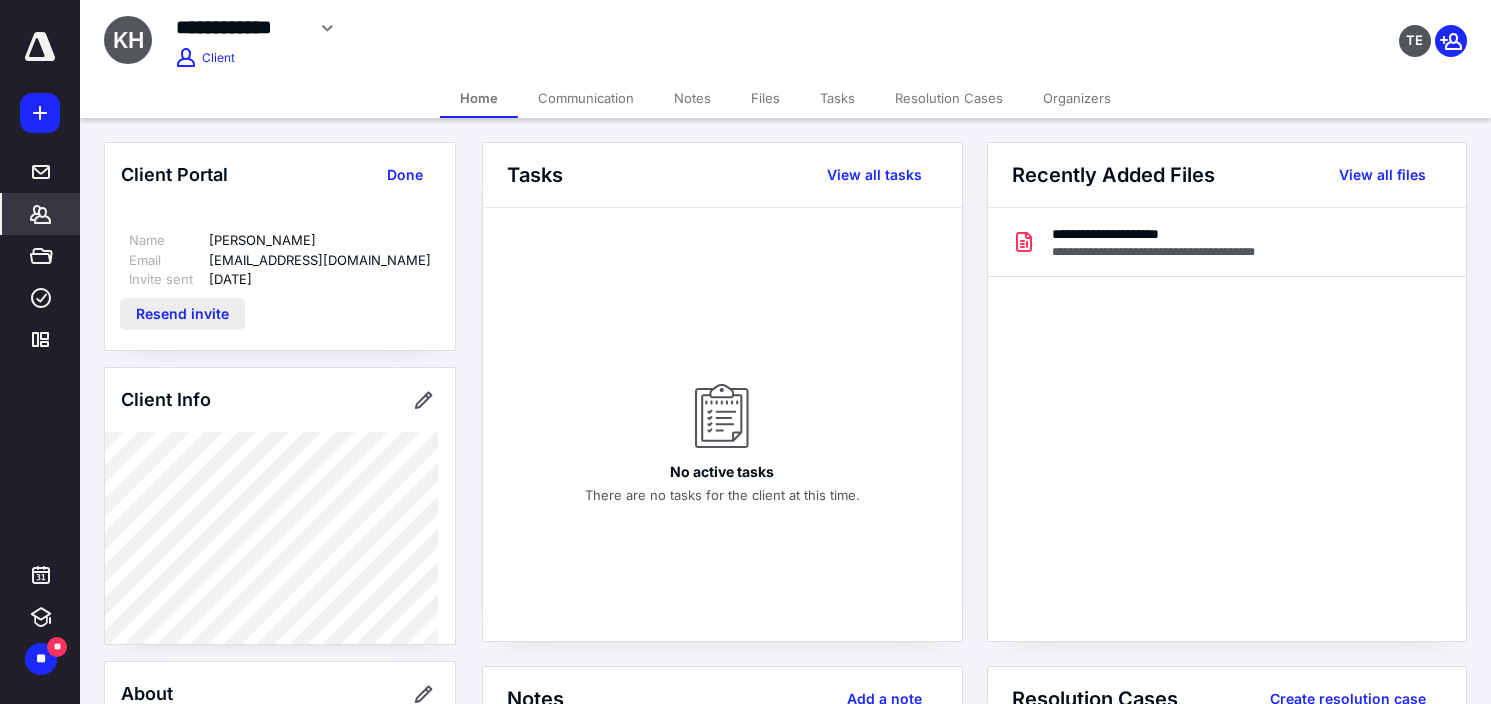 click on "Resend invite" at bounding box center [182, 314] 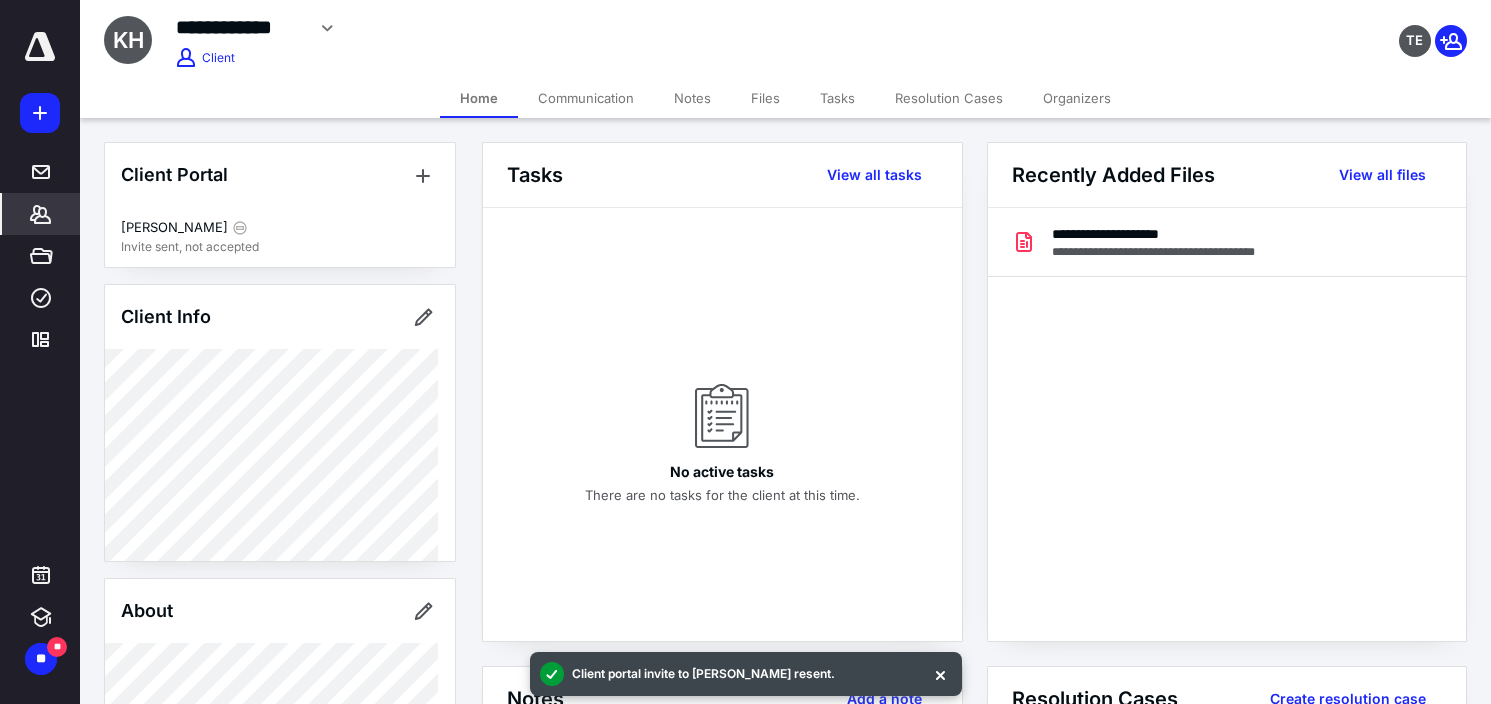 click on "Client Info" at bounding box center (166, 317) 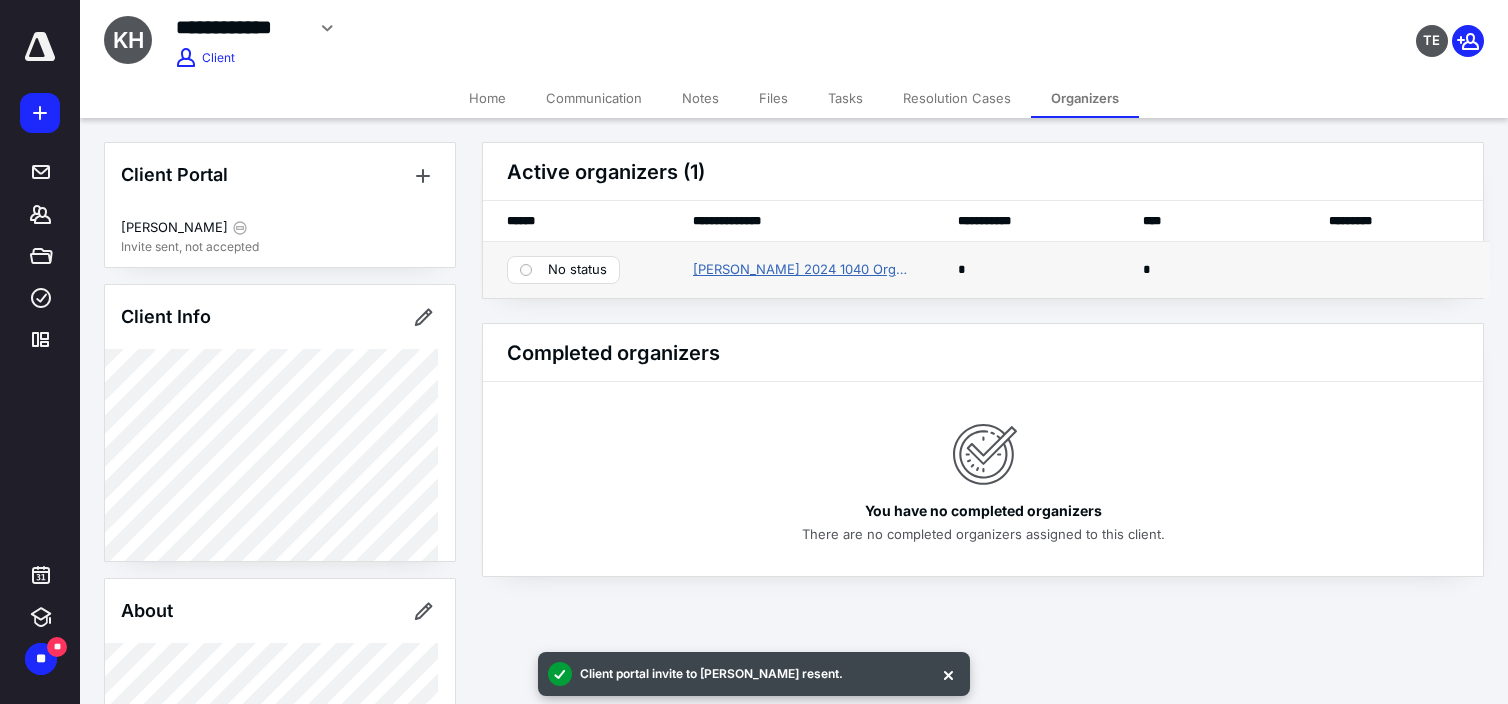 click on "Kevin Hocker 2024 1040 Organizer" at bounding box center (801, 270) 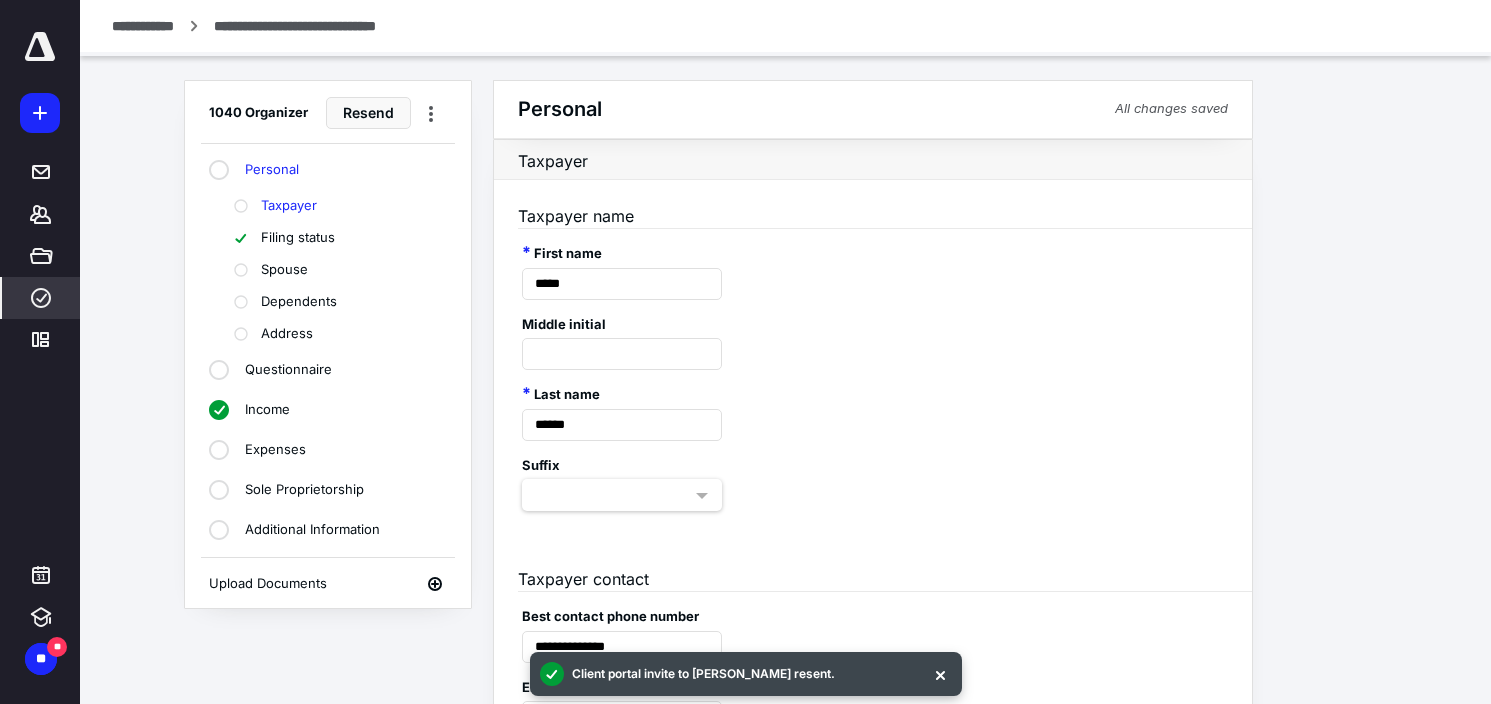 click on "Additional Information" at bounding box center [312, 530] 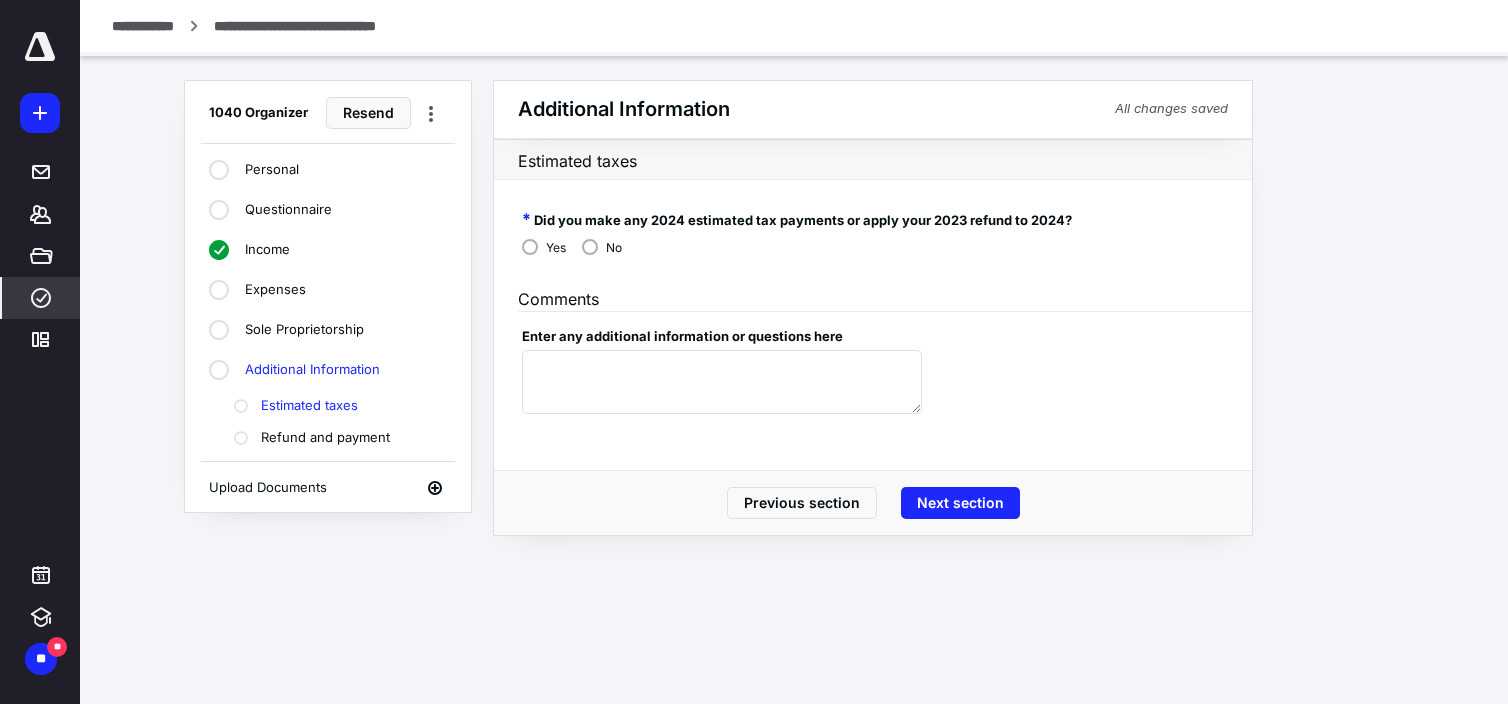 click on "Refund and payment" at bounding box center (325, 438) 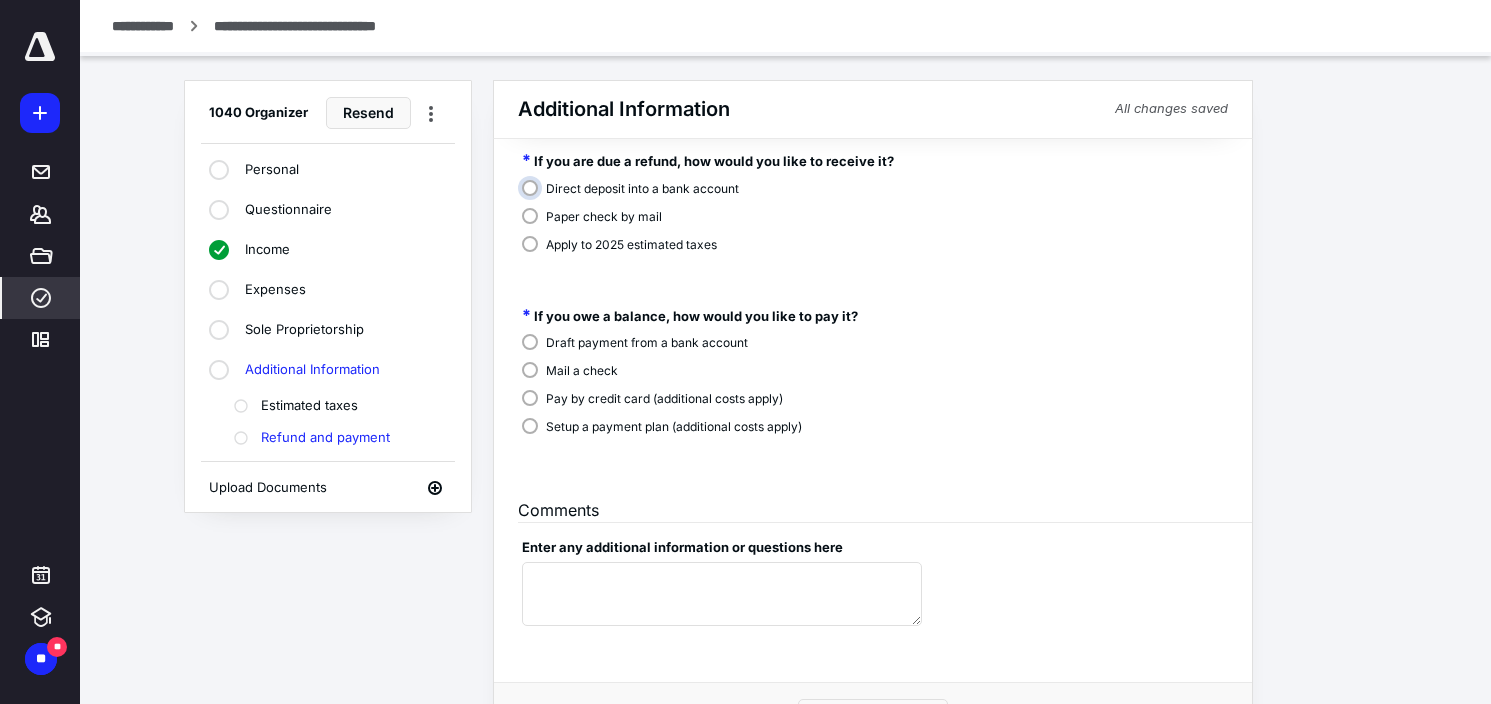 scroll, scrollTop: 127, scrollLeft: 0, axis: vertical 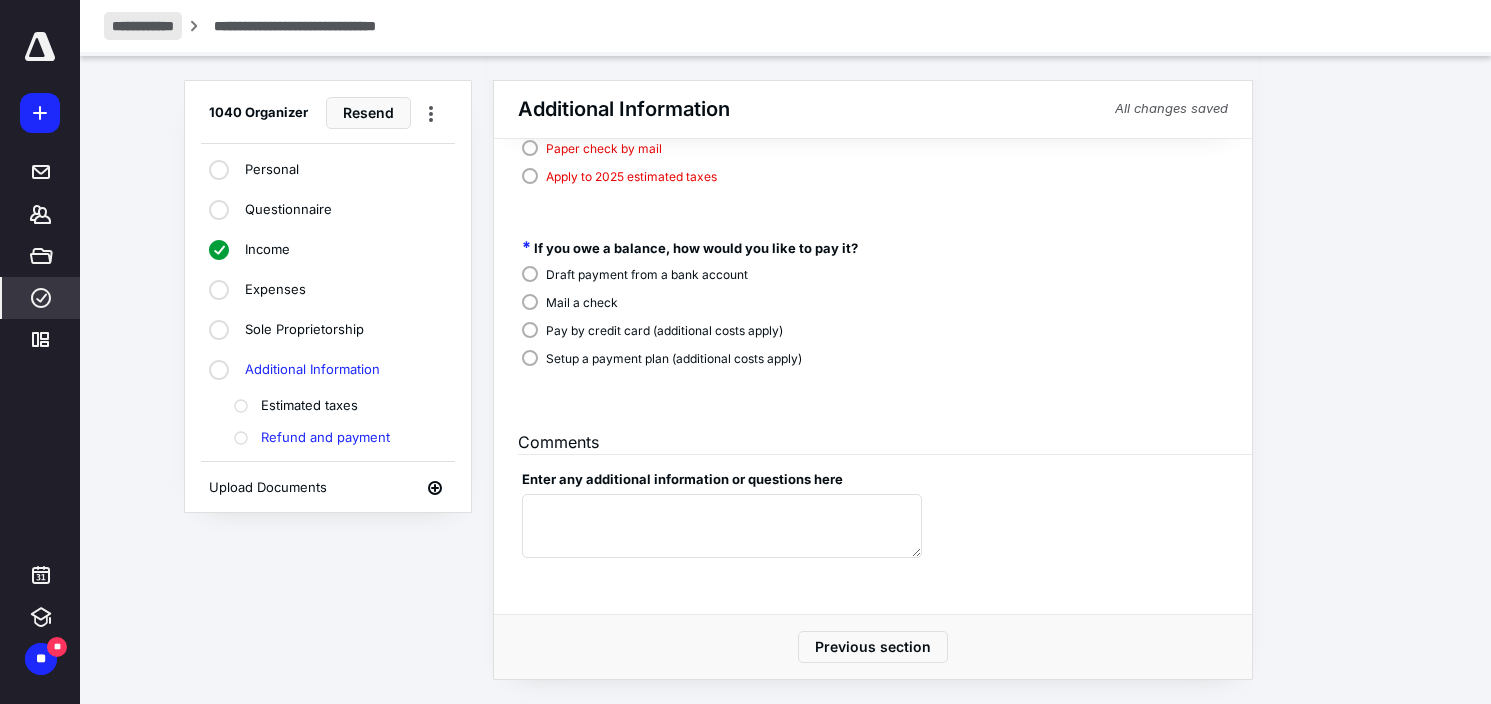 click on "**********" at bounding box center [143, 26] 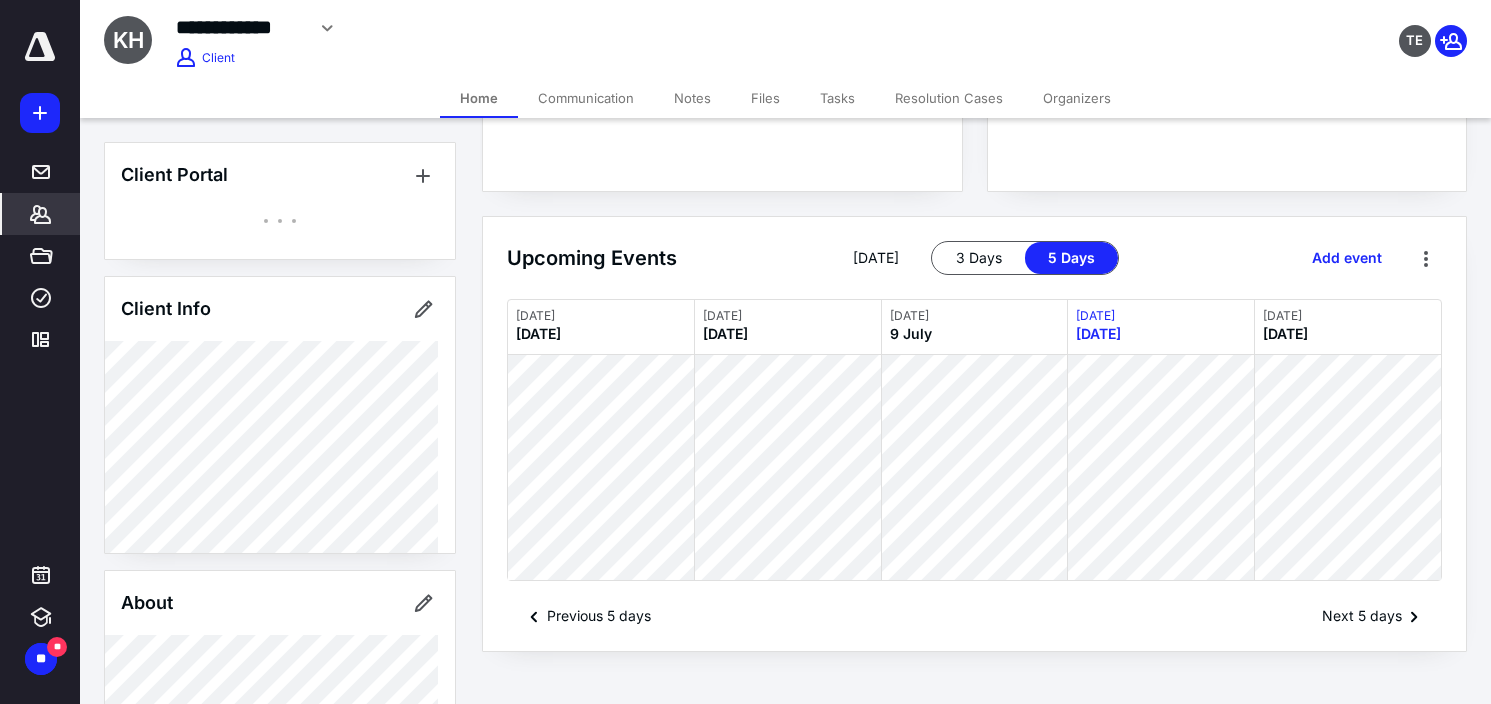 scroll, scrollTop: 946, scrollLeft: 0, axis: vertical 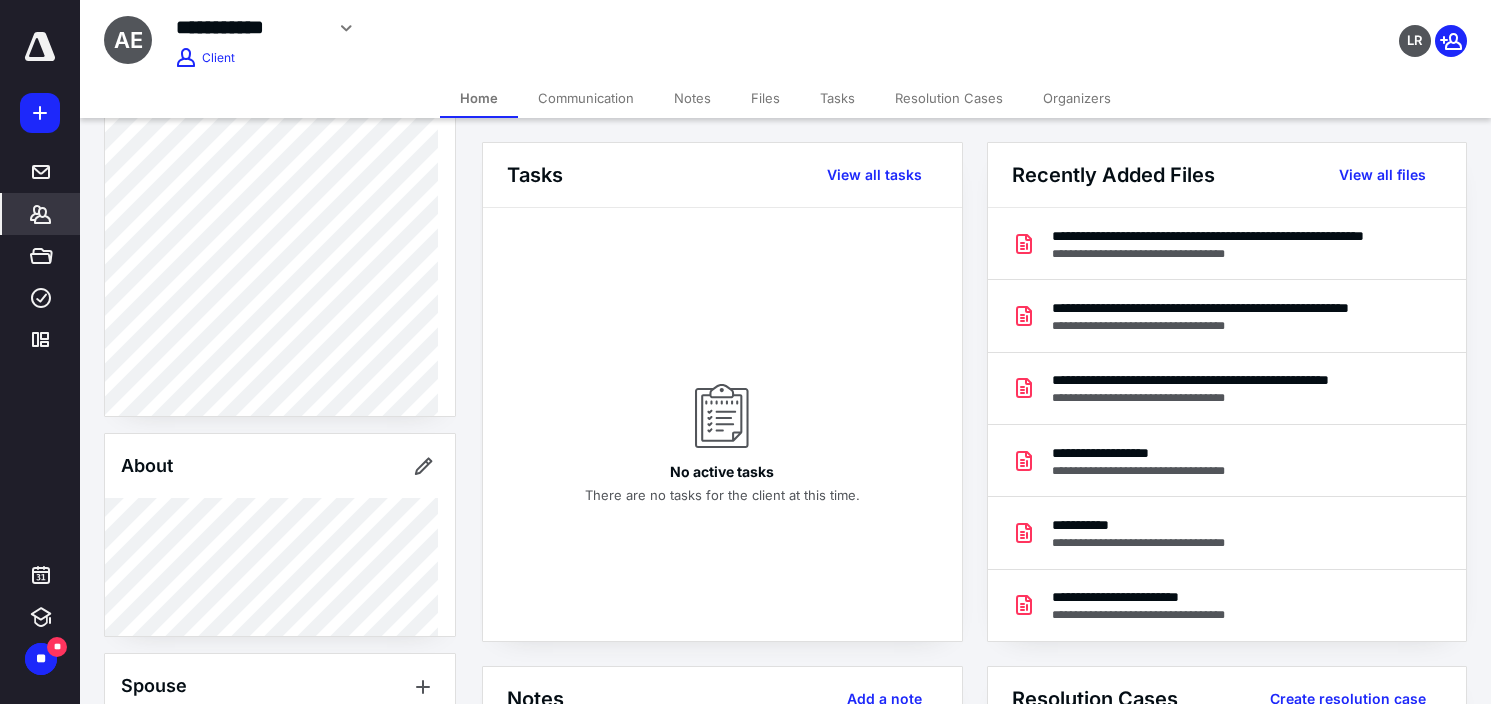 click 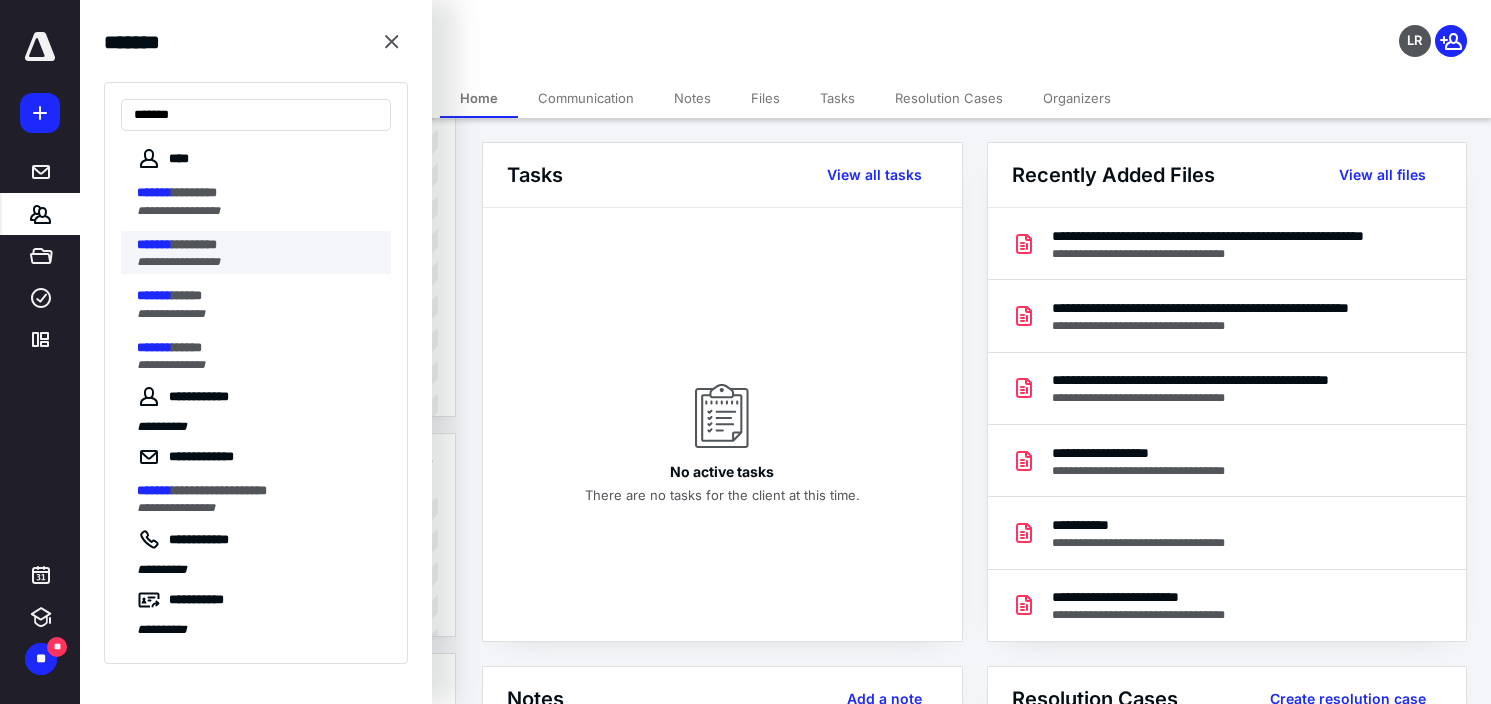 type on "*******" 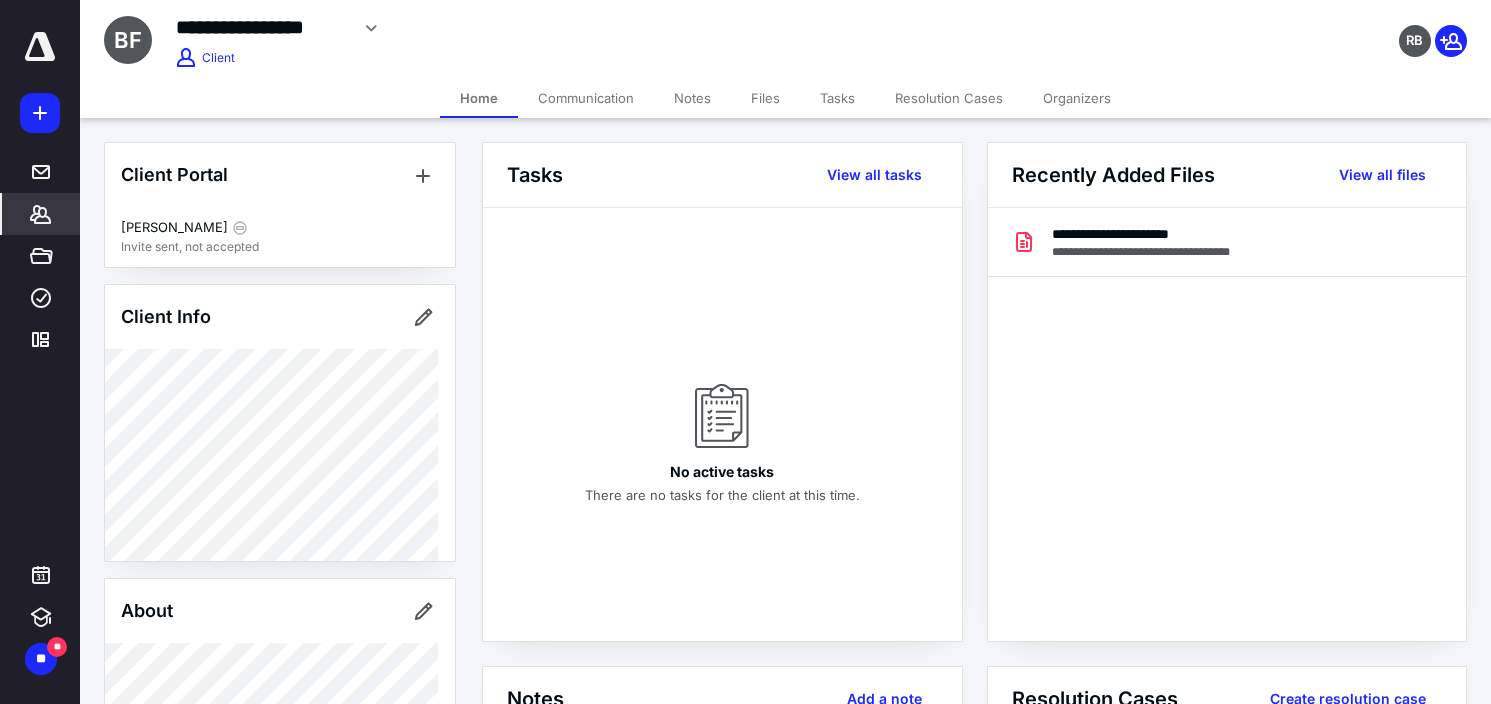 click on "*******" at bounding box center [41, 214] 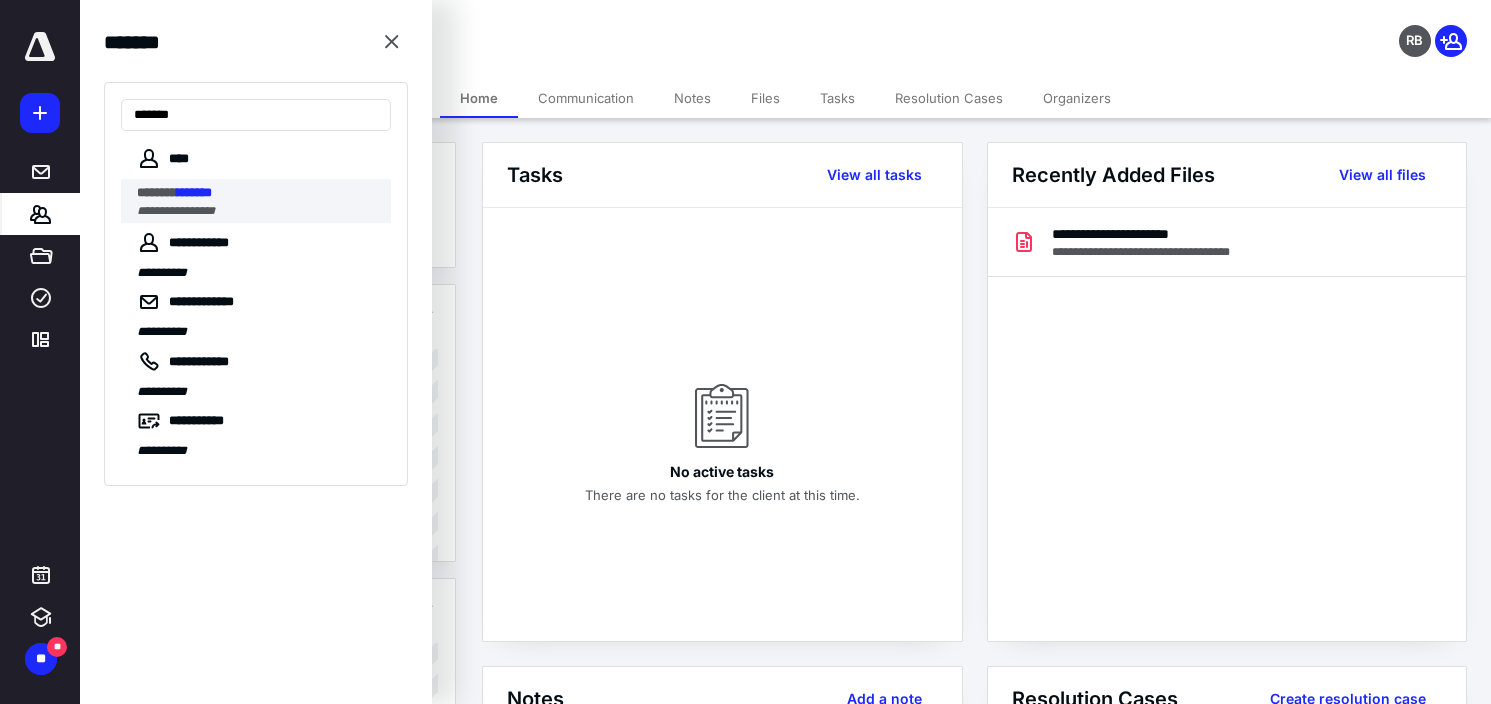 type on "*******" 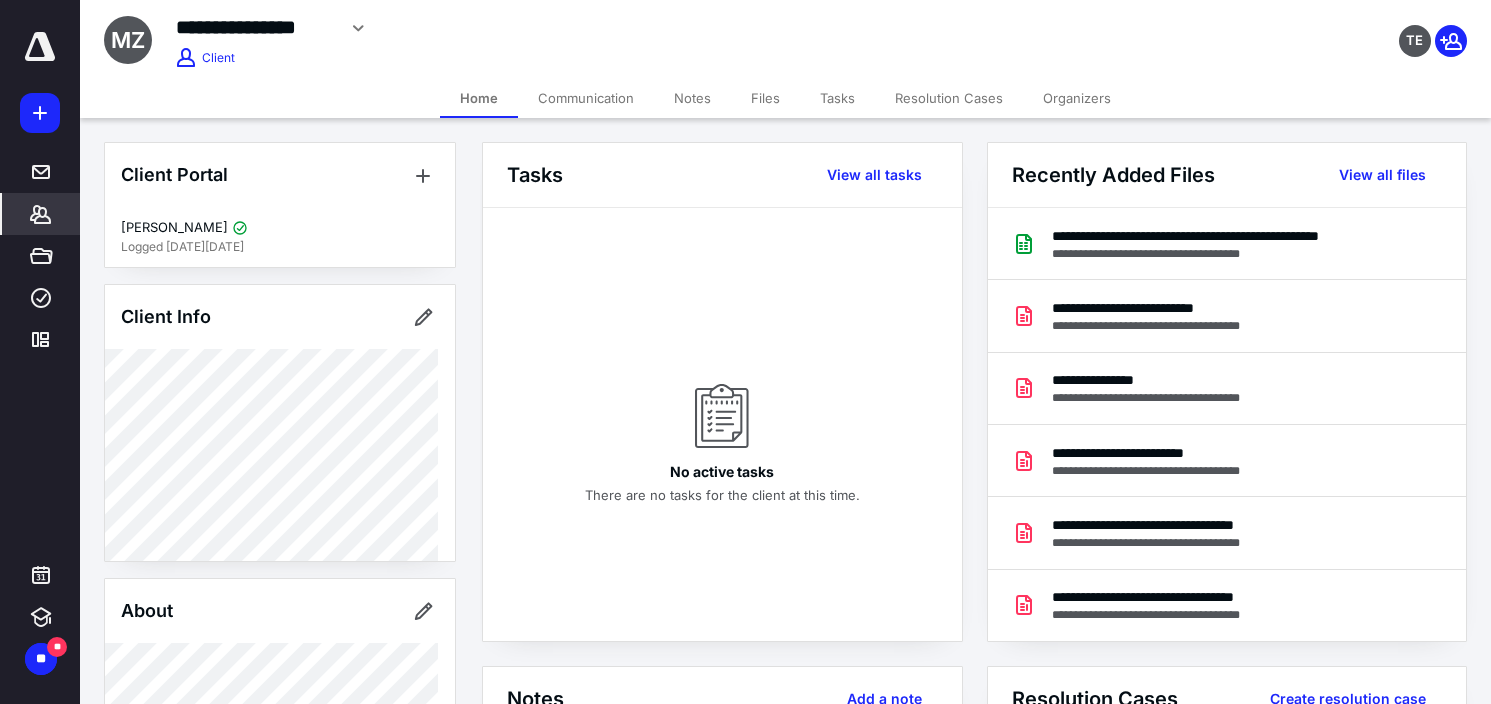 click on "**********" at bounding box center [555, 35] 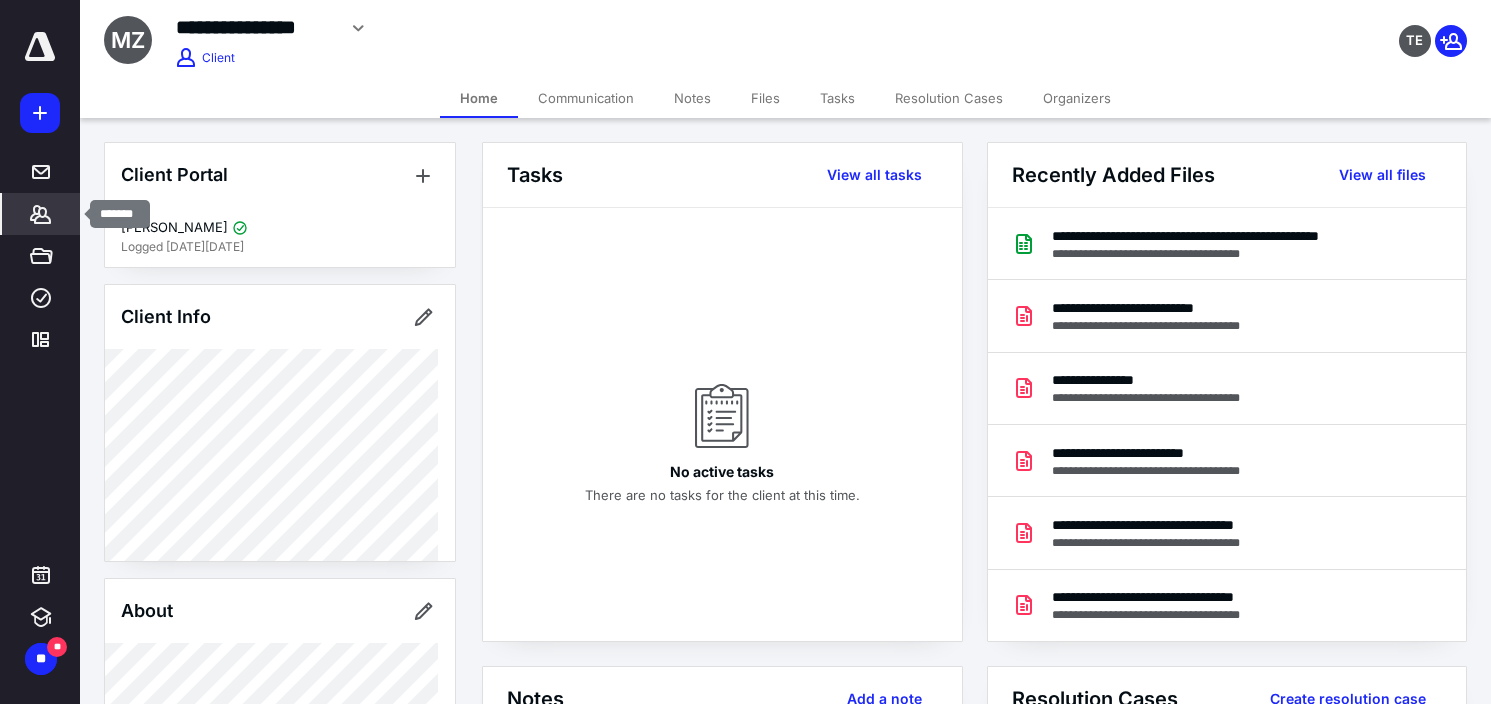 click on "*******" at bounding box center [41, 214] 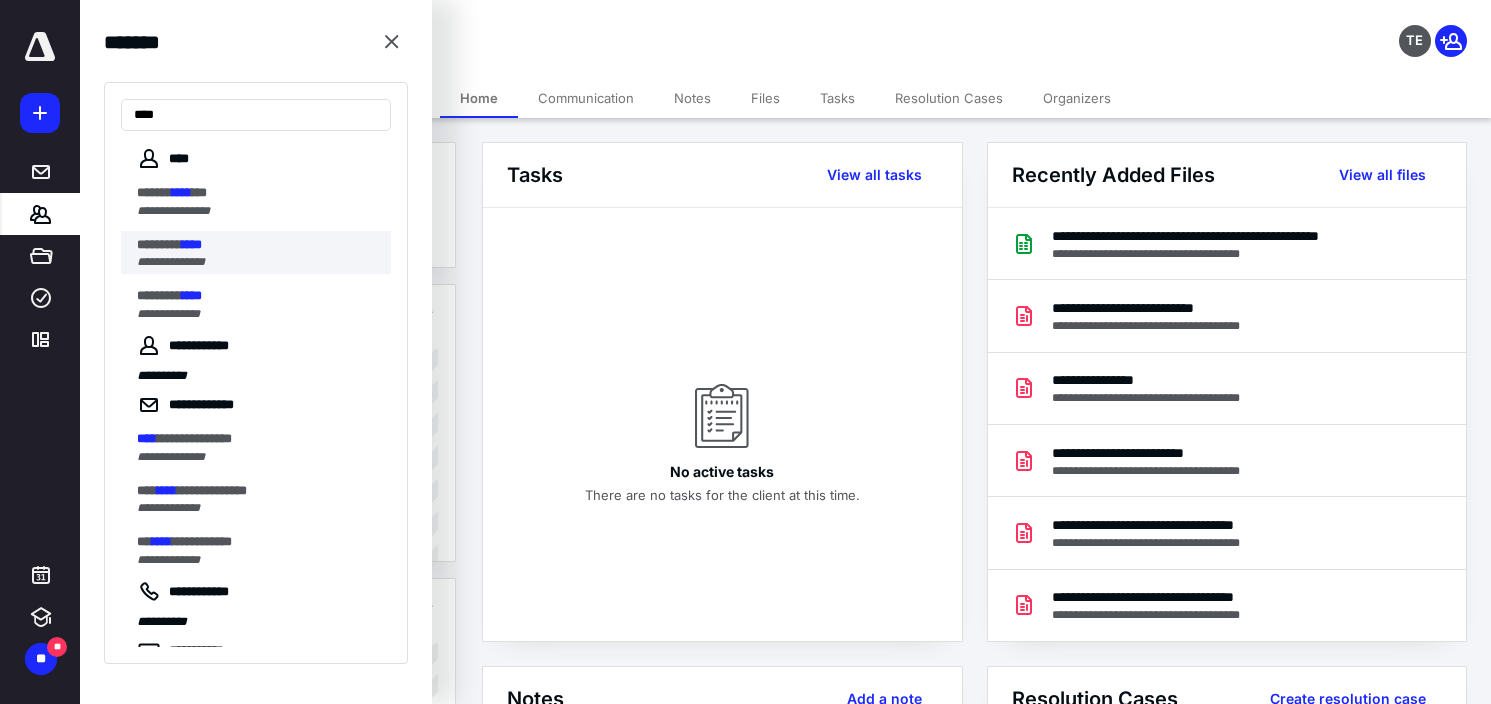 type on "****" 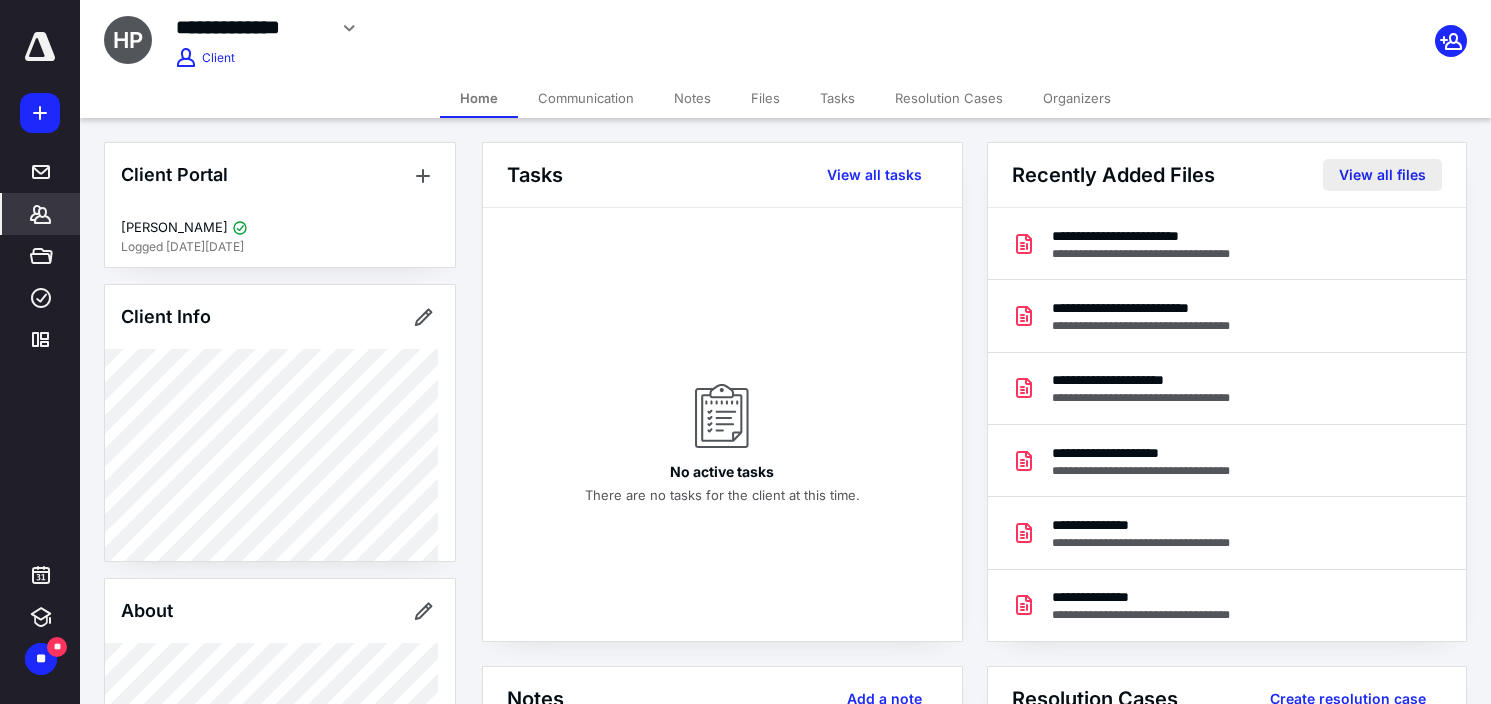 click on "View all files" at bounding box center (1382, 175) 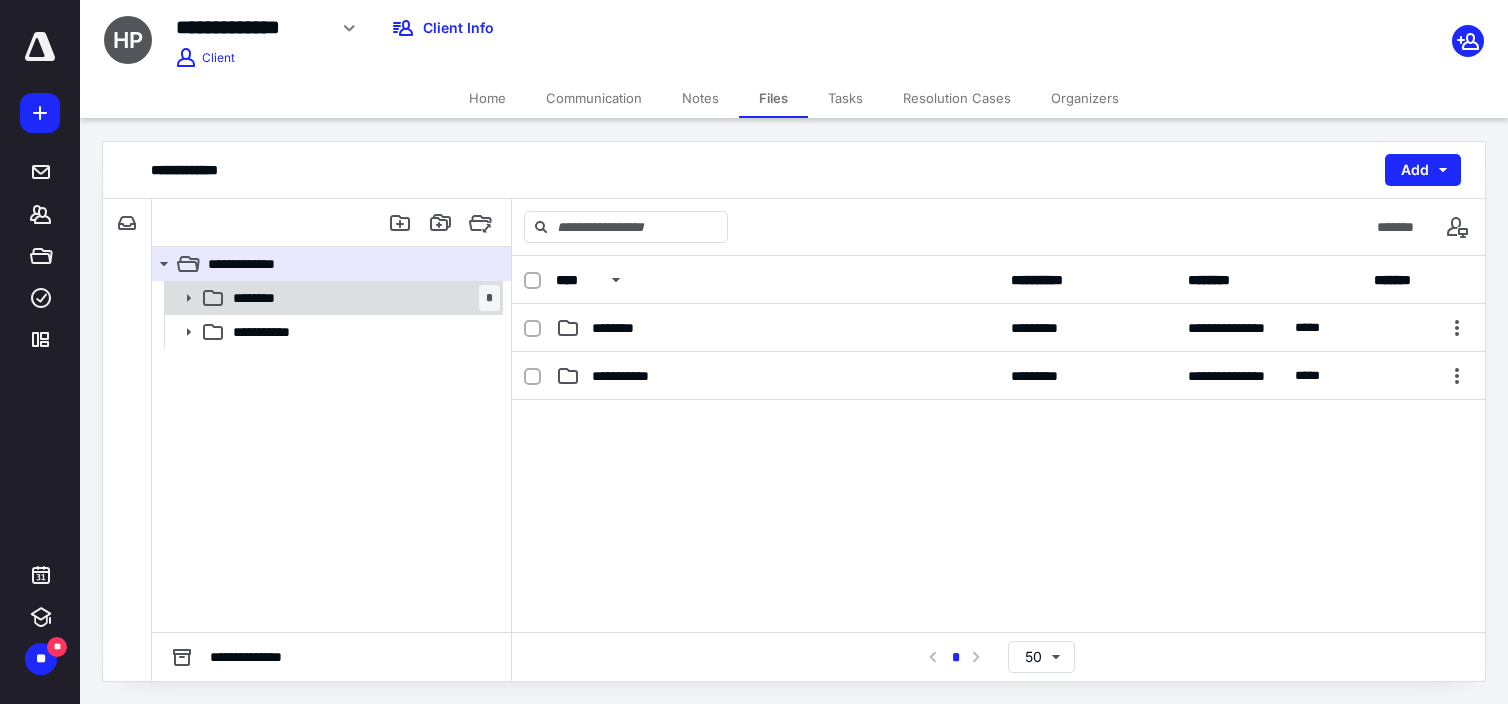 click on "********" at bounding box center (268, 298) 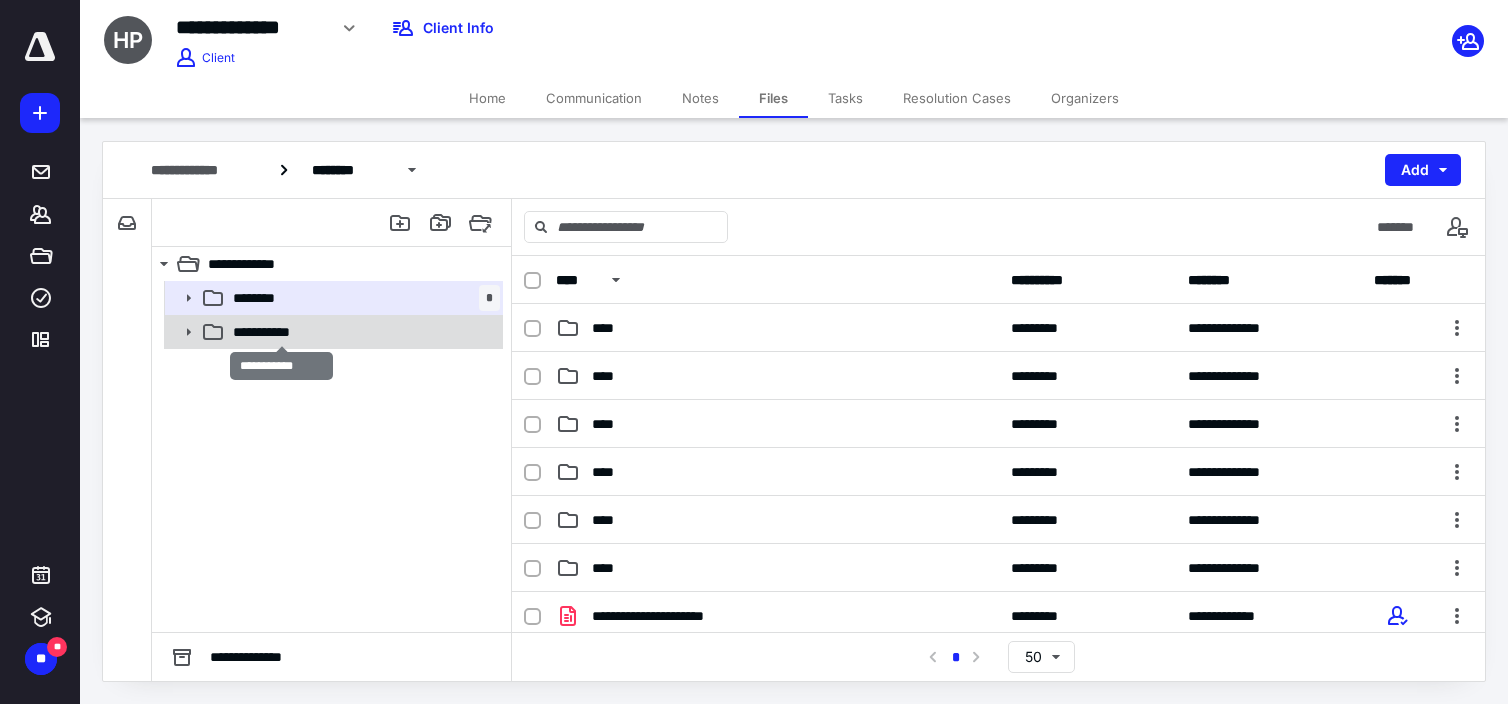 click on "**********" at bounding box center [281, 332] 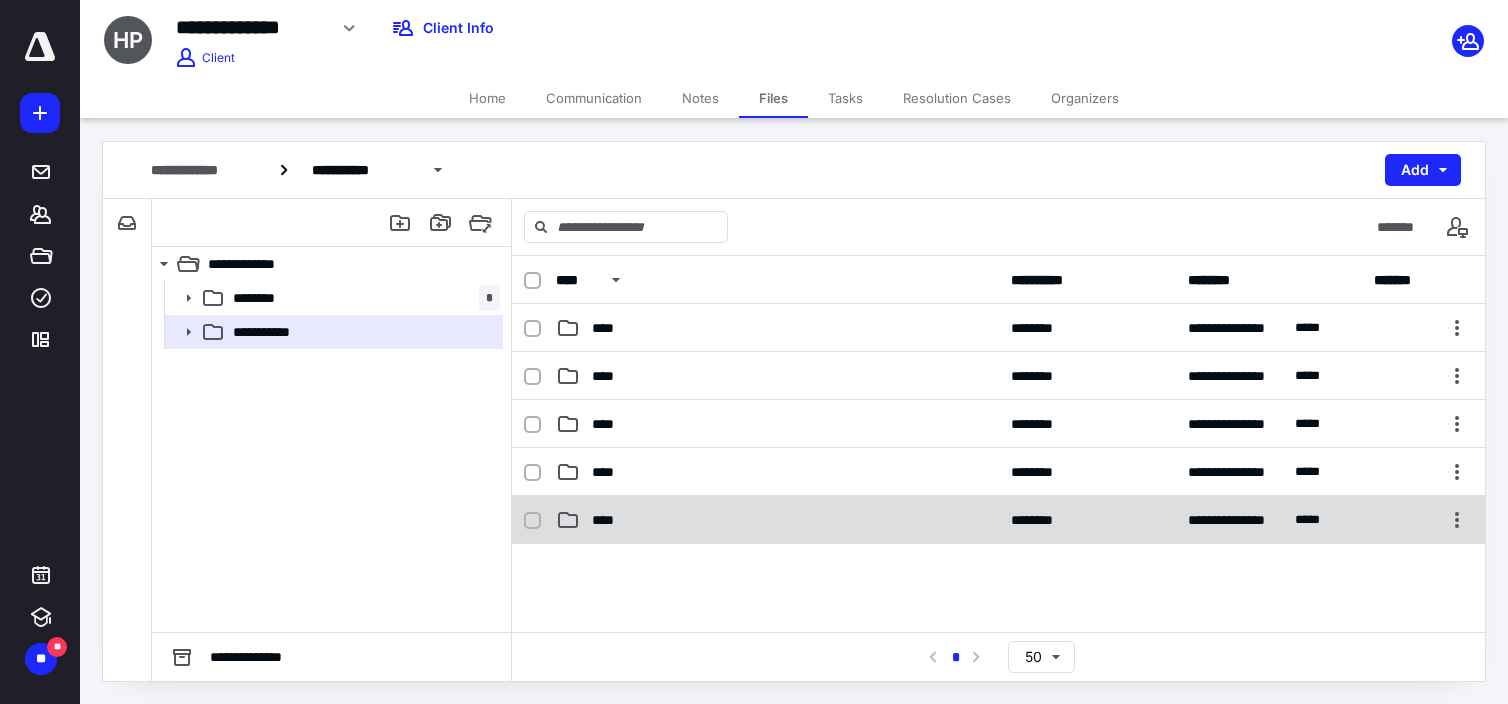 click on "**********" at bounding box center [998, 520] 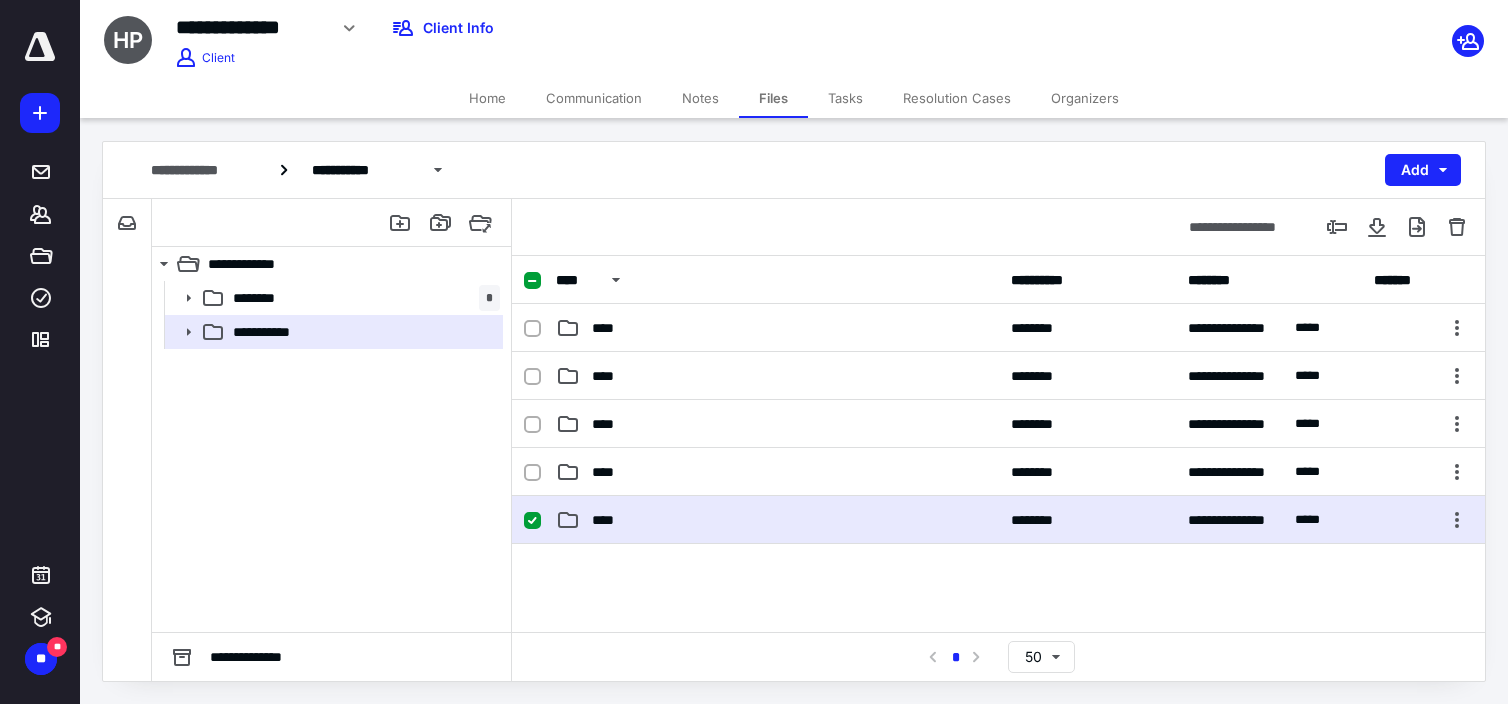 click on "**********" at bounding box center (998, 520) 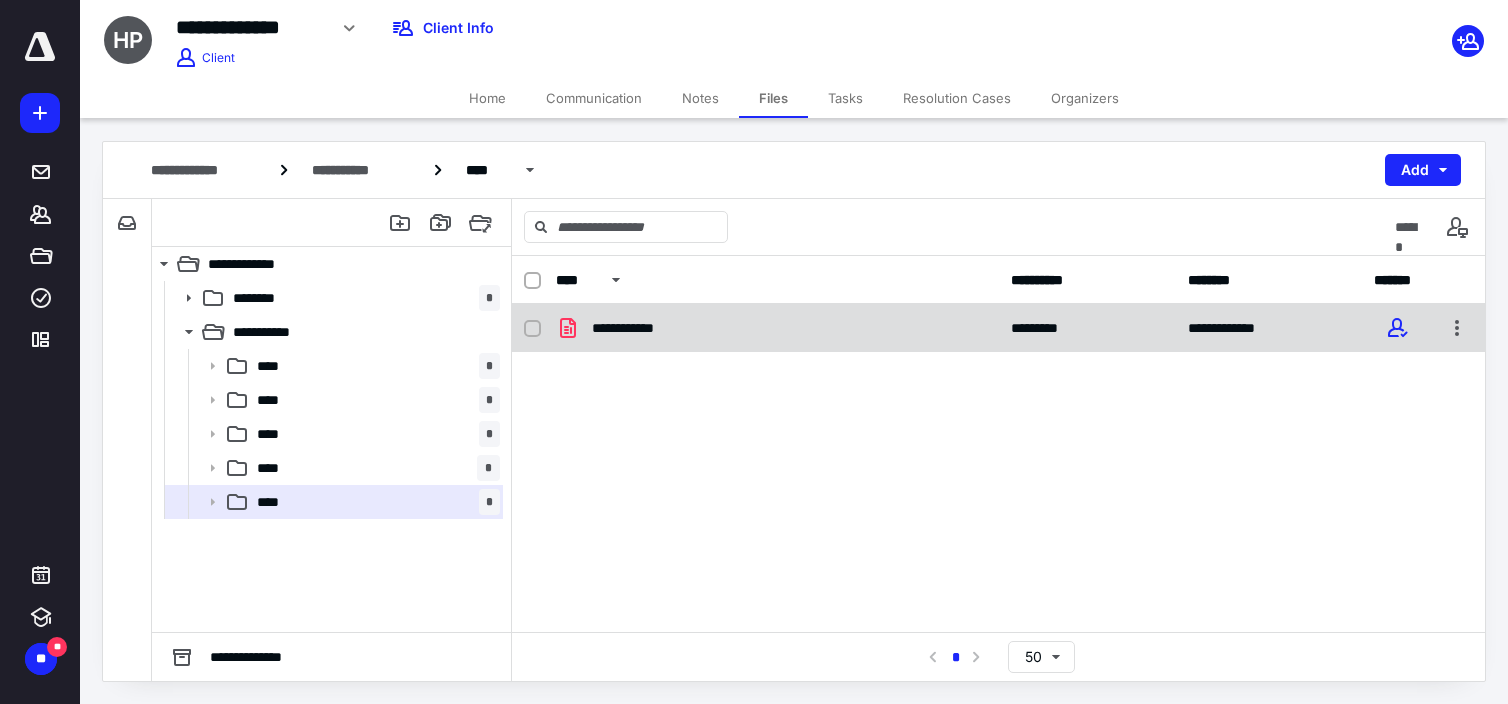 click on "**********" at bounding box center (777, 328) 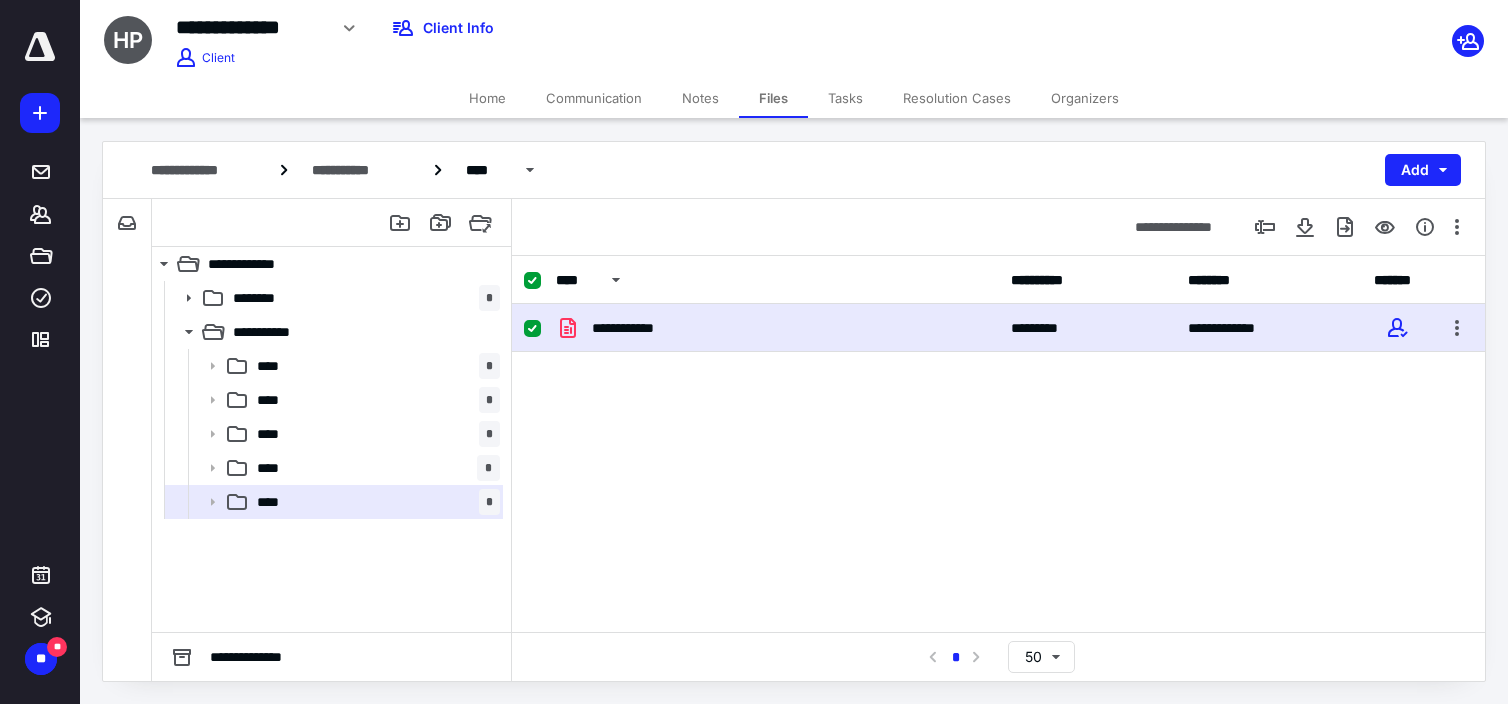 click on "**********" at bounding box center (777, 328) 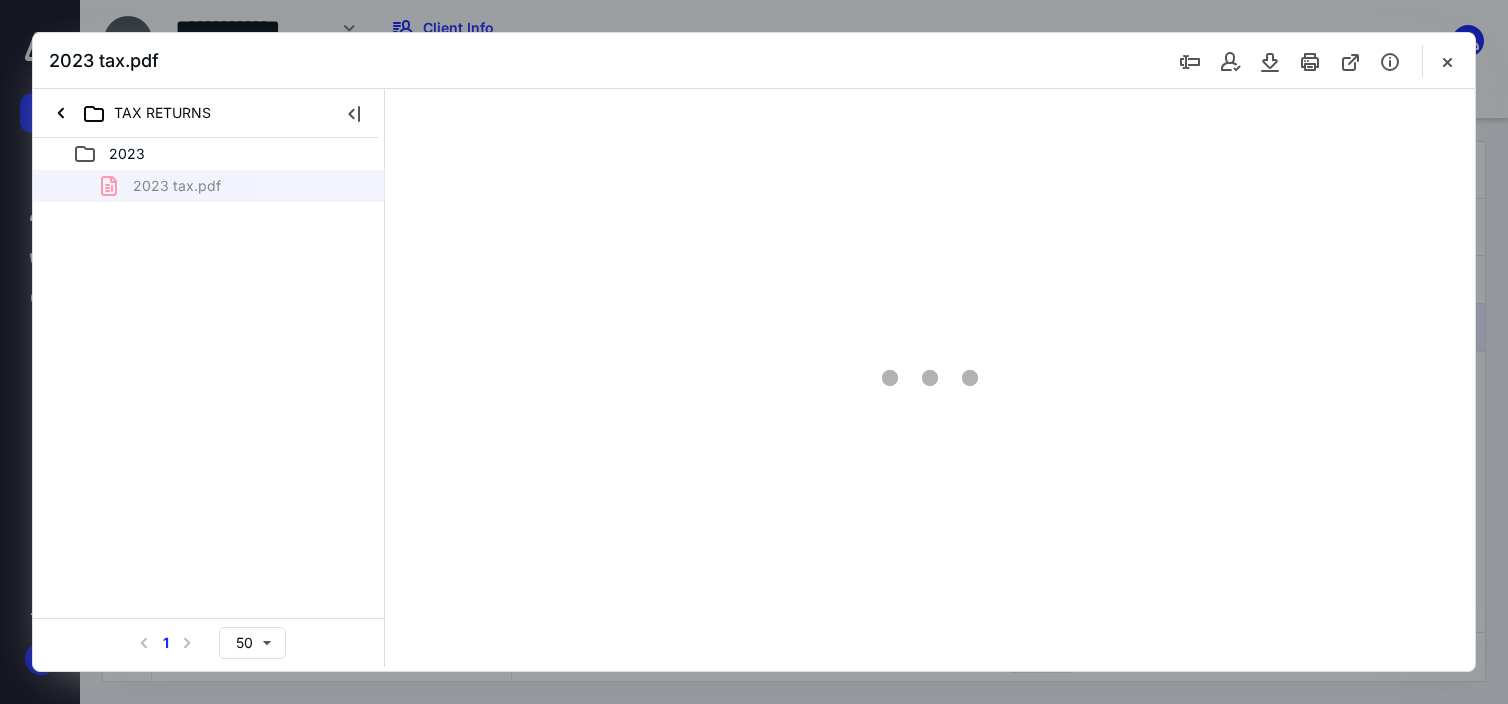 scroll, scrollTop: 0, scrollLeft: 0, axis: both 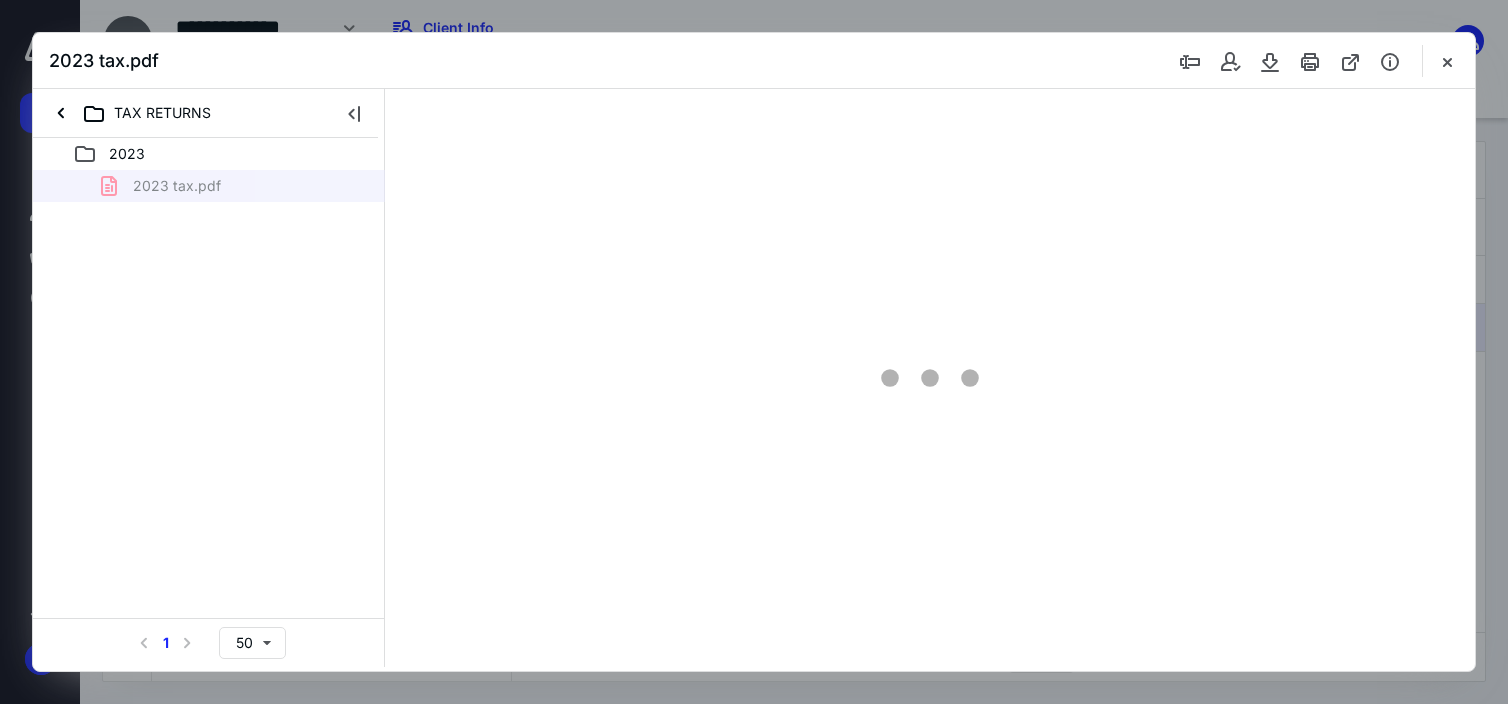 type on "174" 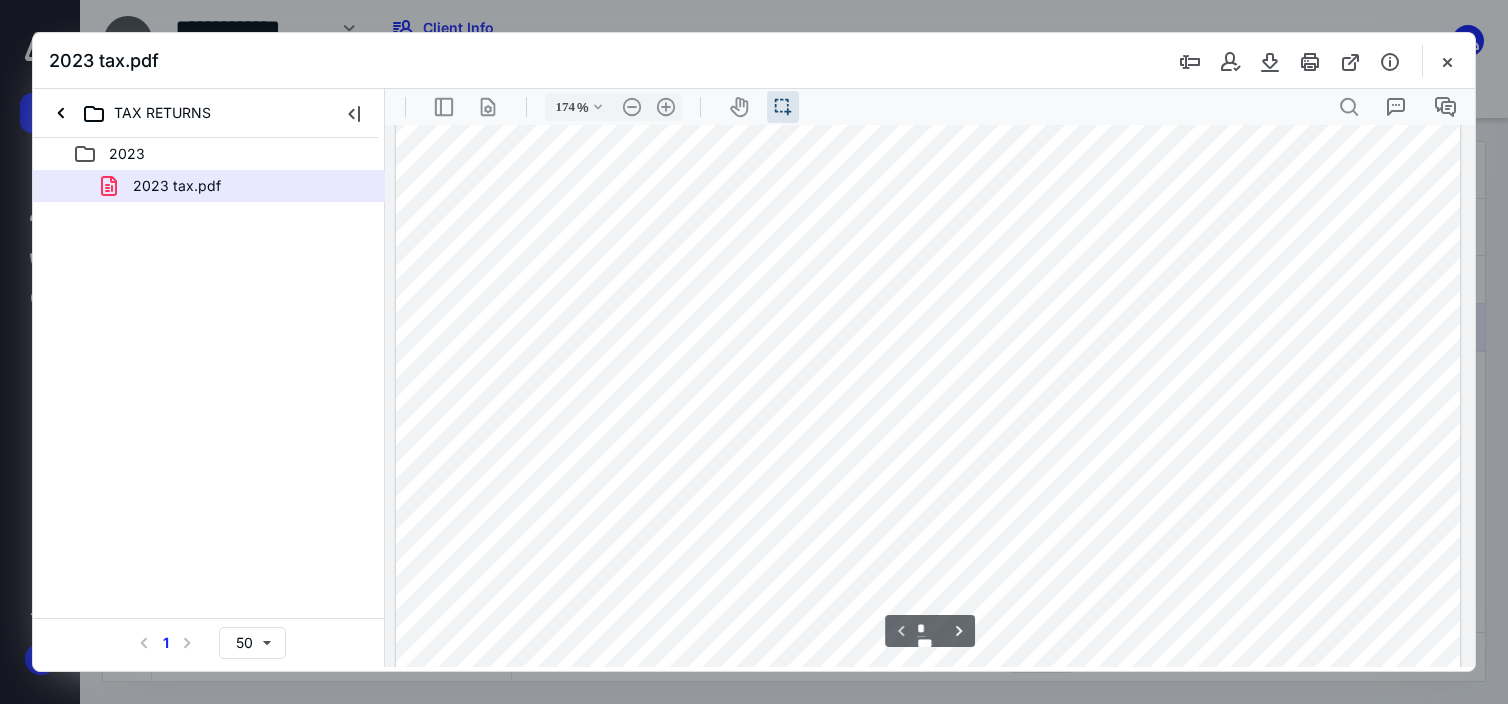 scroll, scrollTop: 843, scrollLeft: 0, axis: vertical 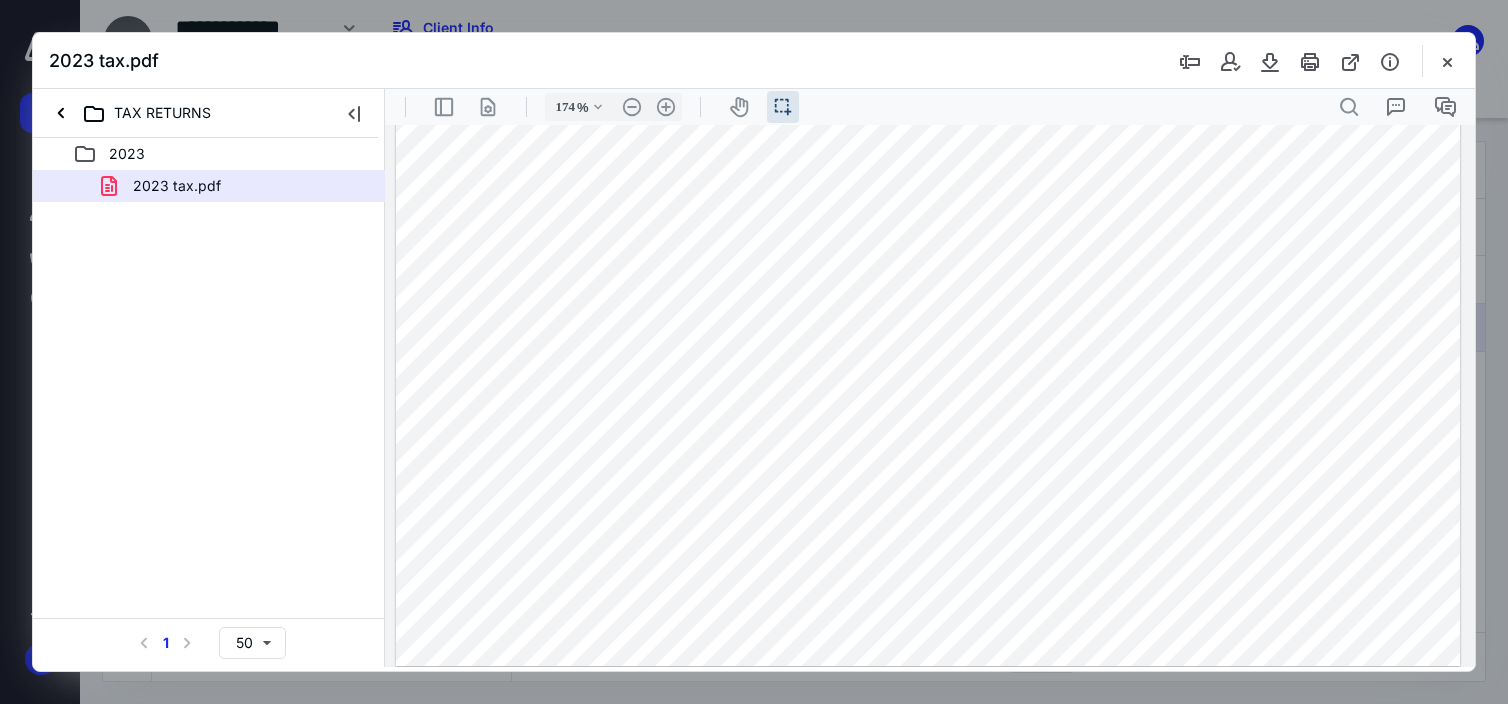 drag, startPoint x: 1364, startPoint y: 482, endPoint x: 1427, endPoint y: 484, distance: 63.03174 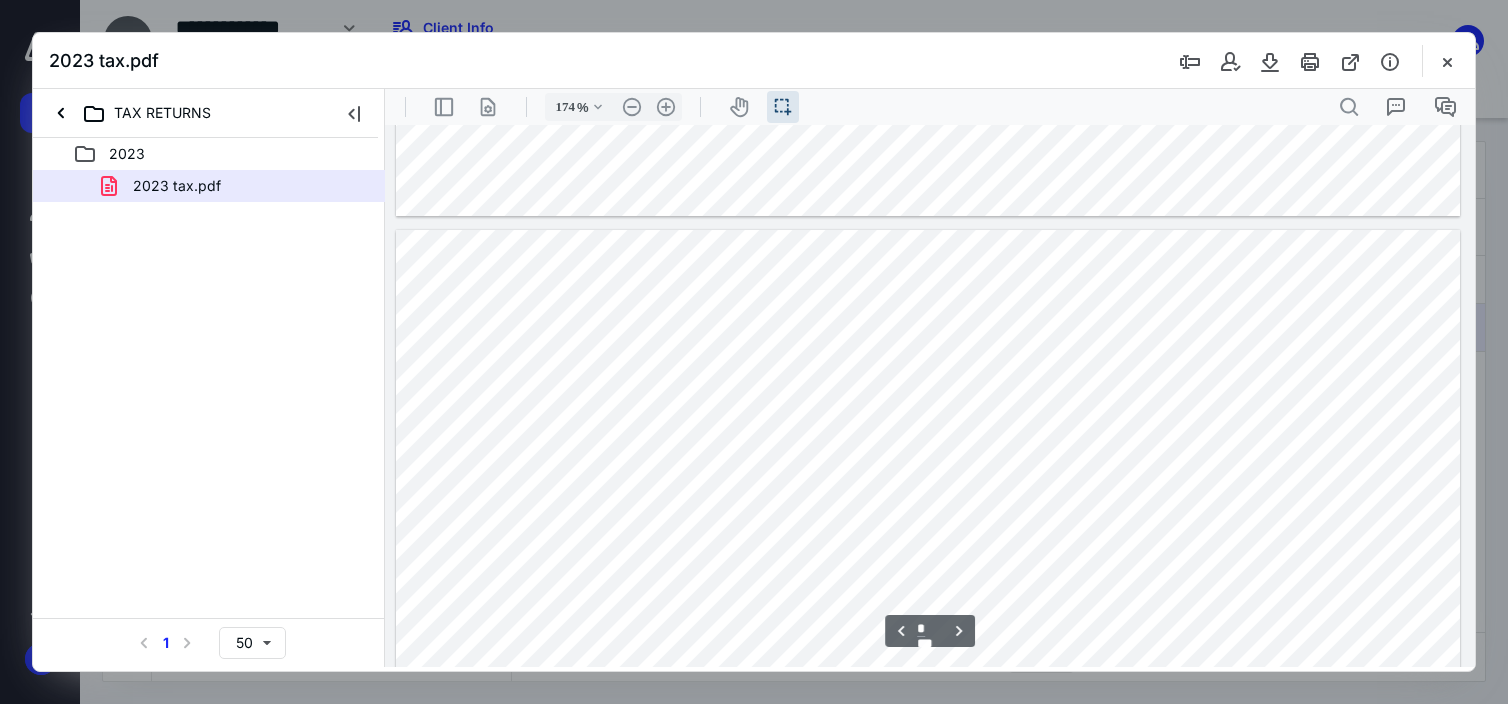 scroll, scrollTop: 1343, scrollLeft: 0, axis: vertical 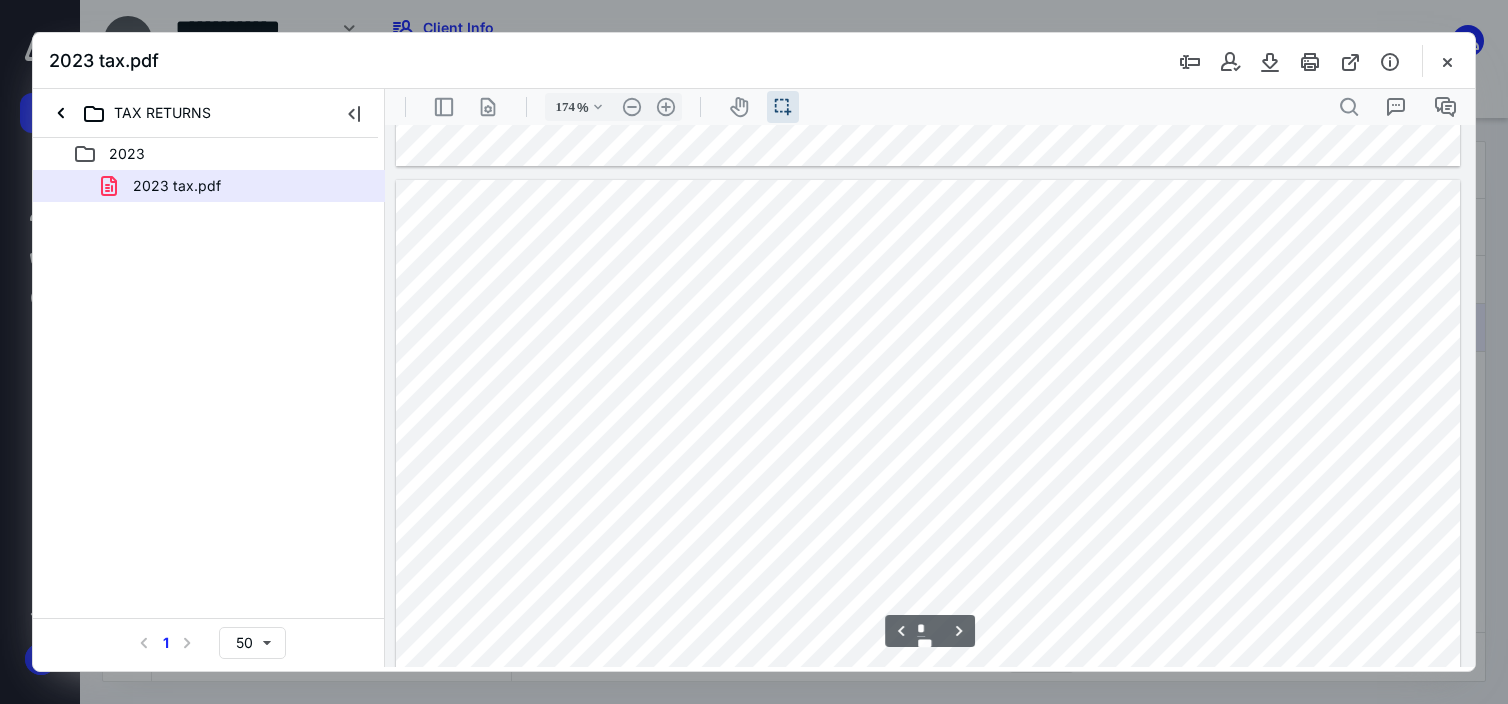 drag, startPoint x: 1345, startPoint y: 277, endPoint x: 1461, endPoint y: 291, distance: 116.841774 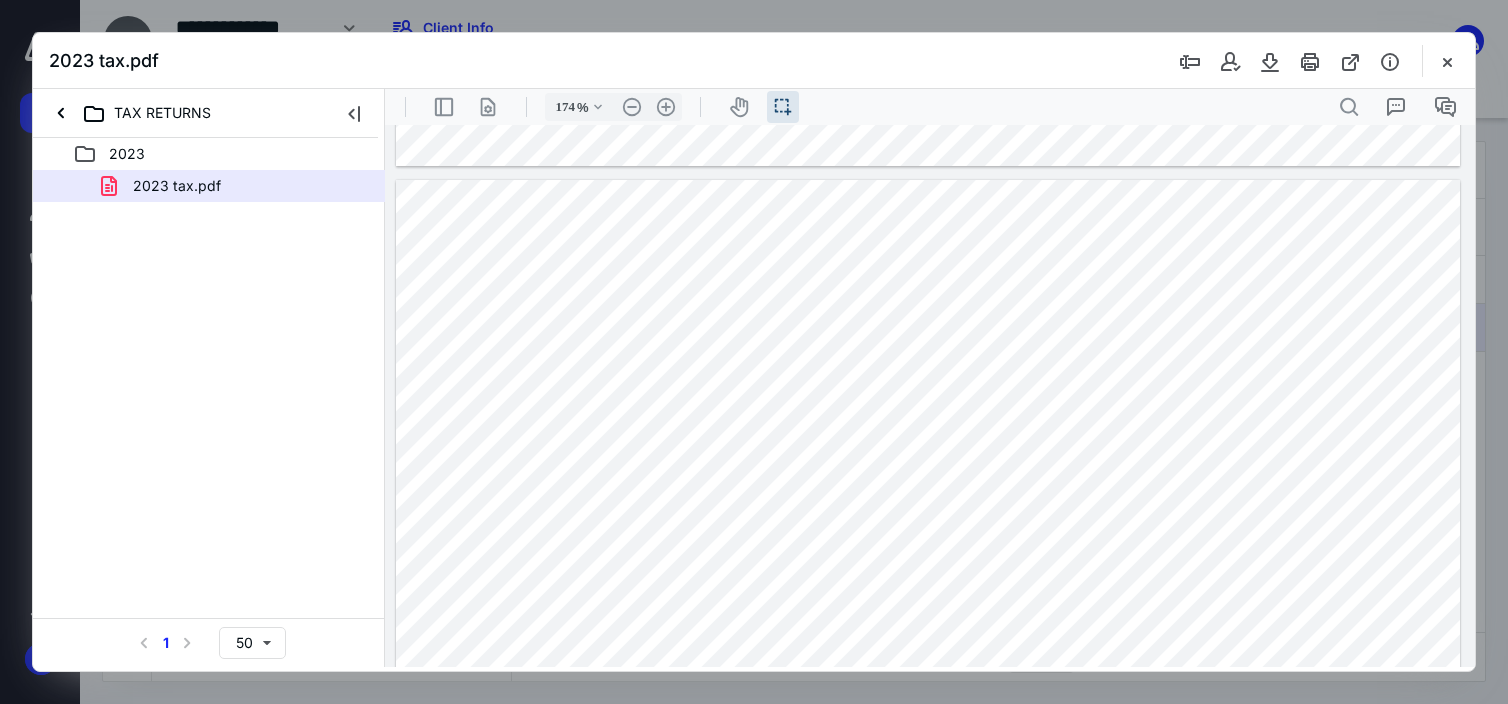 drag, startPoint x: 1387, startPoint y: 394, endPoint x: 1463, endPoint y: 409, distance: 77.46612 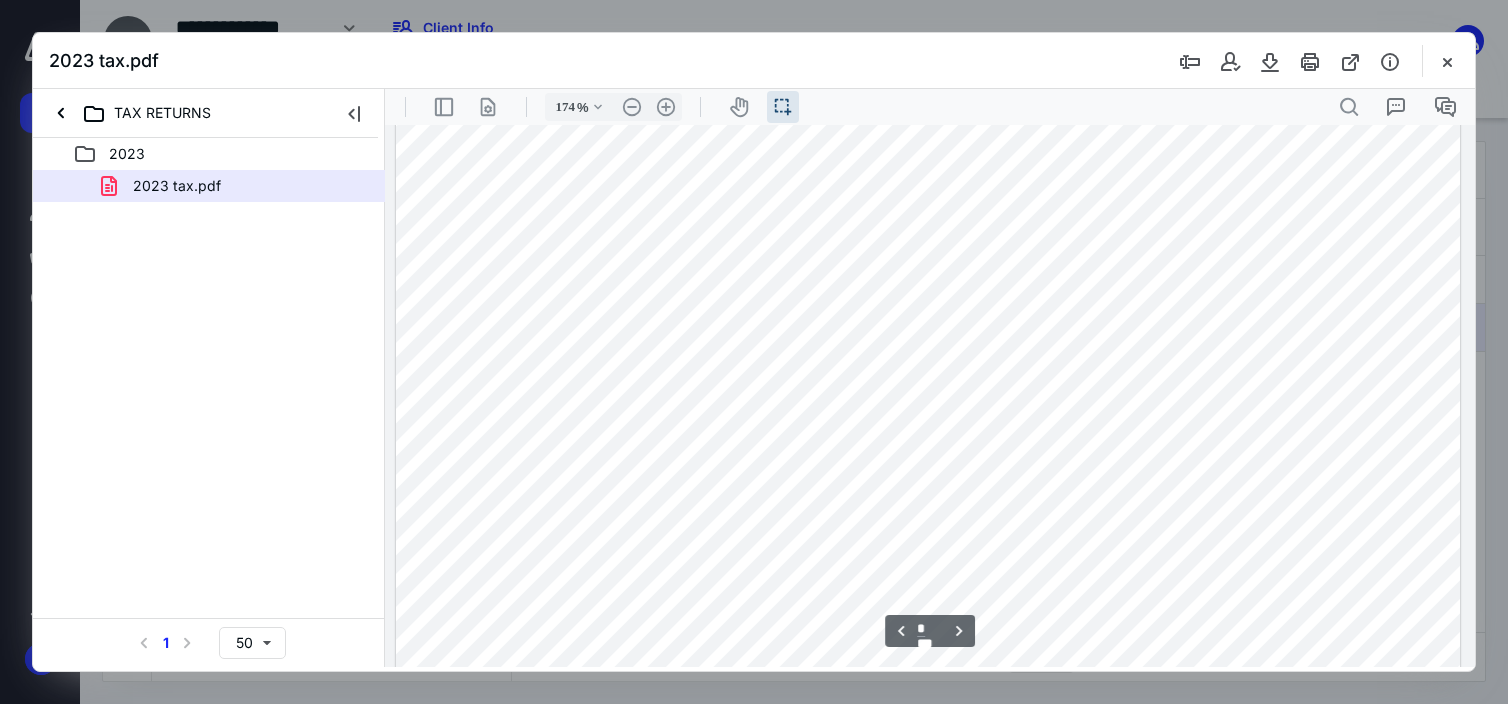 scroll, scrollTop: 1643, scrollLeft: 0, axis: vertical 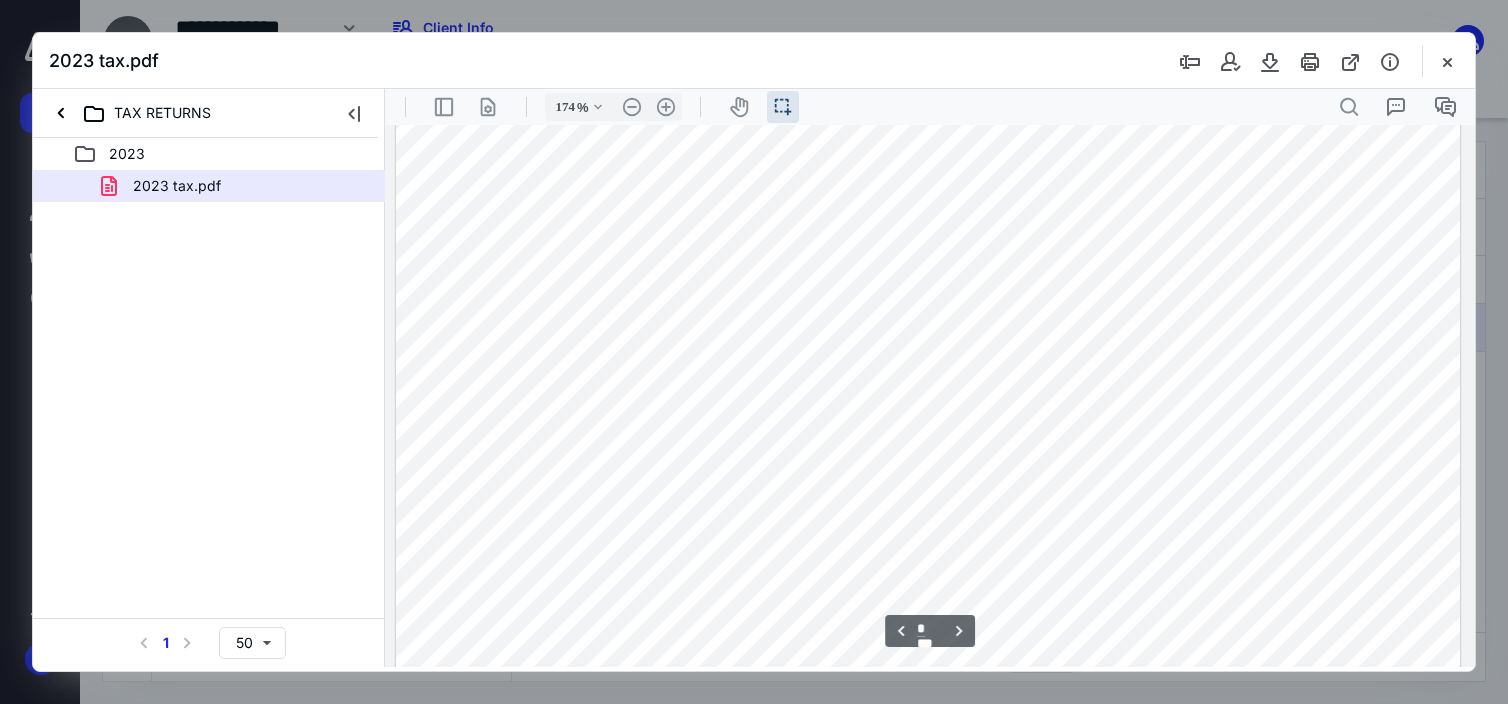 drag, startPoint x: 1205, startPoint y: 197, endPoint x: 1278, endPoint y: 200, distance: 73.061615 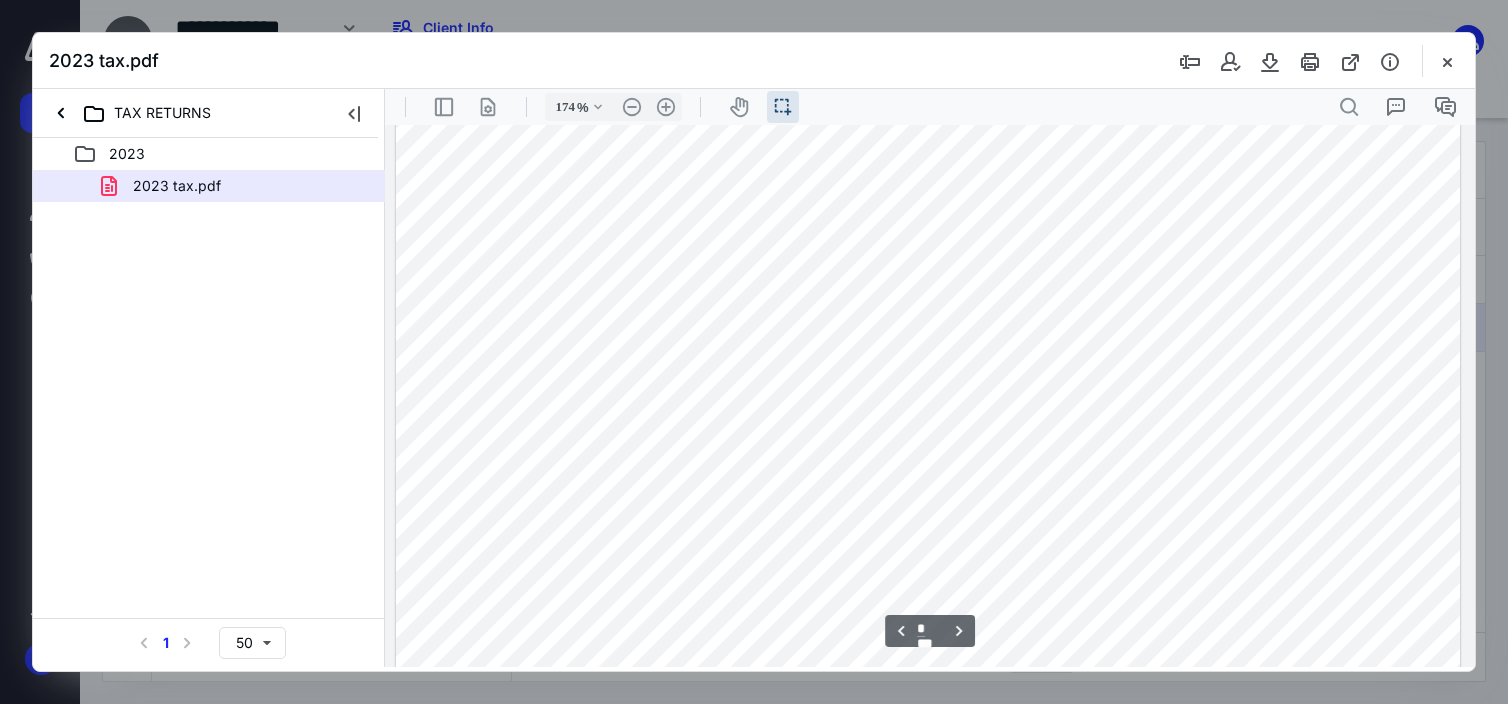 scroll, scrollTop: 1543, scrollLeft: 0, axis: vertical 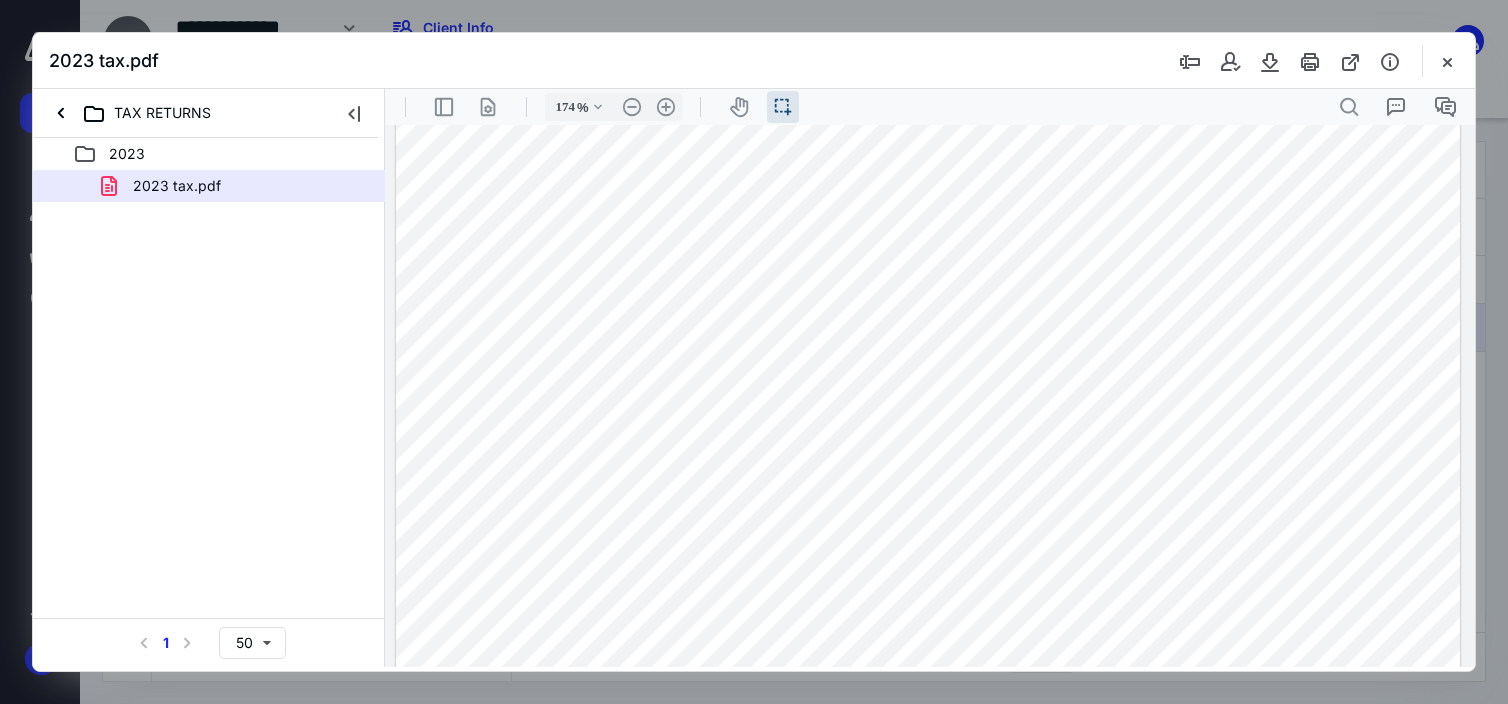 drag, startPoint x: 1368, startPoint y: 492, endPoint x: 1435, endPoint y: 492, distance: 67 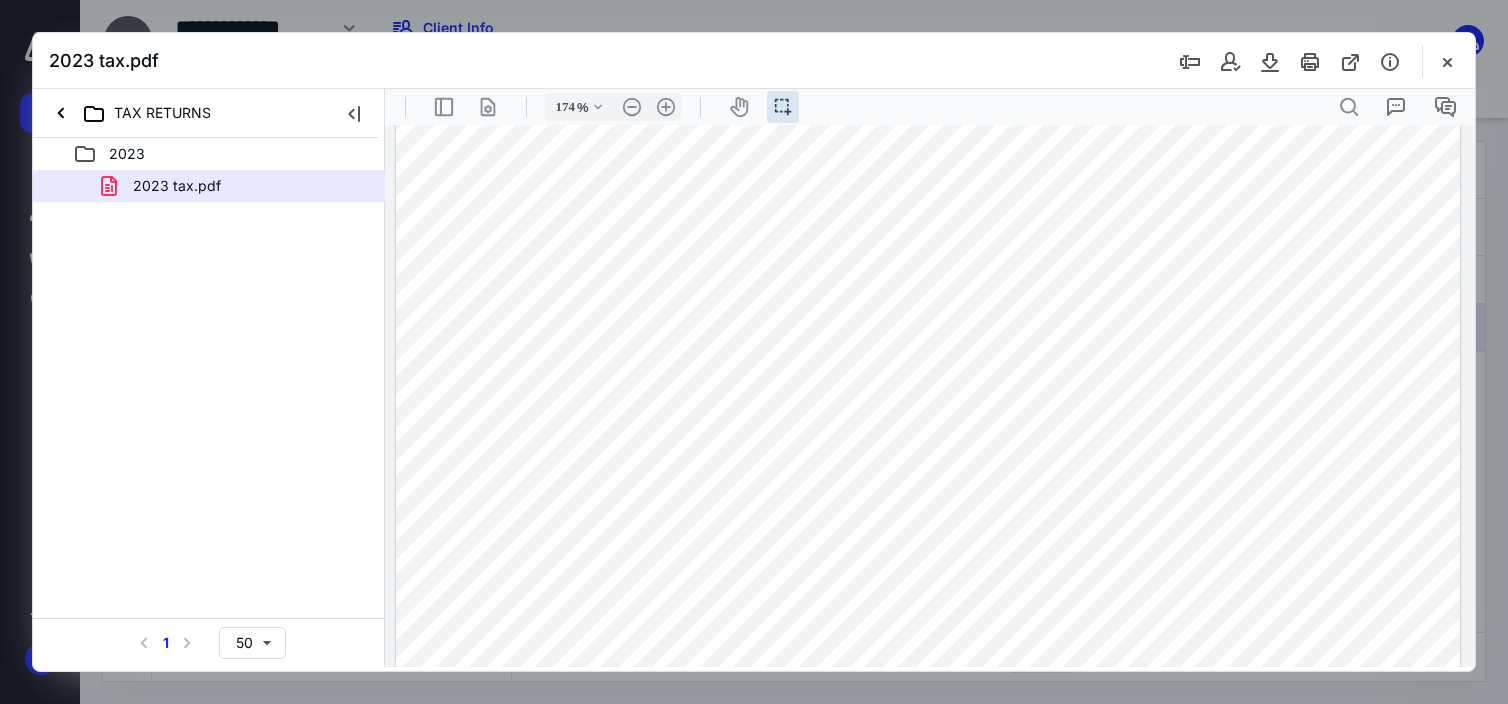 drag, startPoint x: 1363, startPoint y: 538, endPoint x: 1432, endPoint y: 530, distance: 69.46222 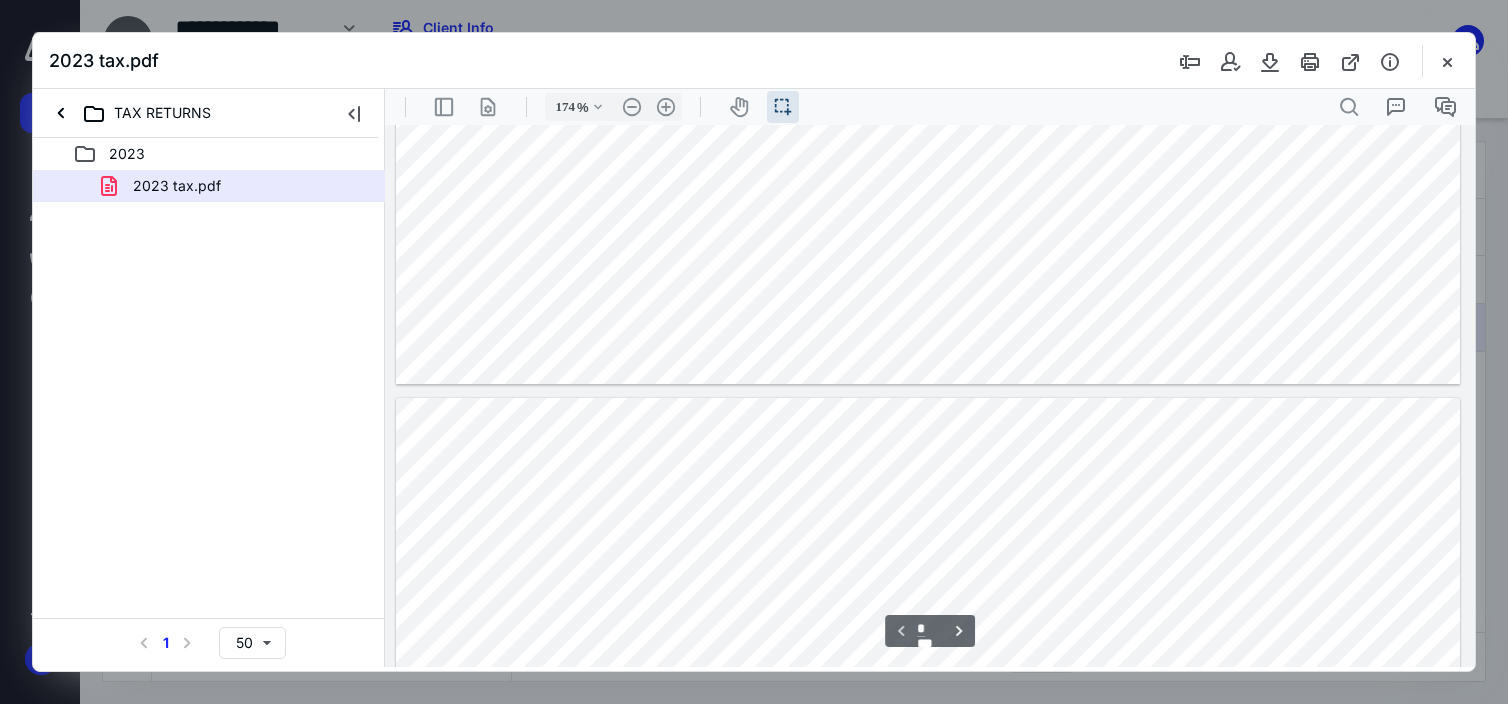 scroll, scrollTop: 943, scrollLeft: 0, axis: vertical 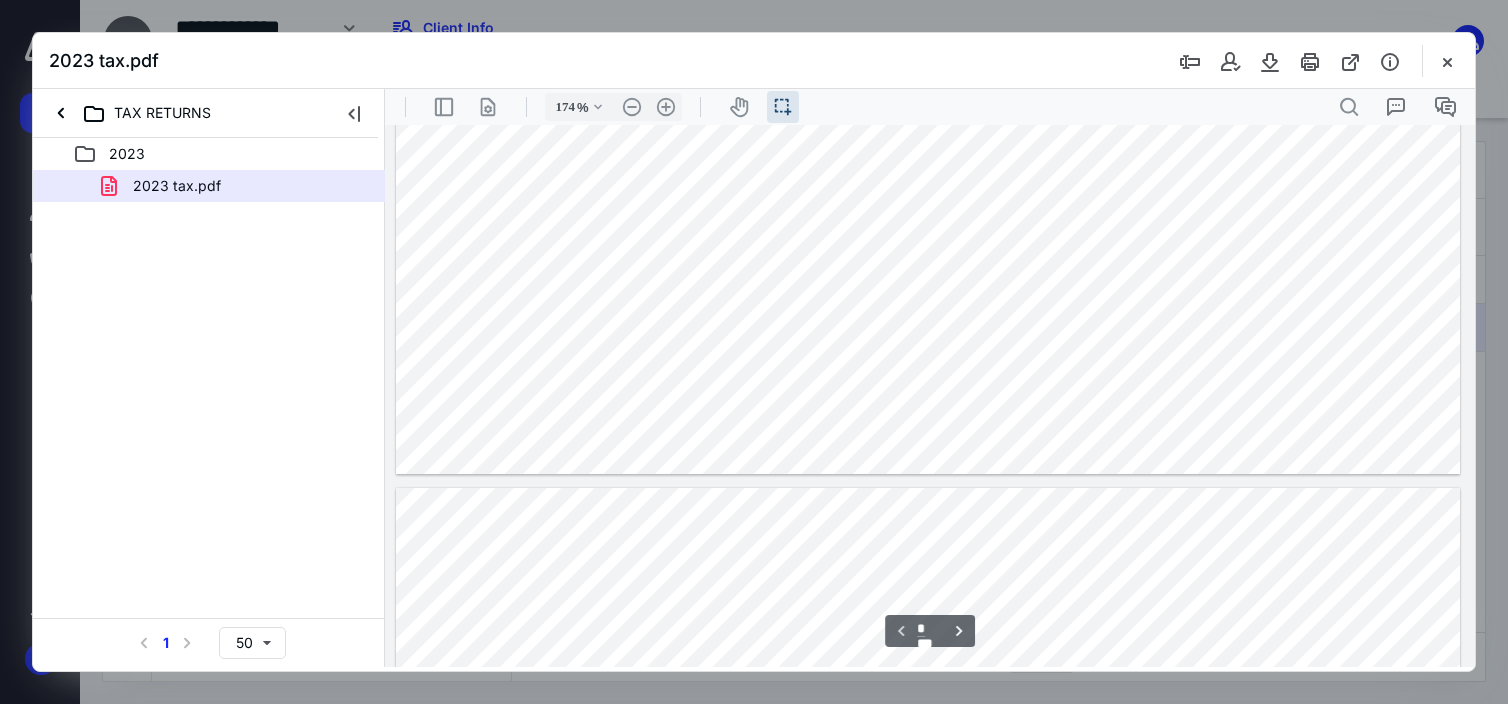 type on "*" 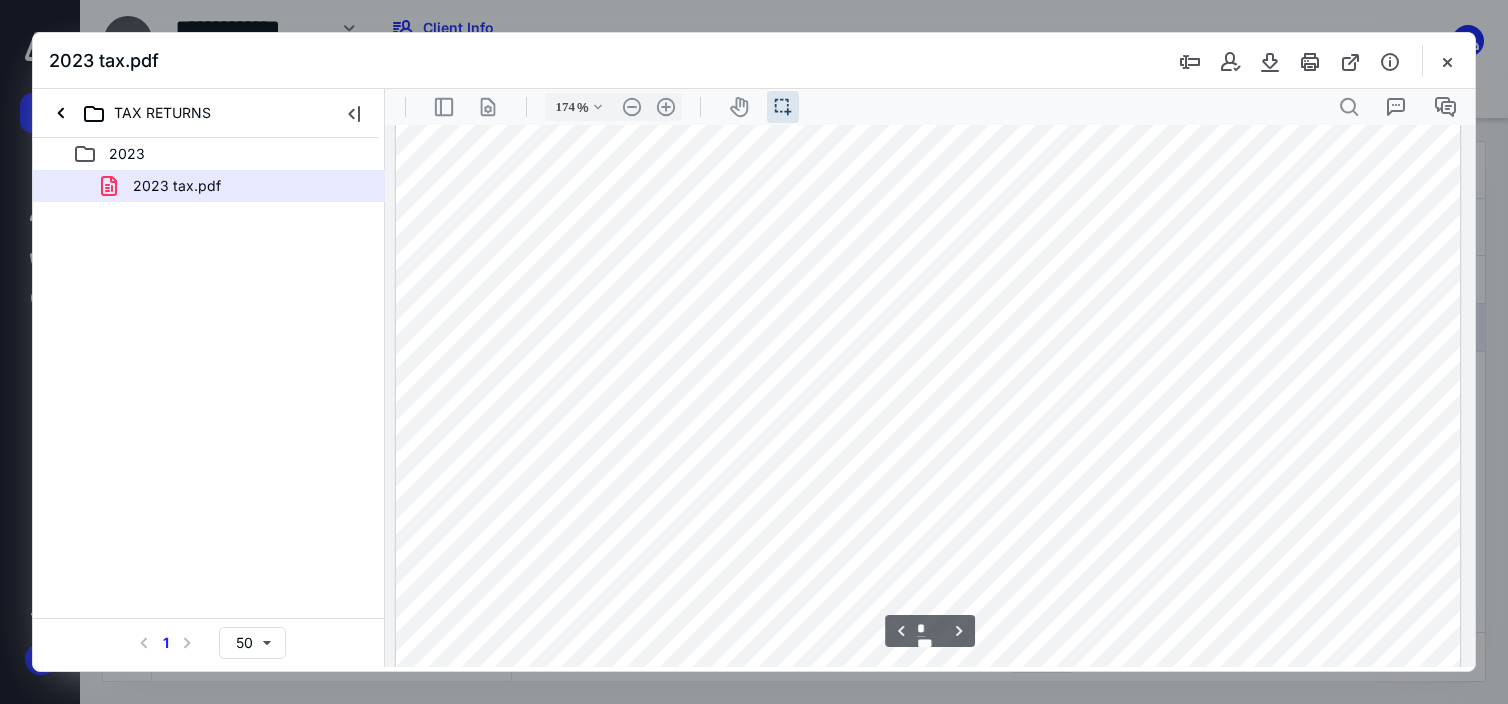 scroll, scrollTop: 1743, scrollLeft: 0, axis: vertical 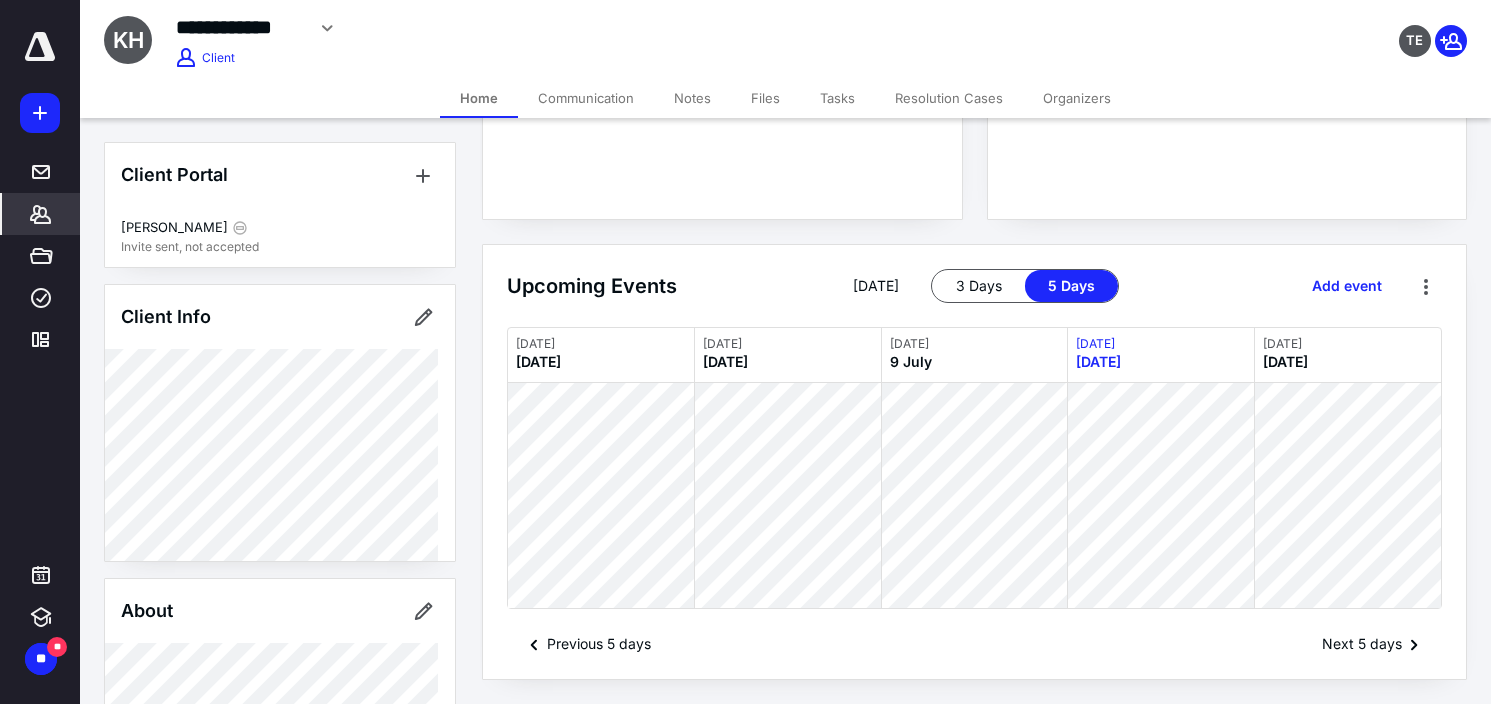 click on "**********" at bounding box center [591, 28] 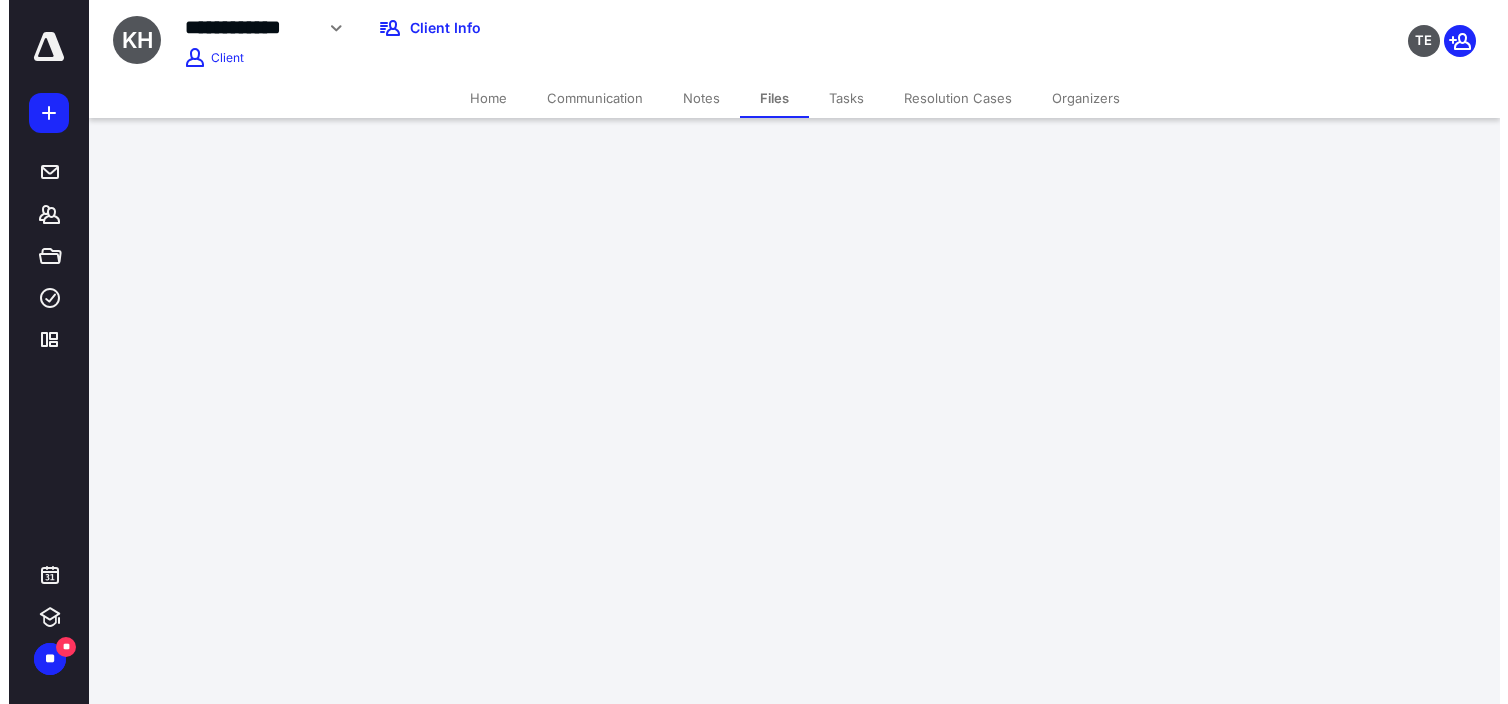 scroll, scrollTop: 0, scrollLeft: 0, axis: both 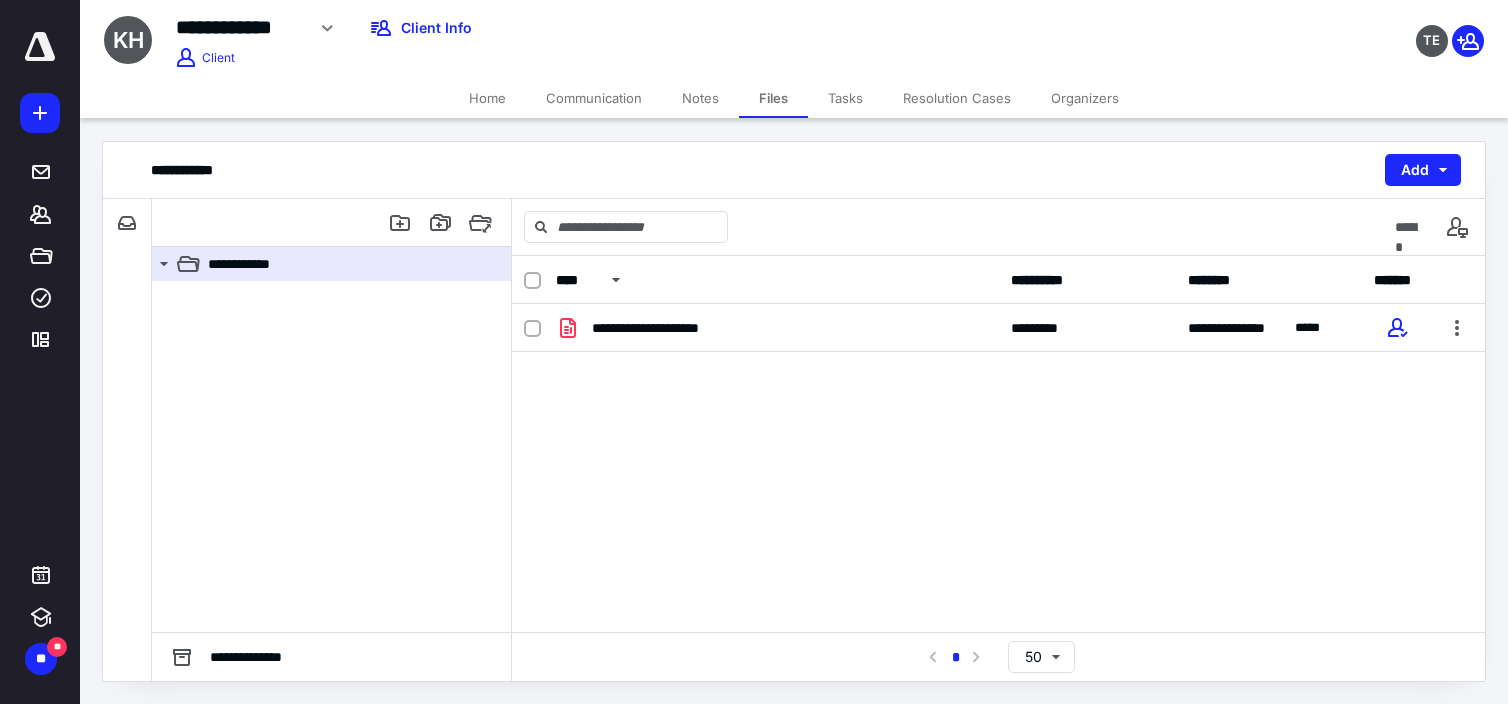 click on "Home" at bounding box center [487, 98] 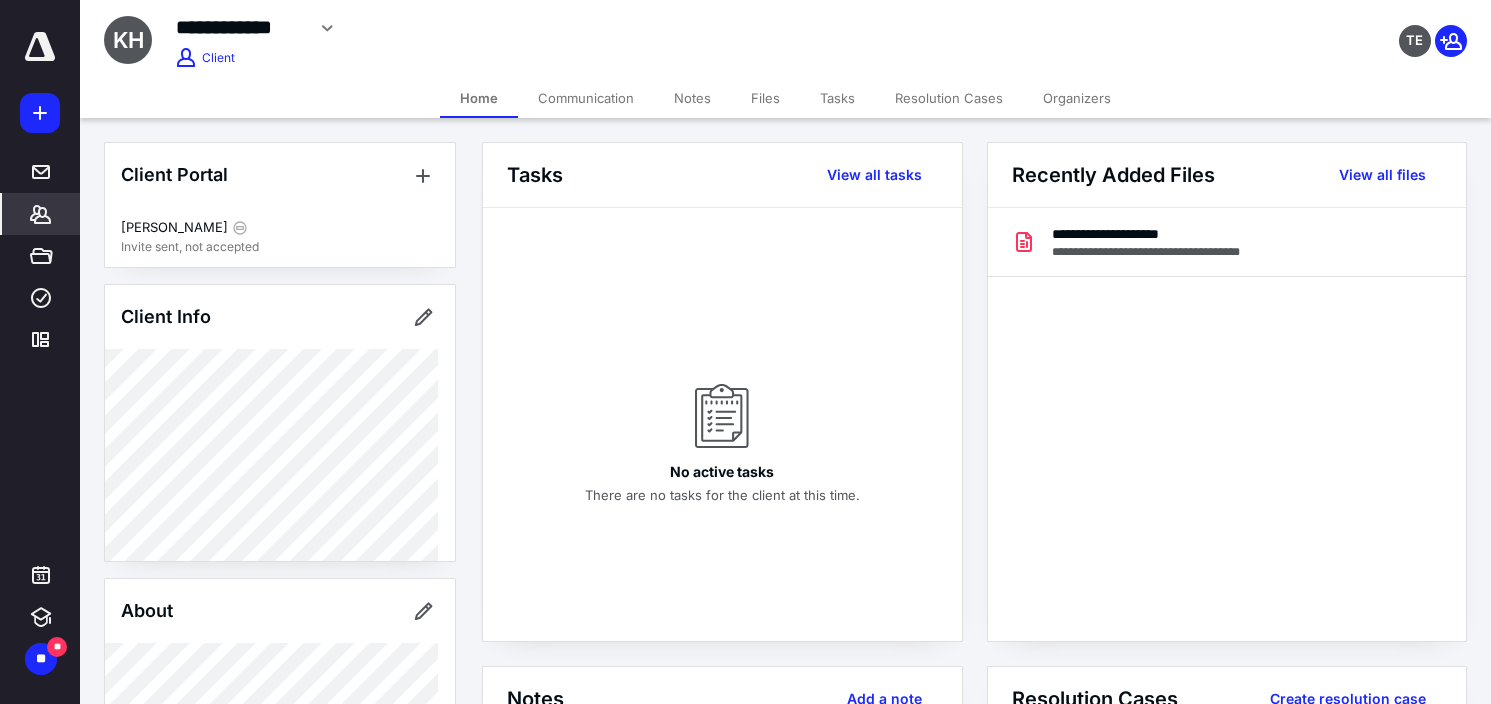 click 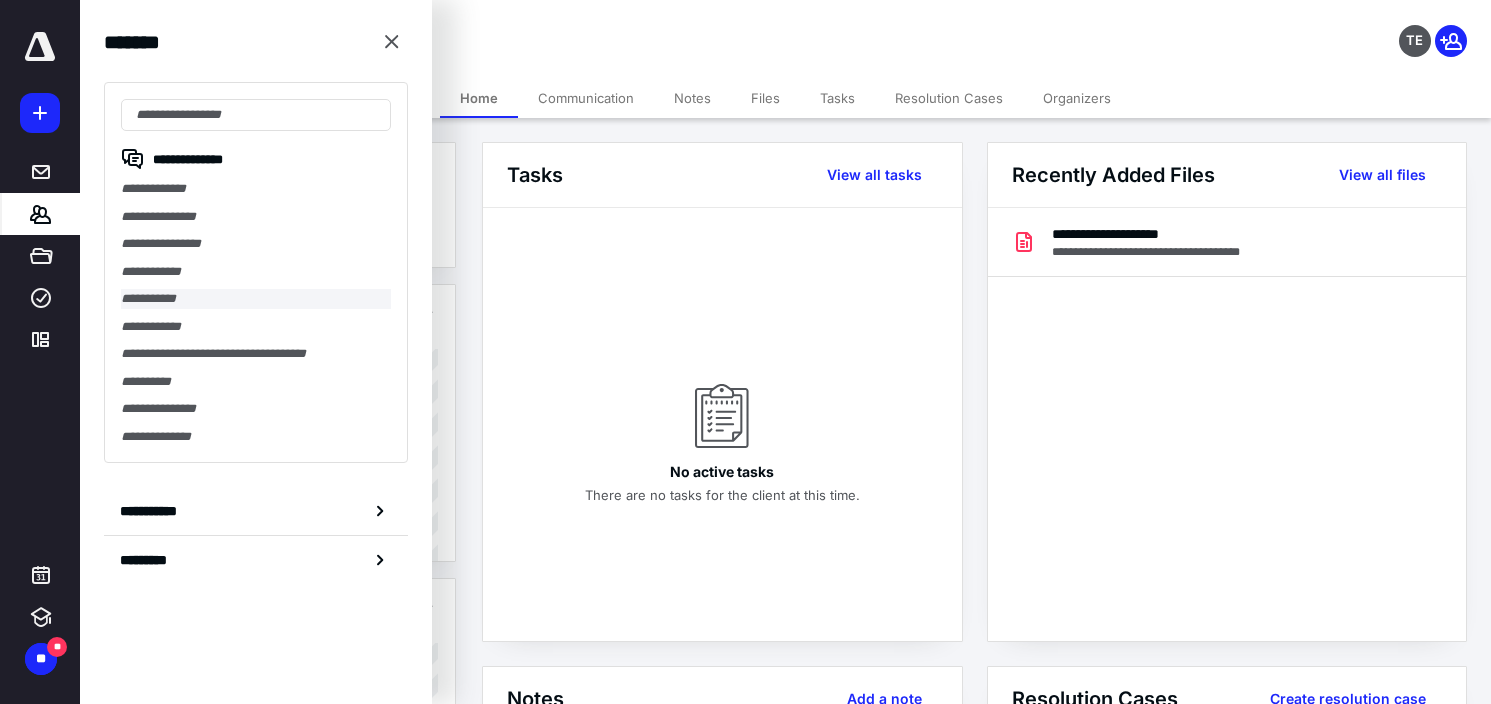 click on "**********" at bounding box center (256, 299) 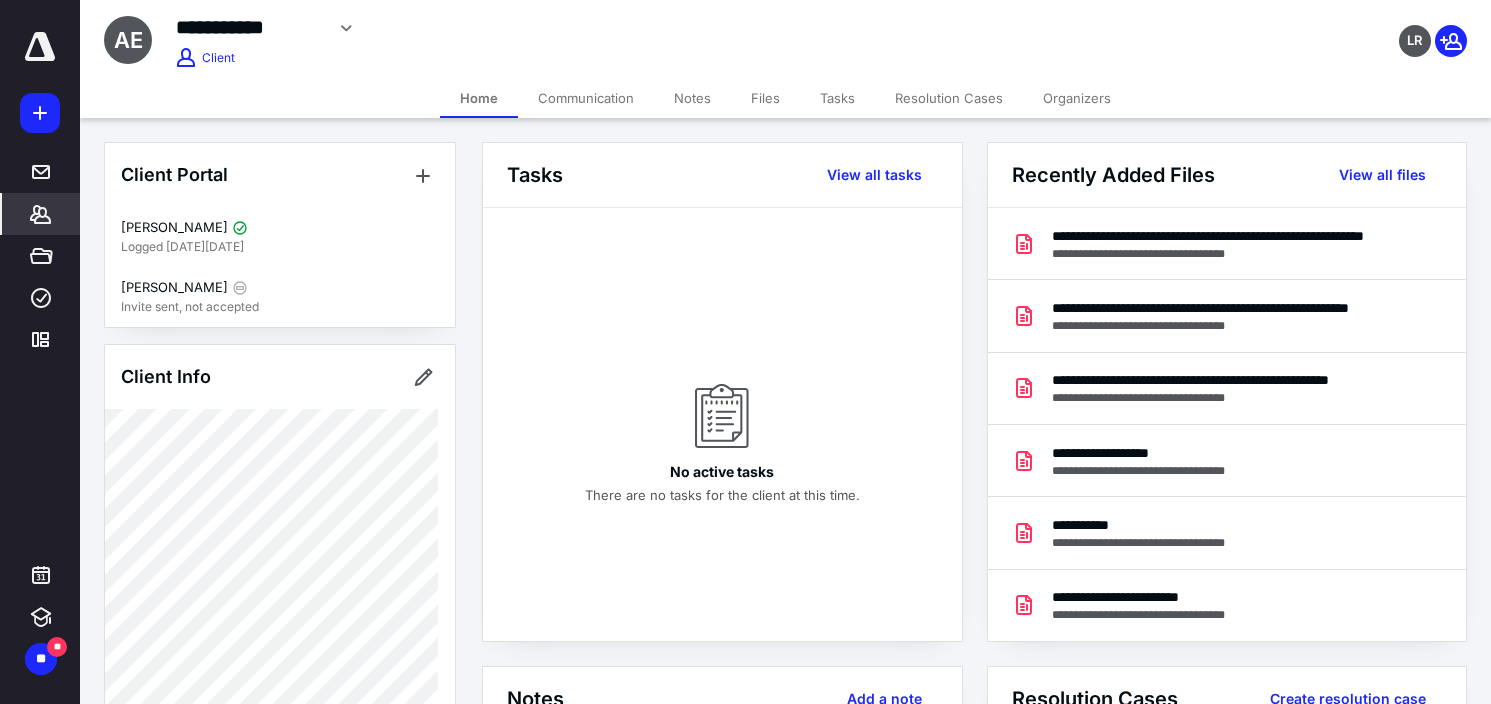 click on "*******" at bounding box center [41, 214] 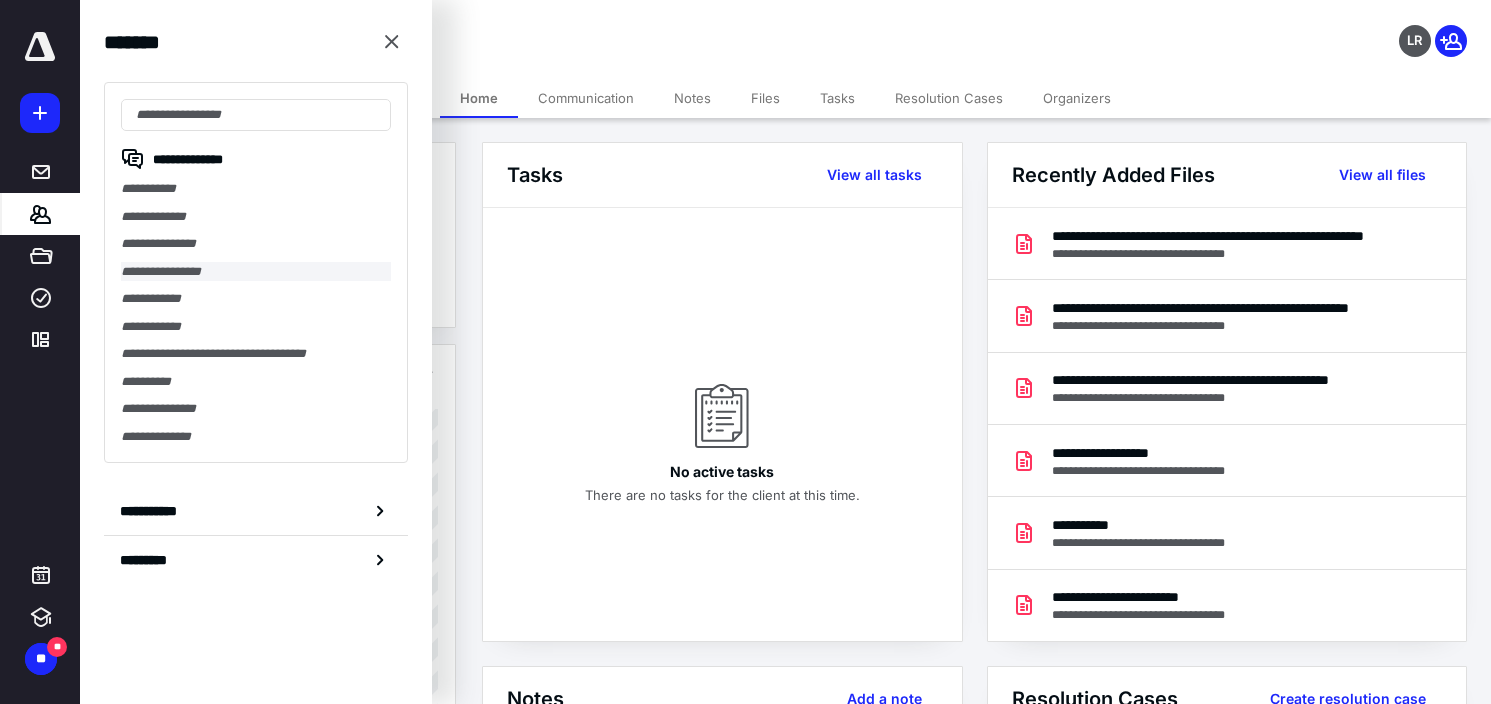 click on "**********" at bounding box center (256, 272) 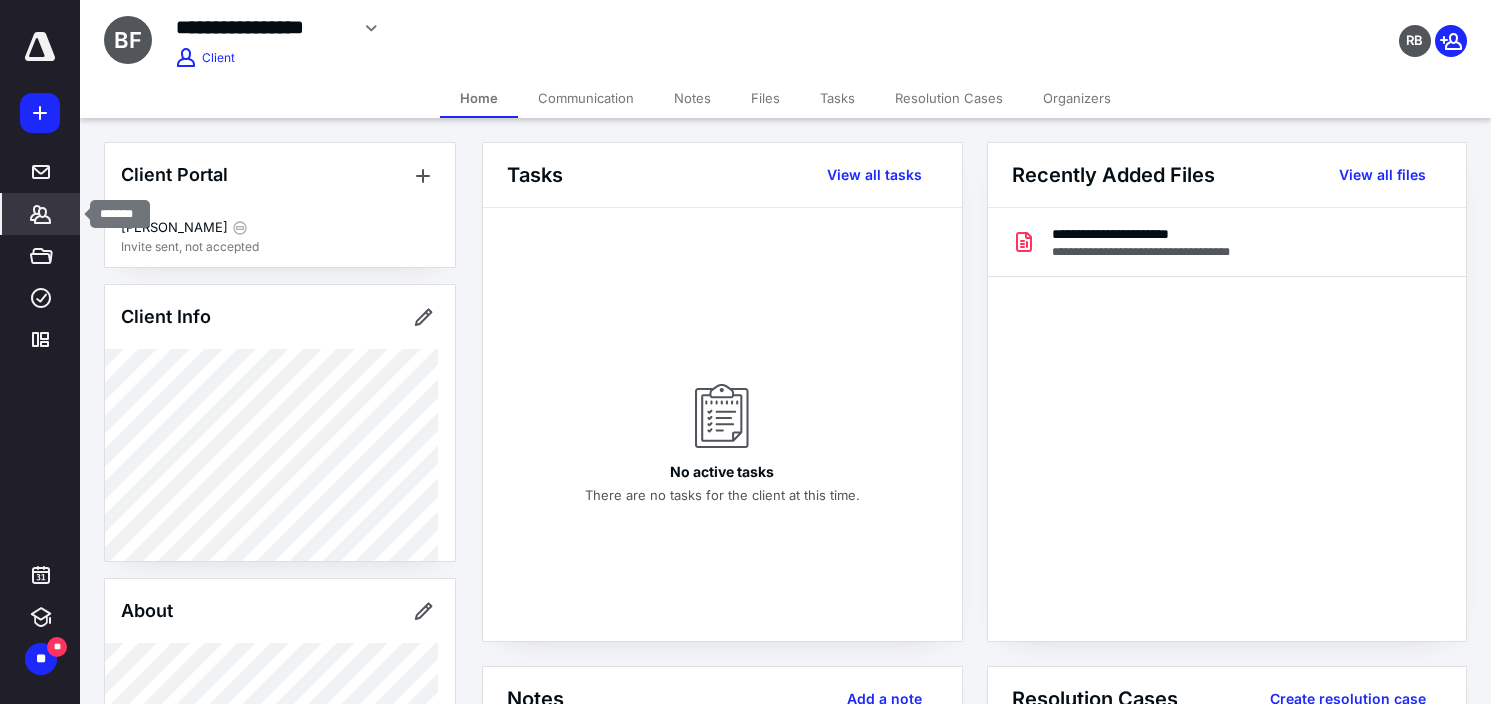 click 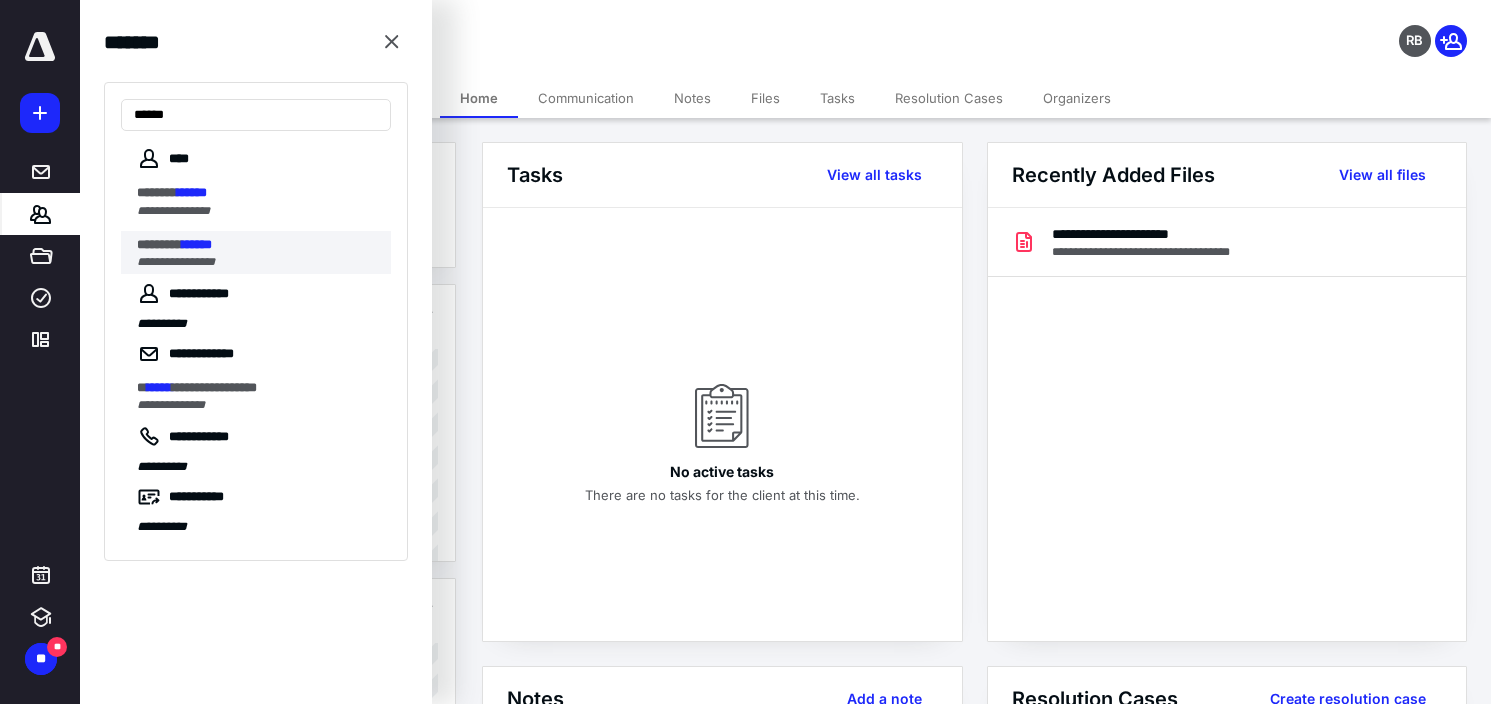 type on "******" 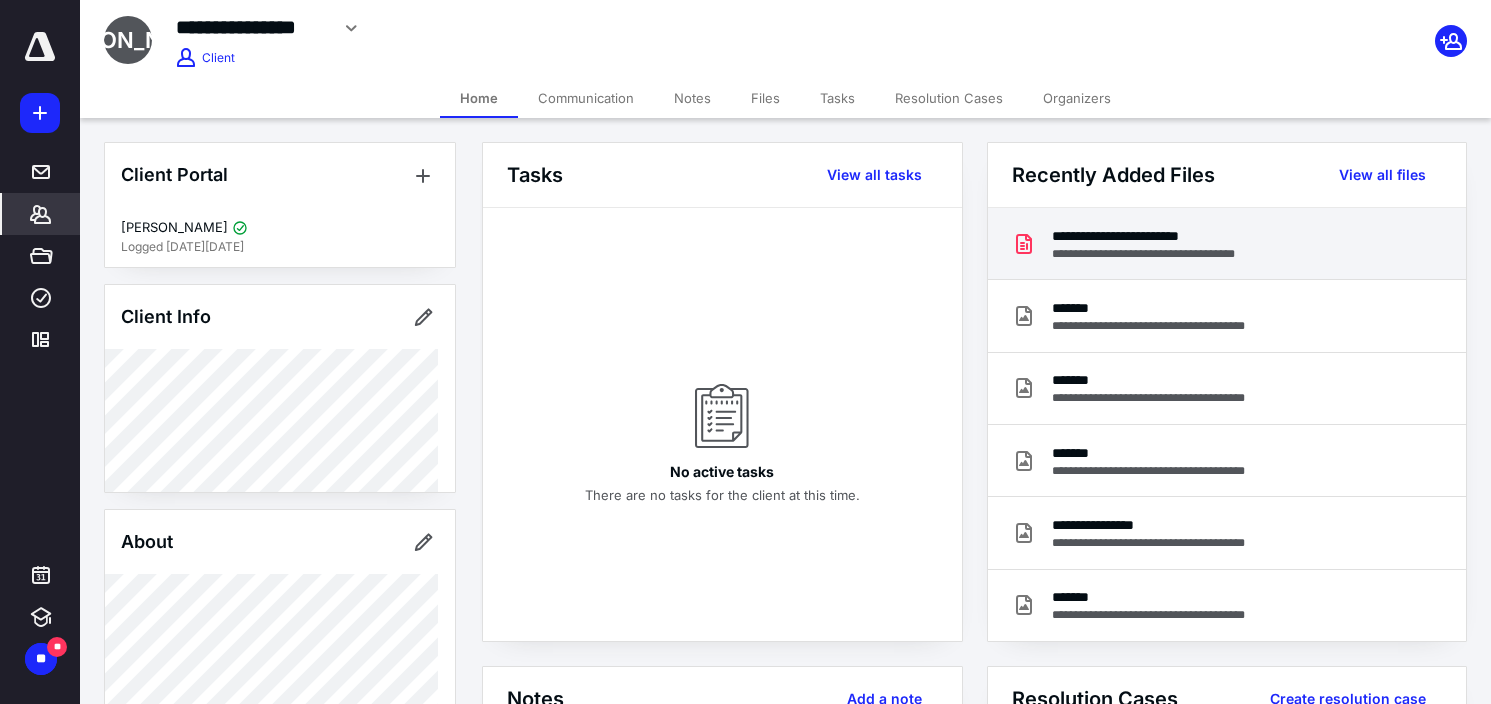 click on "**********" at bounding box center (1158, 236) 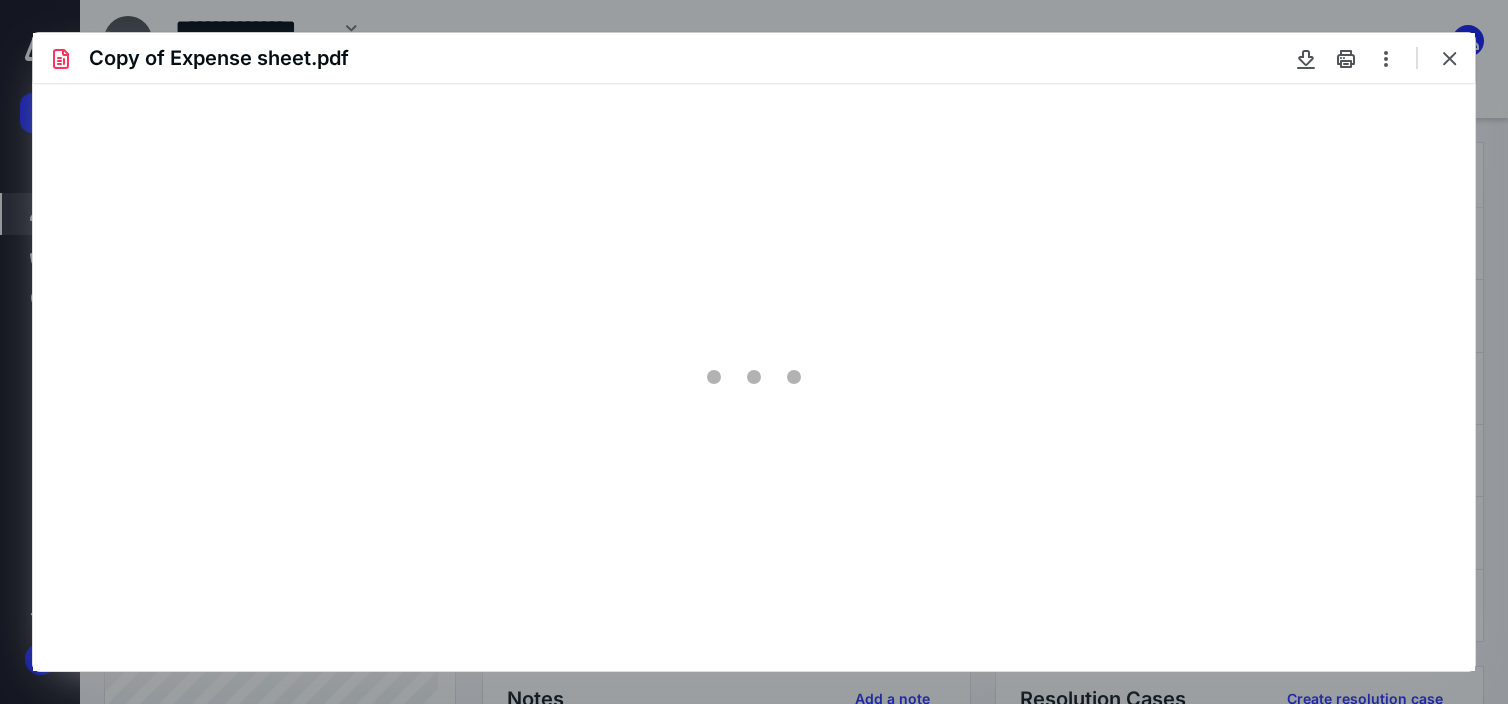 scroll, scrollTop: 0, scrollLeft: 0, axis: both 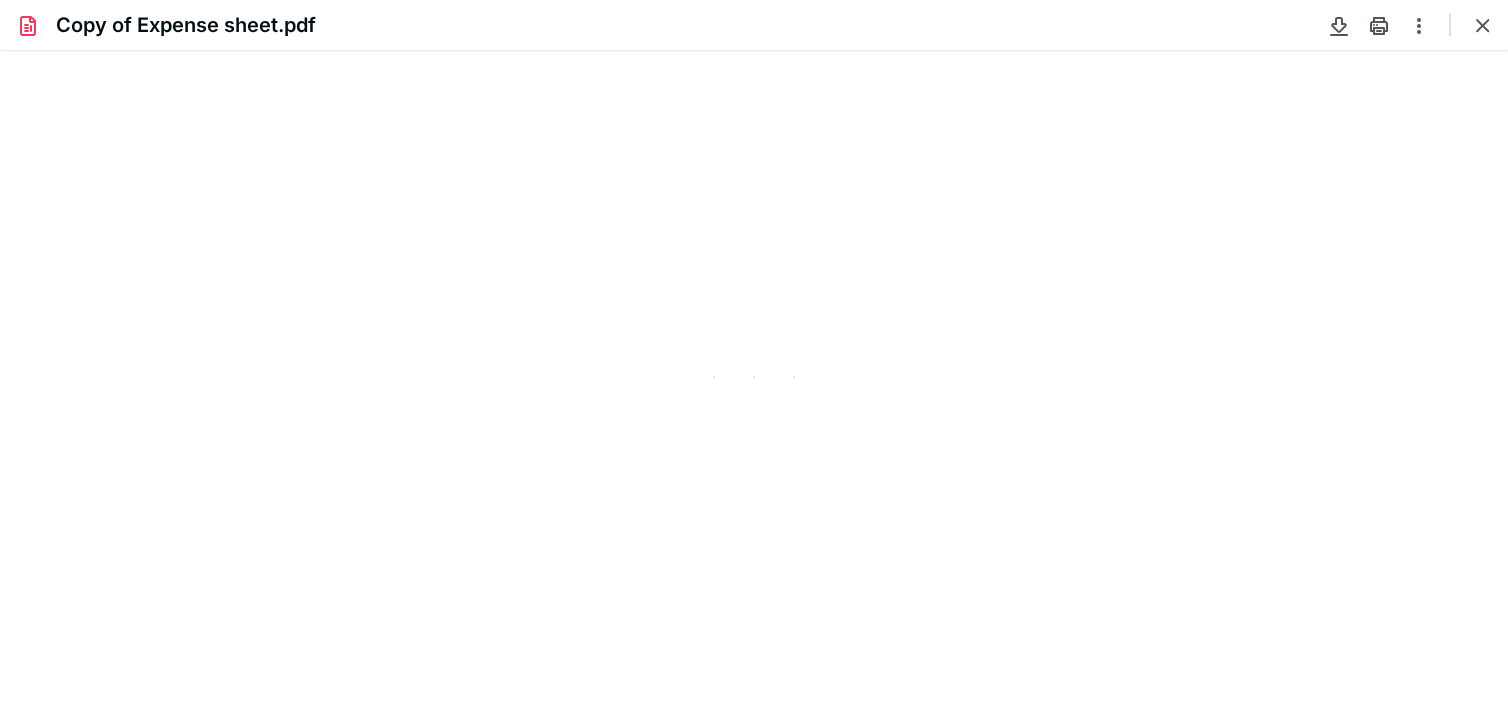 type on "242" 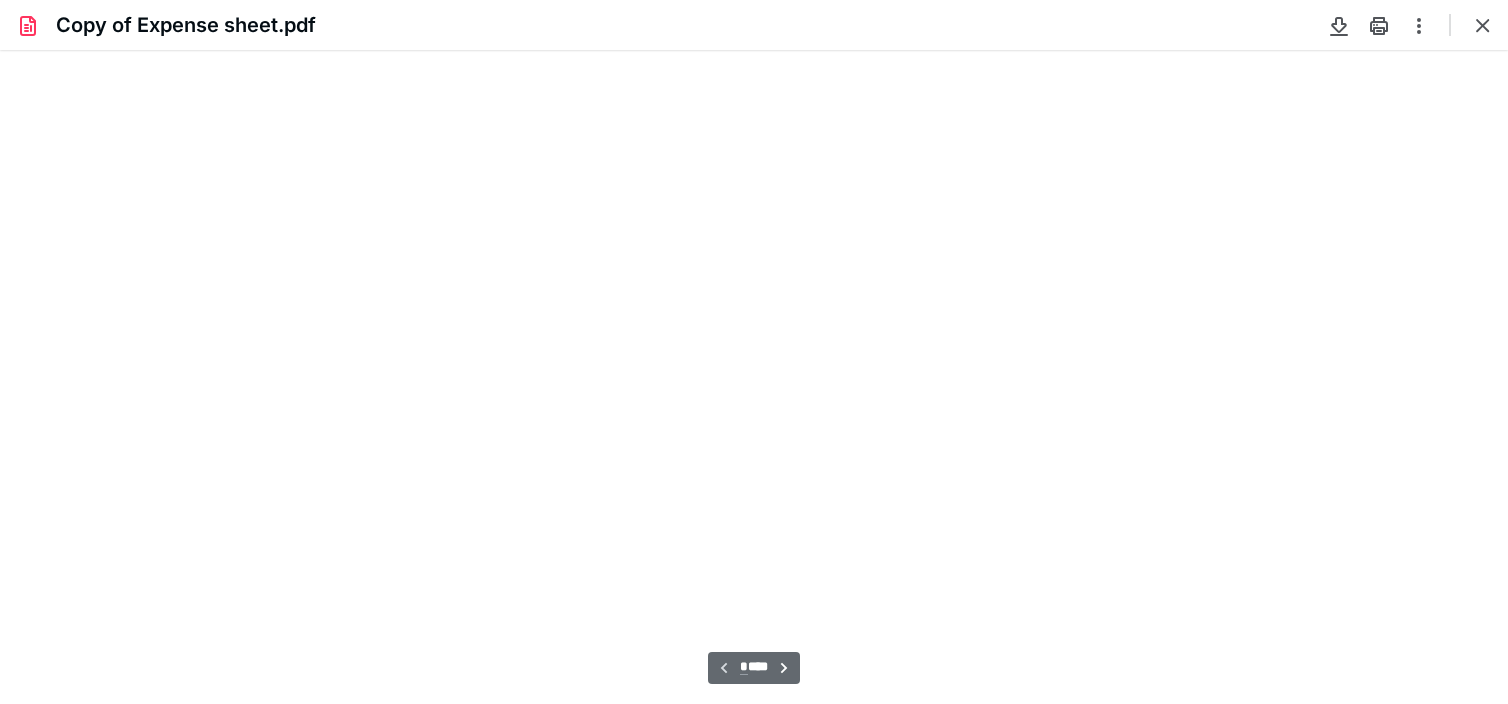 scroll, scrollTop: 46, scrollLeft: 0, axis: vertical 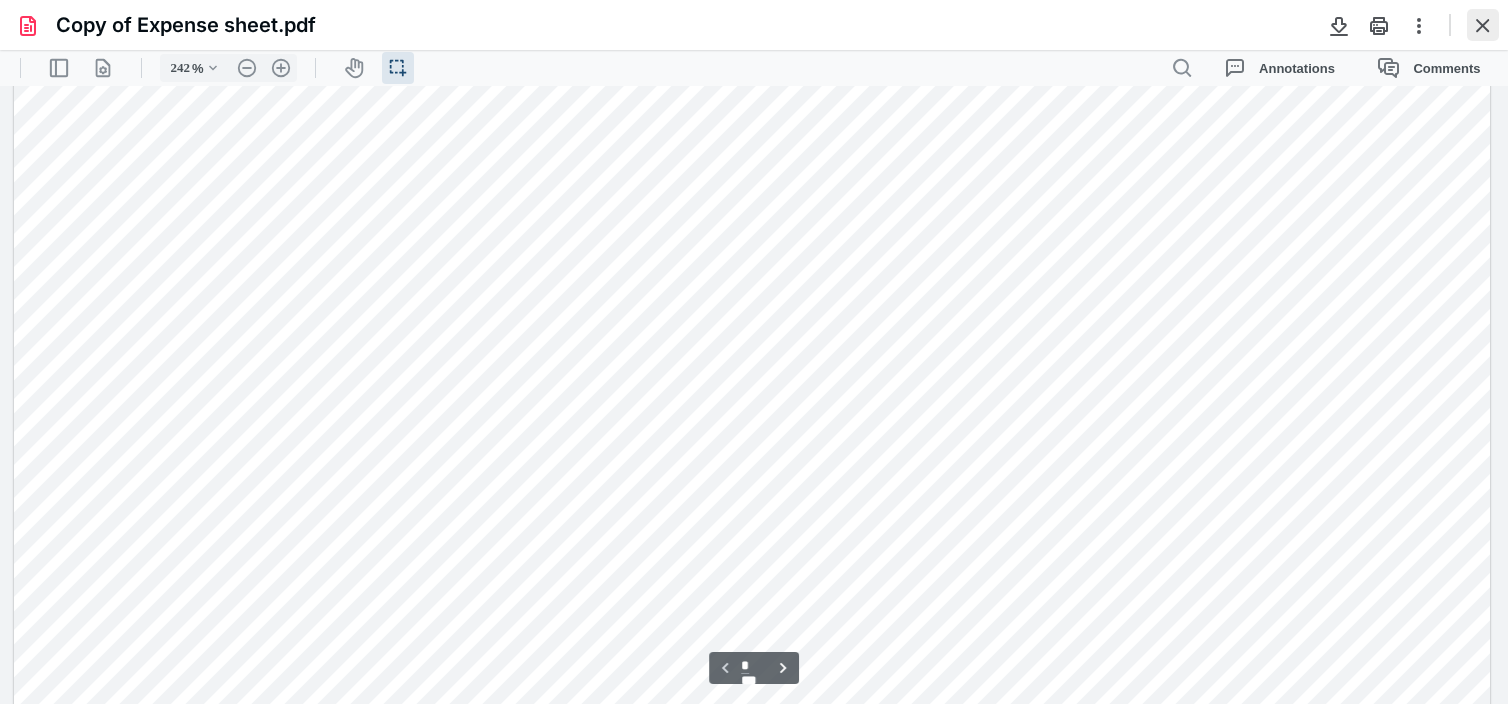 click at bounding box center (1483, 25) 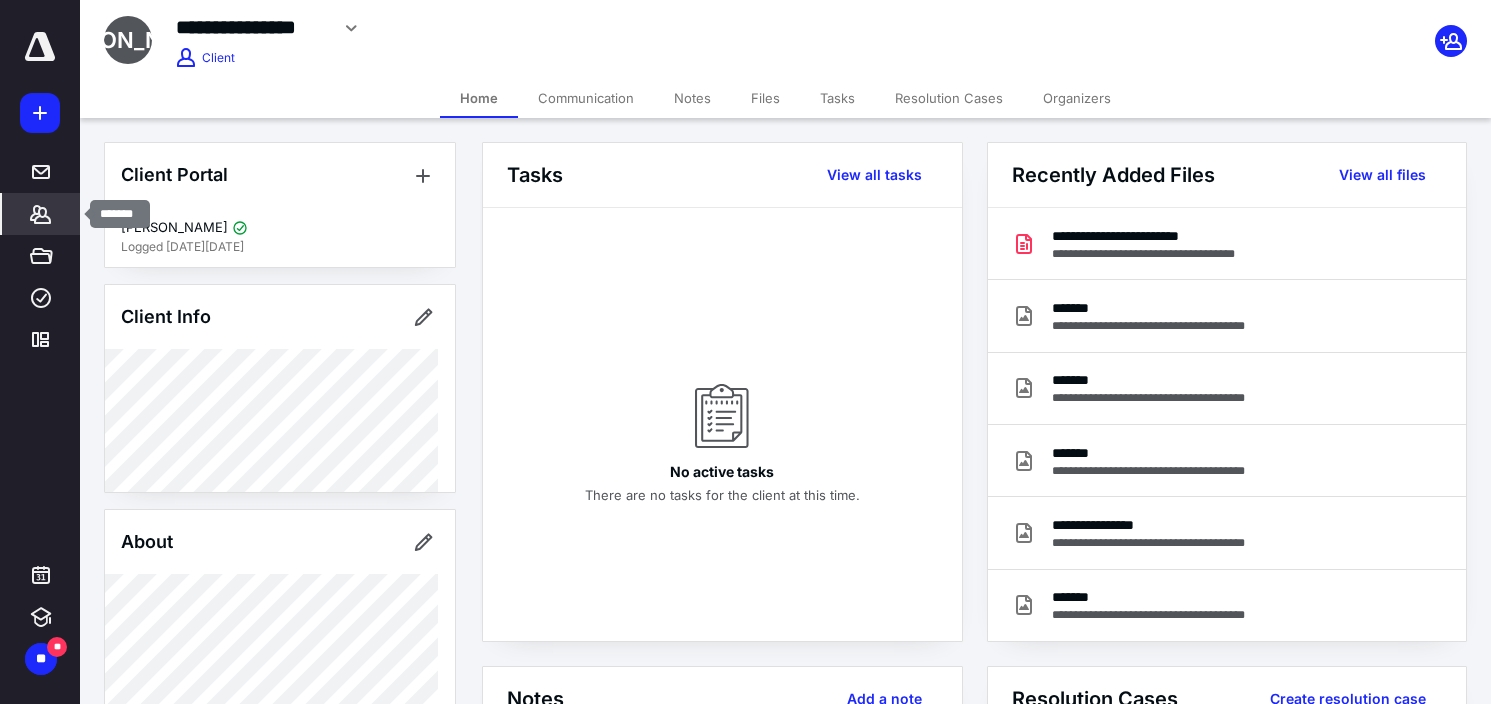 click on "*******" at bounding box center (41, 214) 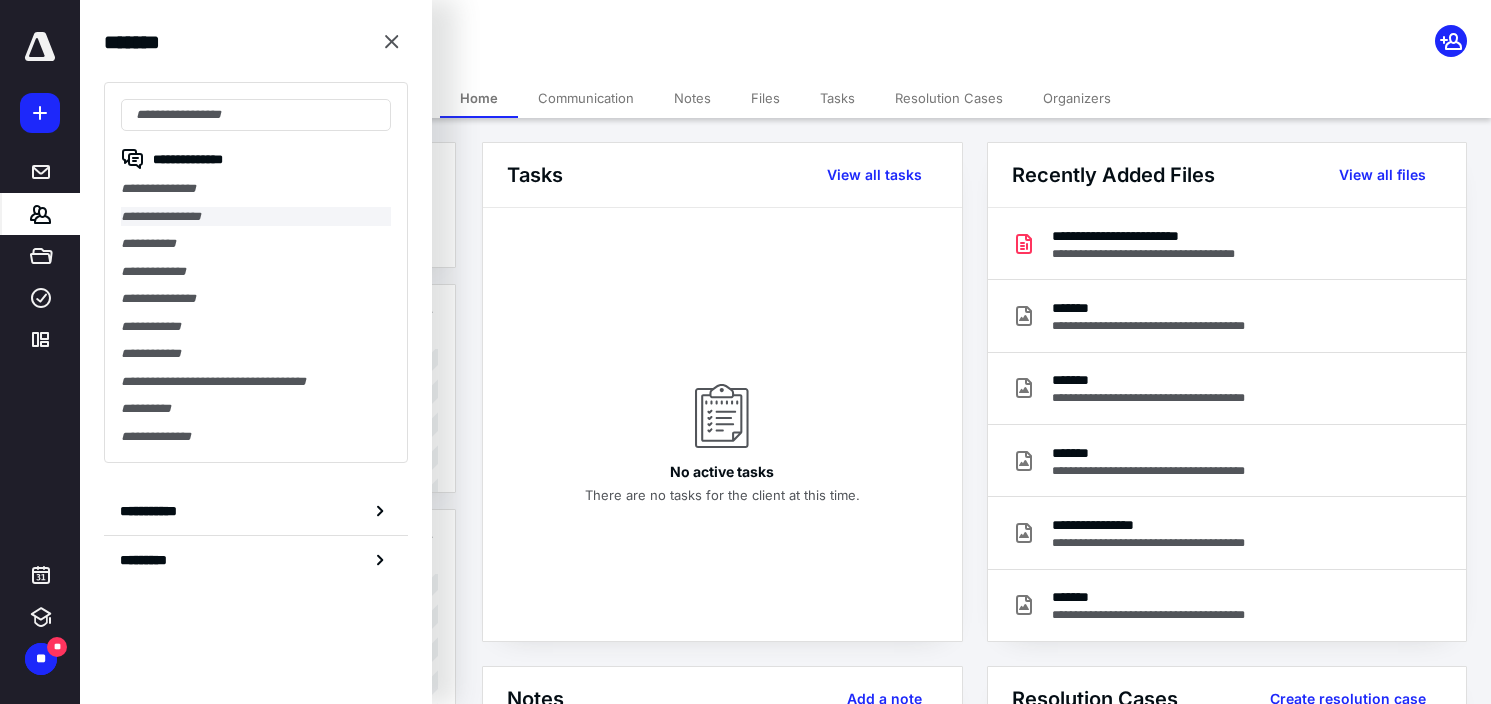 click on "**********" at bounding box center (256, 217) 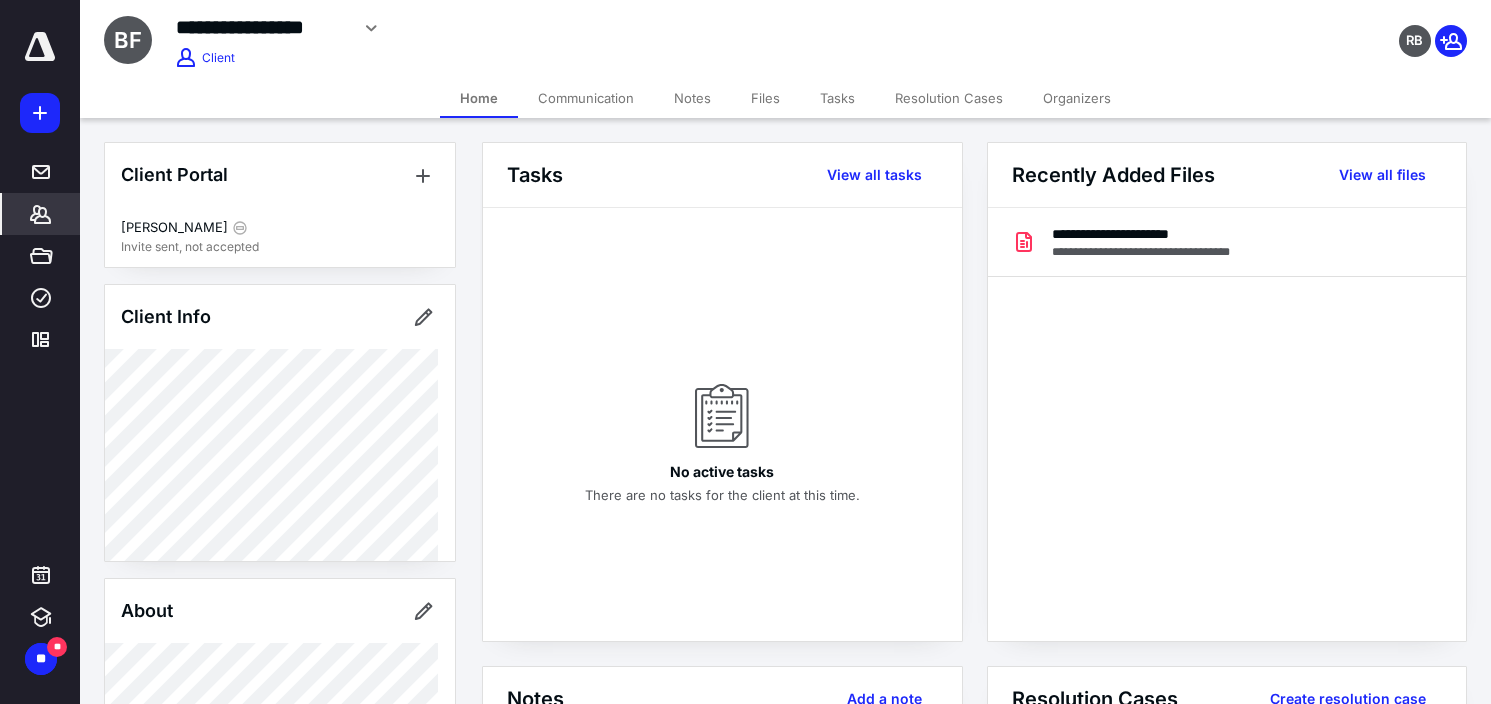 click on "Organizers" at bounding box center [1077, 98] 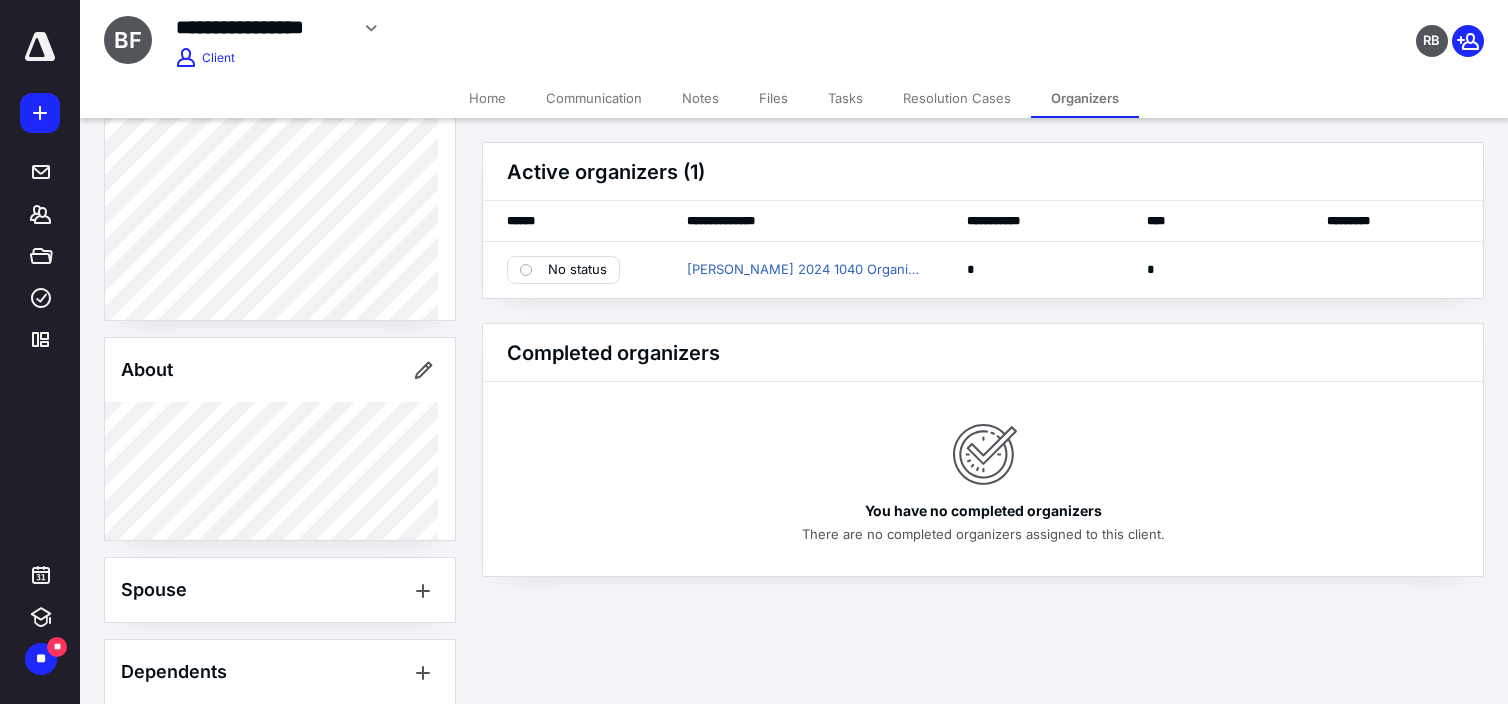 scroll, scrollTop: 560, scrollLeft: 0, axis: vertical 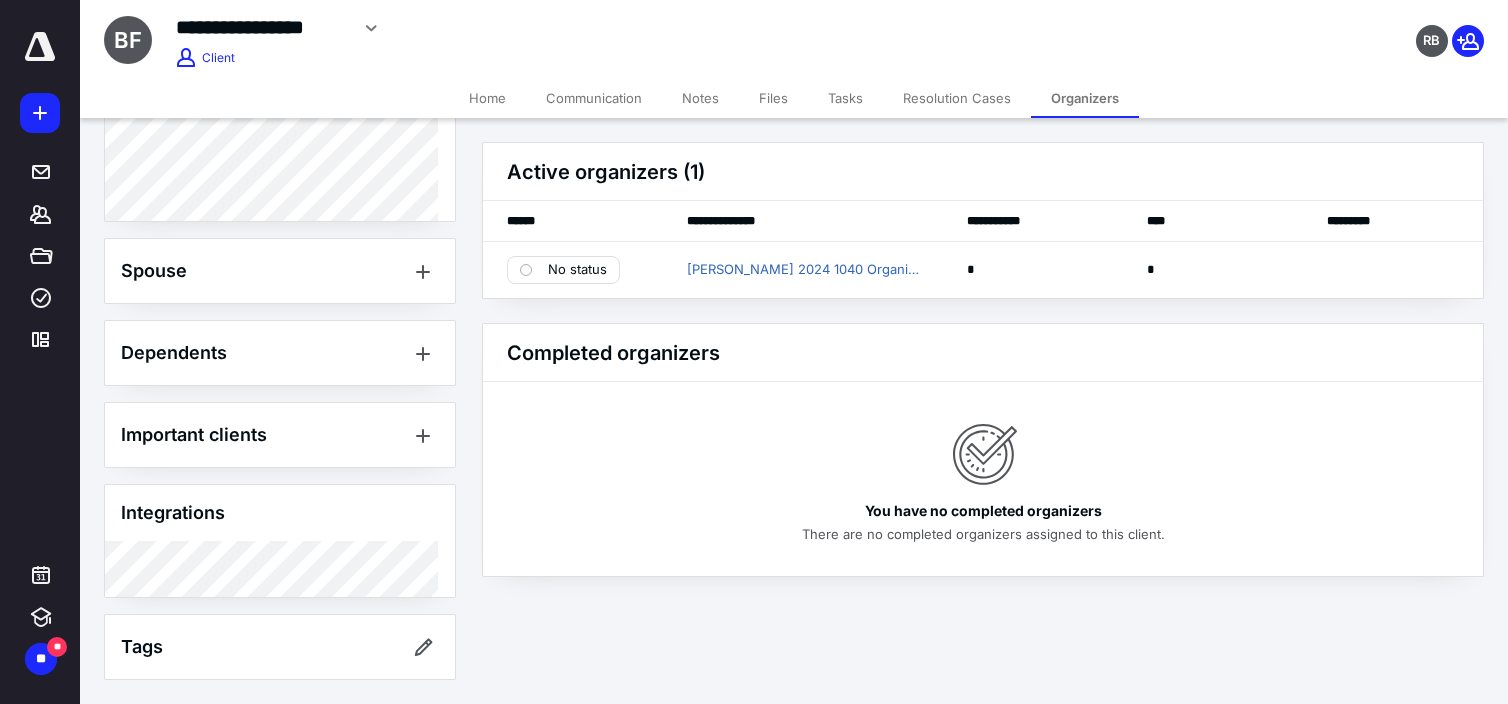 click on "Notes" at bounding box center (700, 98) 